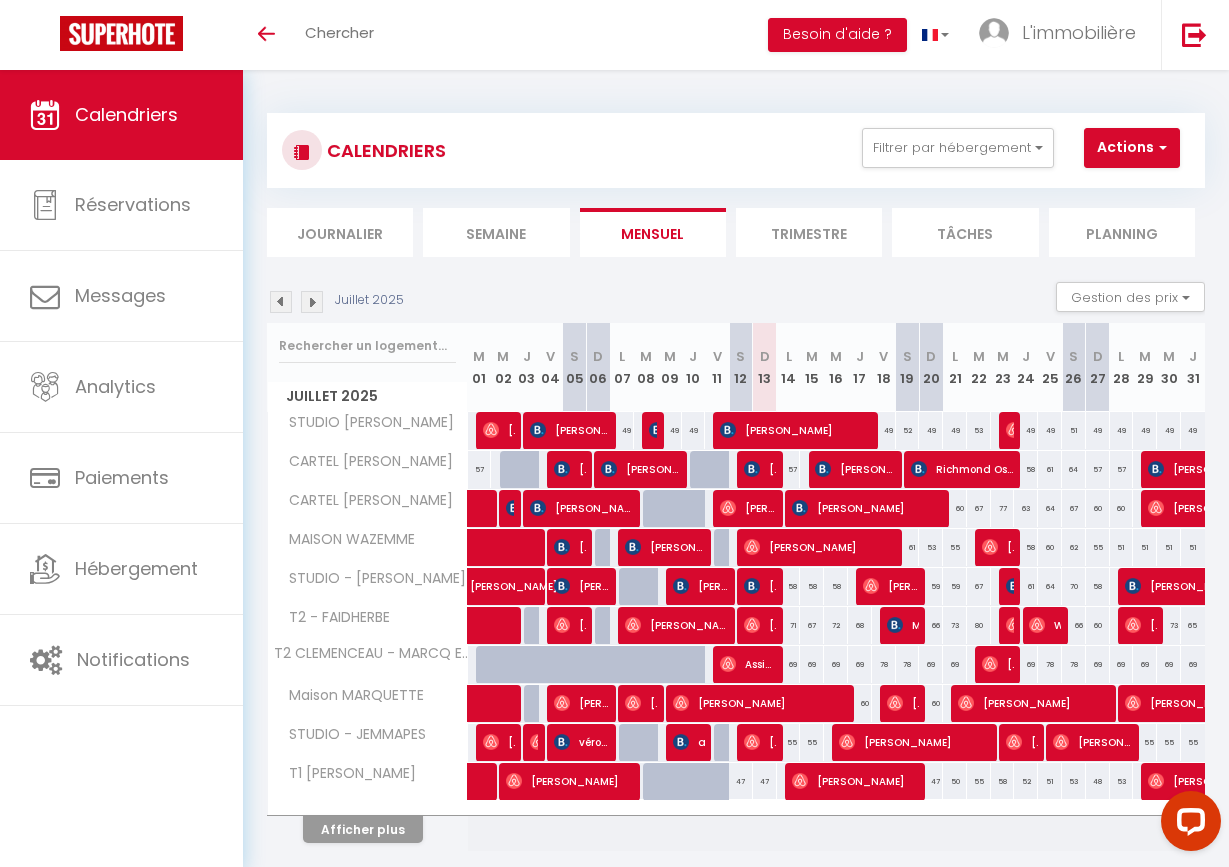 scroll, scrollTop: 0, scrollLeft: 0, axis: both 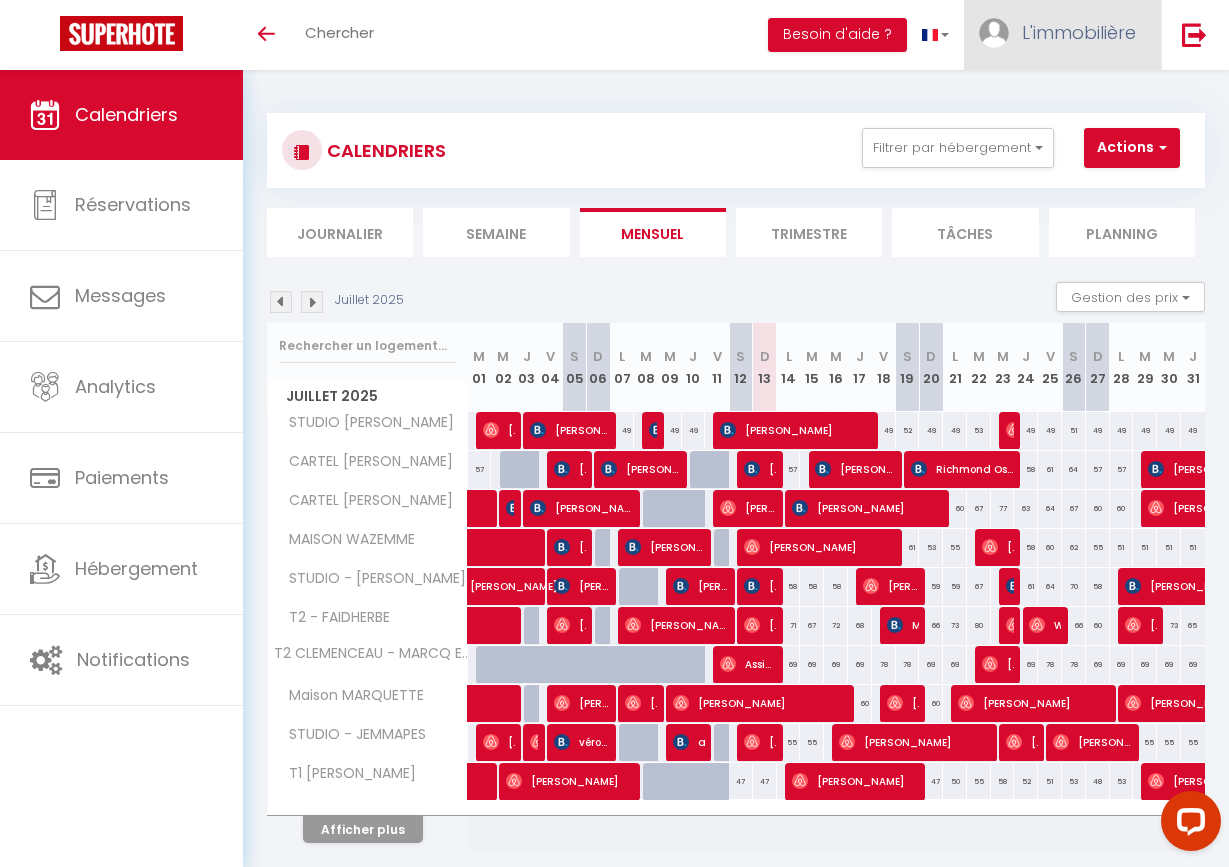 click on "L'immobilière" at bounding box center [1062, 35] 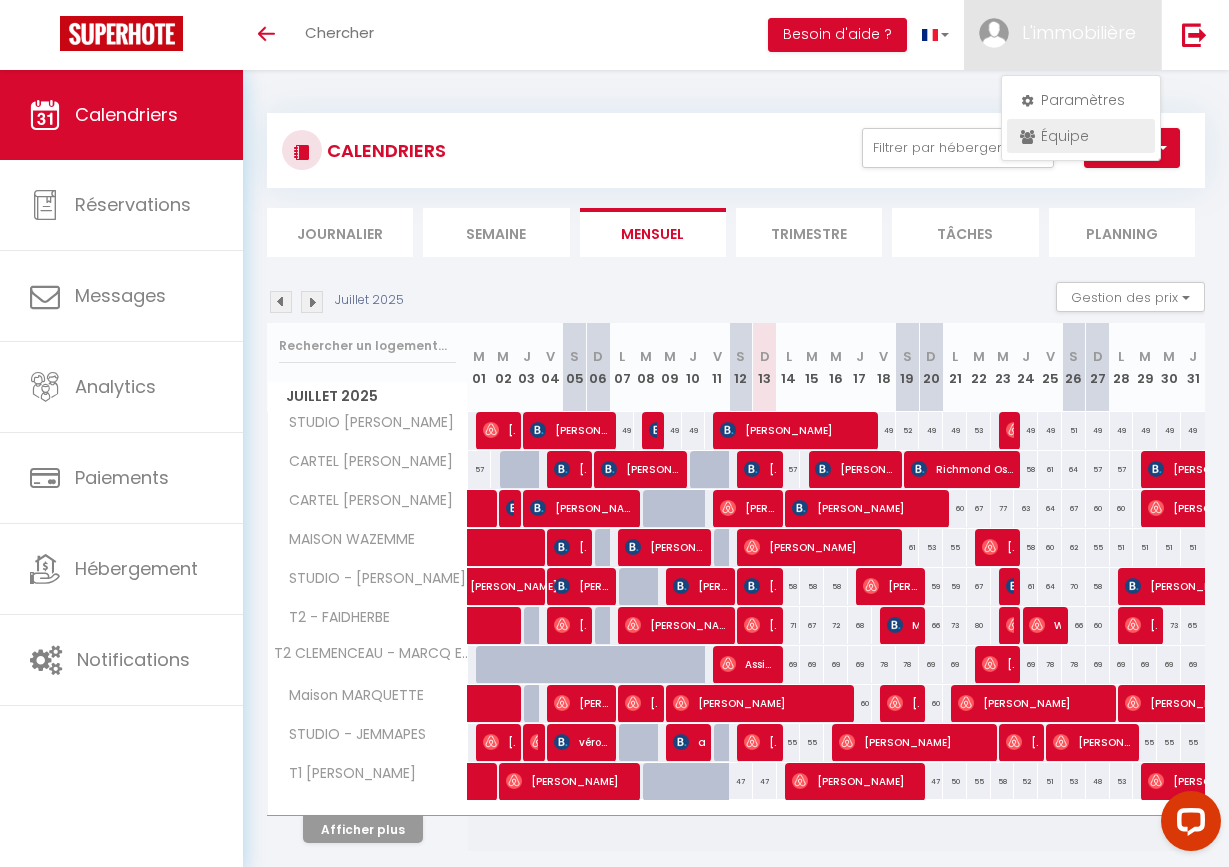 click on "Équipe" at bounding box center (1081, 136) 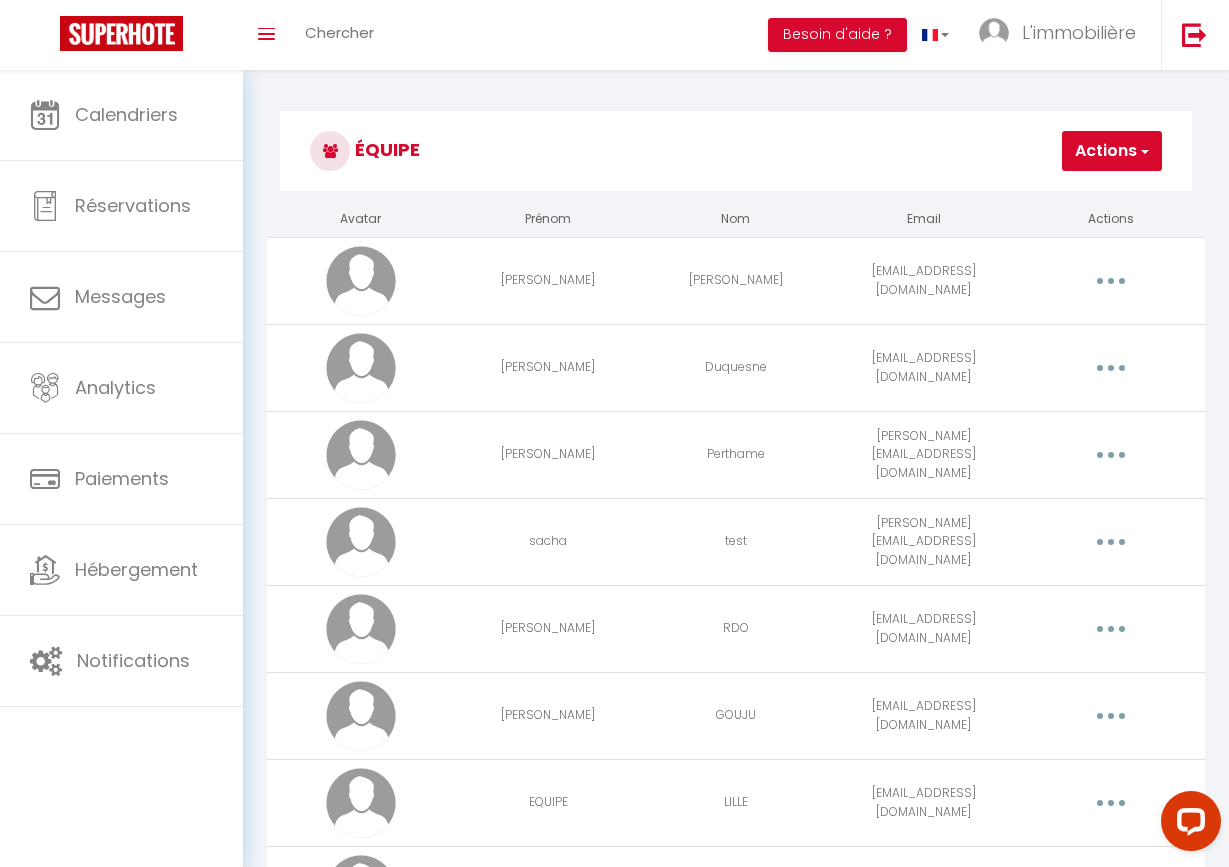 click at bounding box center [1111, 542] 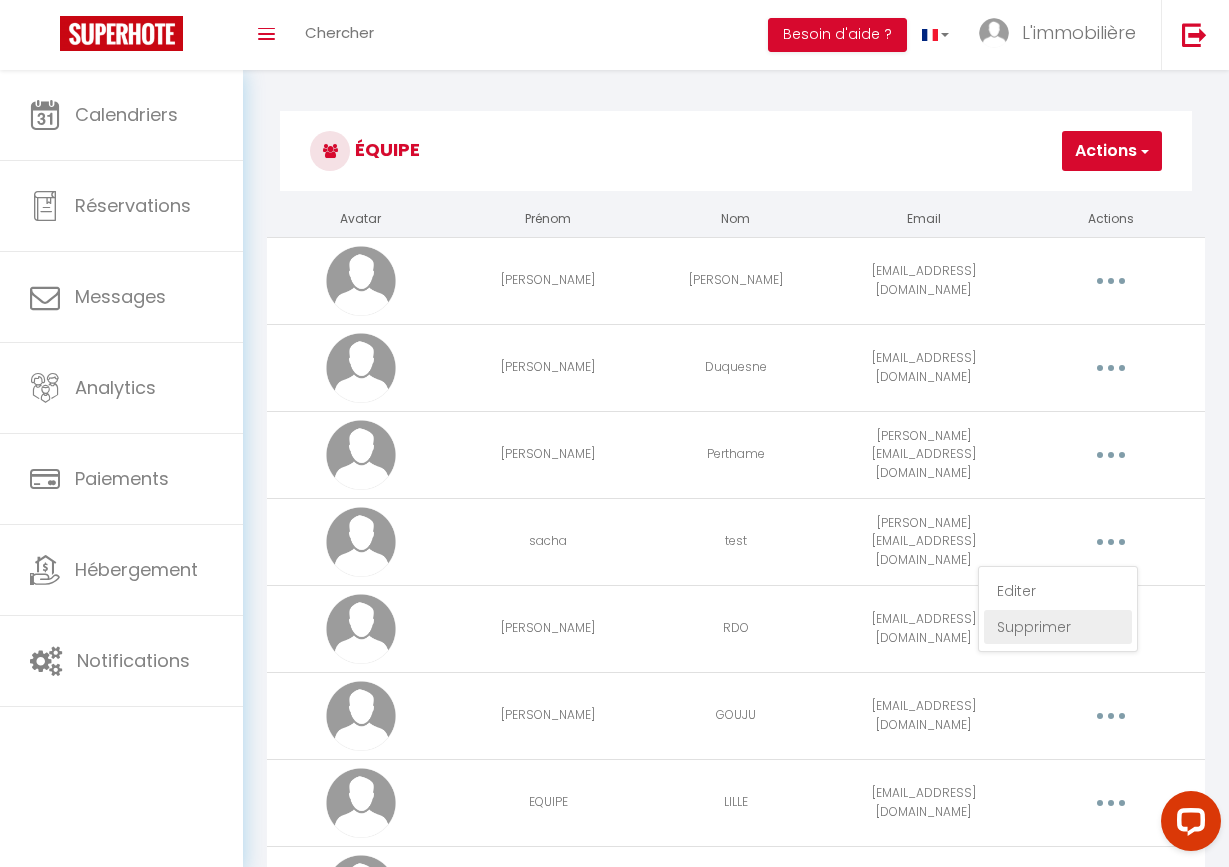 click on "Supprimer" at bounding box center [1058, 627] 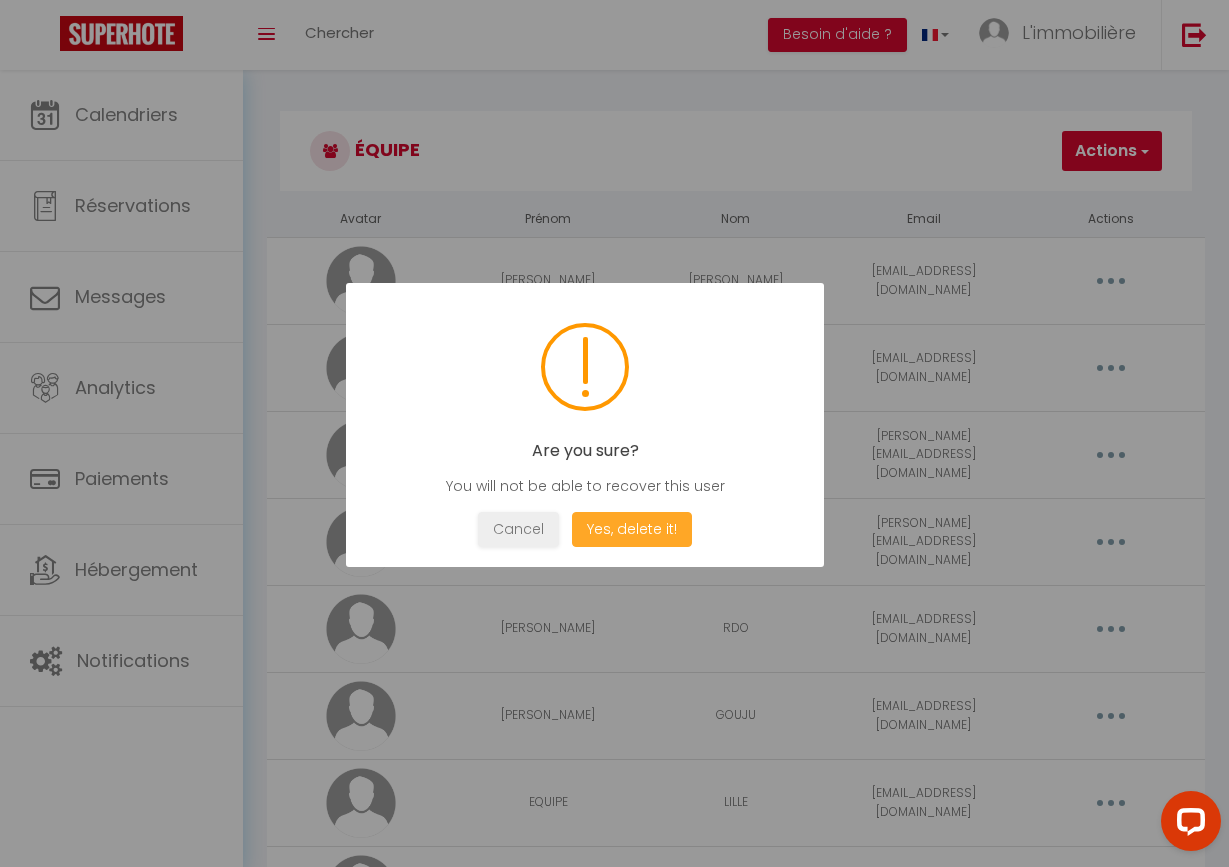 click on "Yes, delete it!" at bounding box center [632, 529] 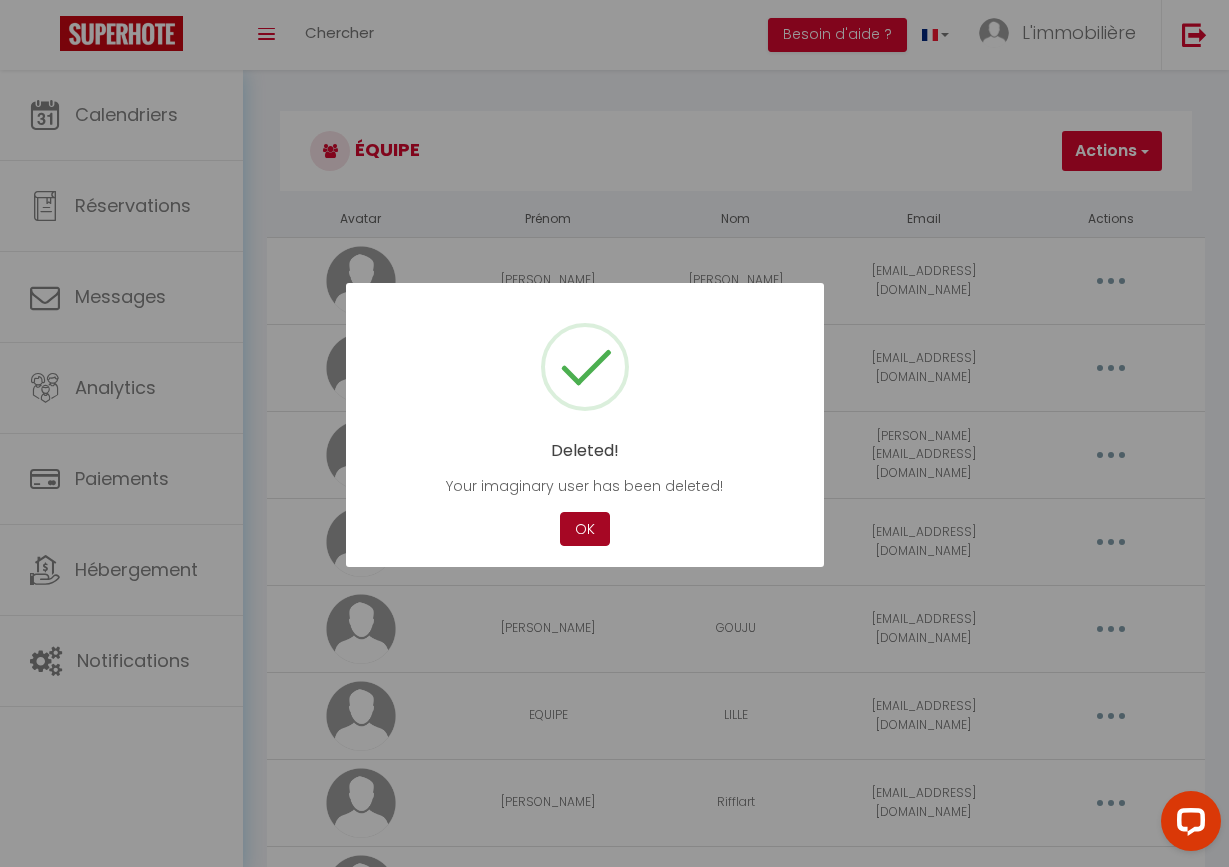 click on "OK" at bounding box center [585, 529] 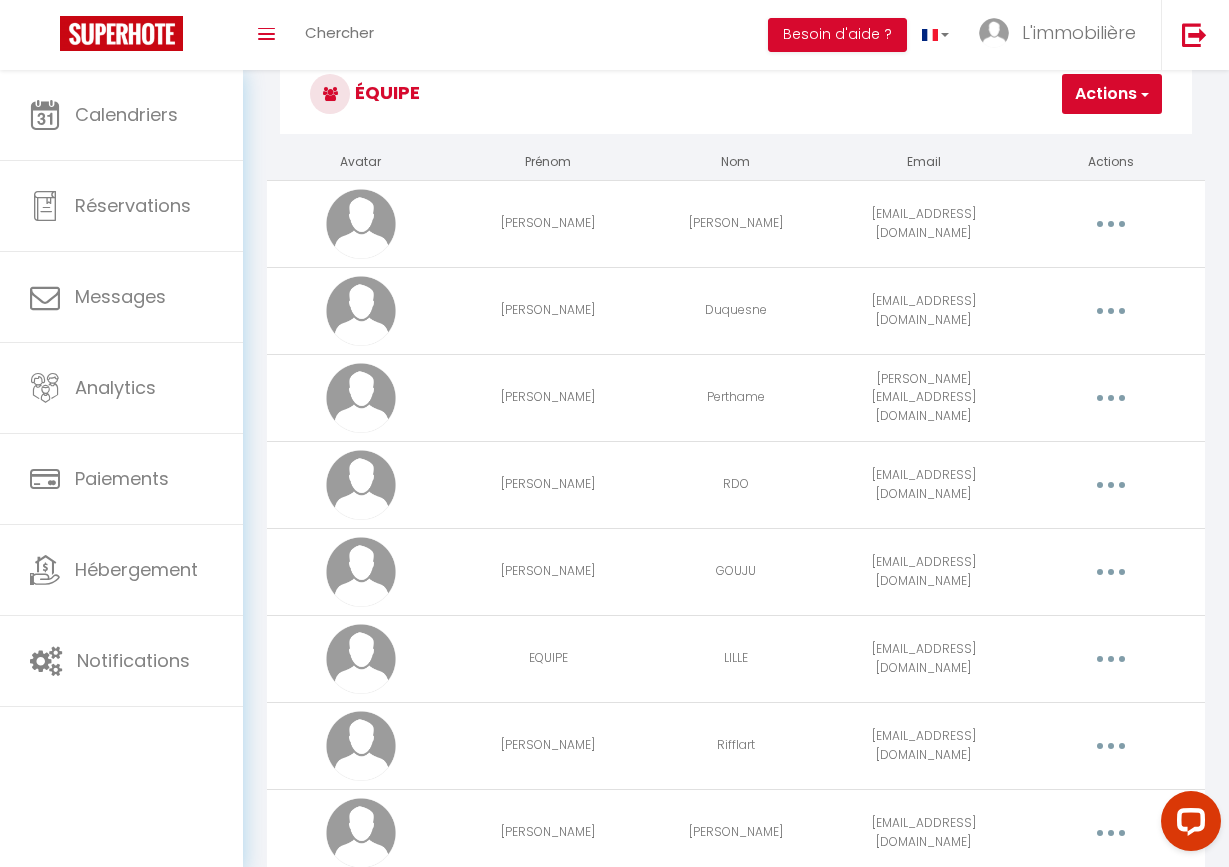 scroll, scrollTop: 71, scrollLeft: 0, axis: vertical 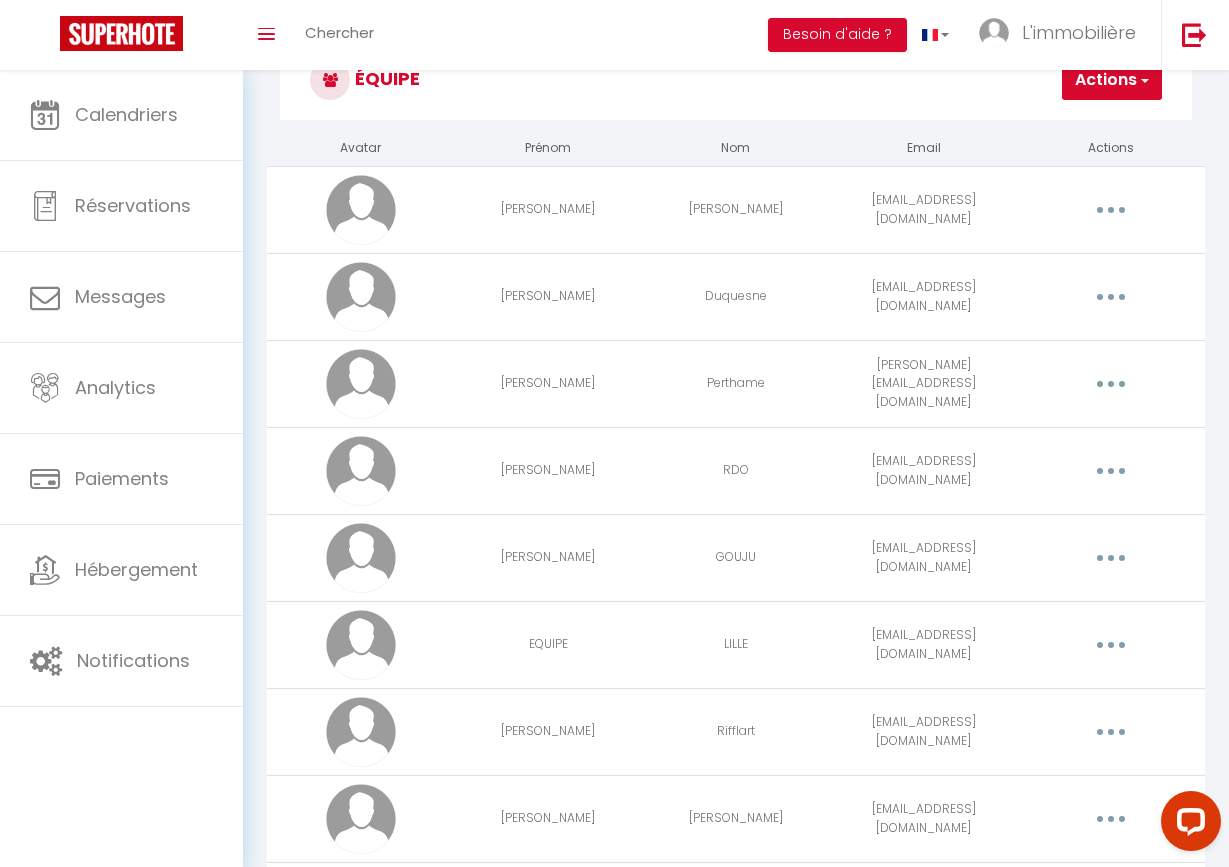 click at bounding box center [1111, 645] 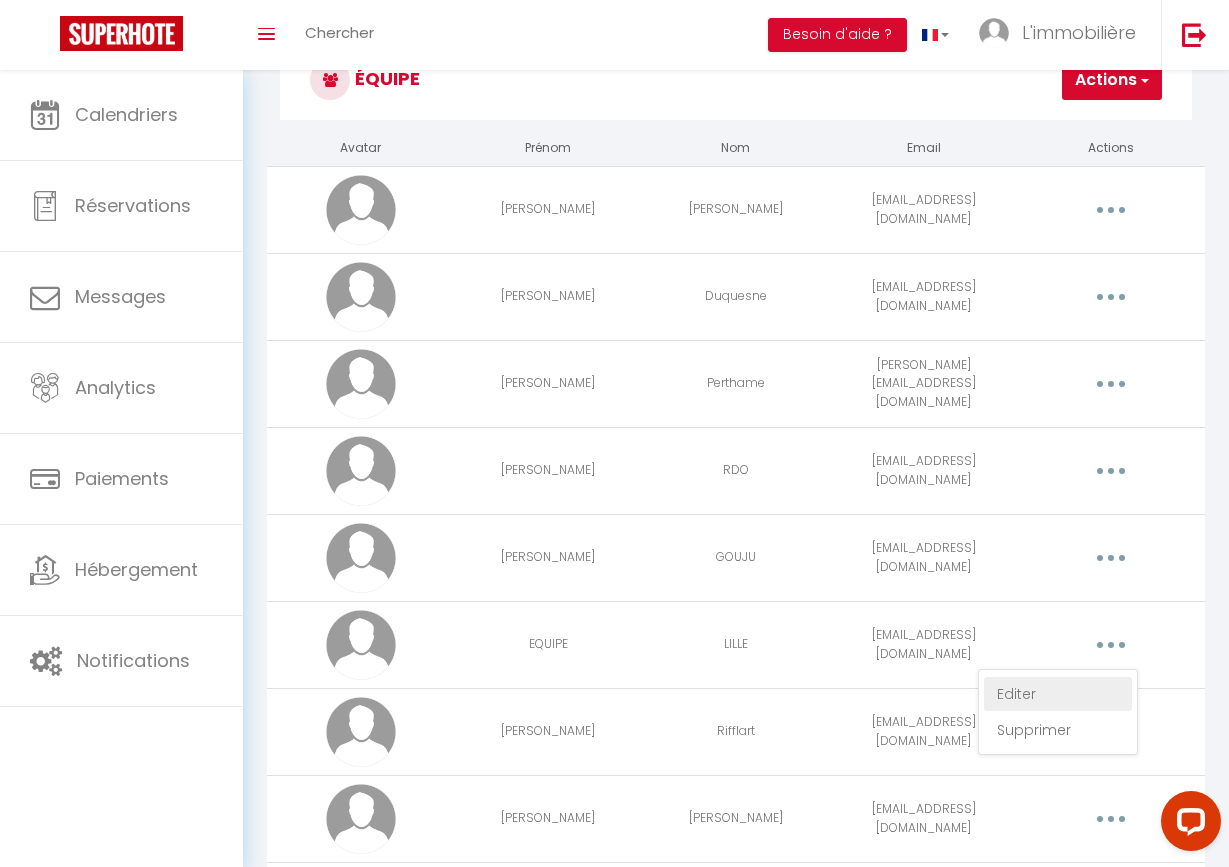 click on "Editer" at bounding box center [1058, 694] 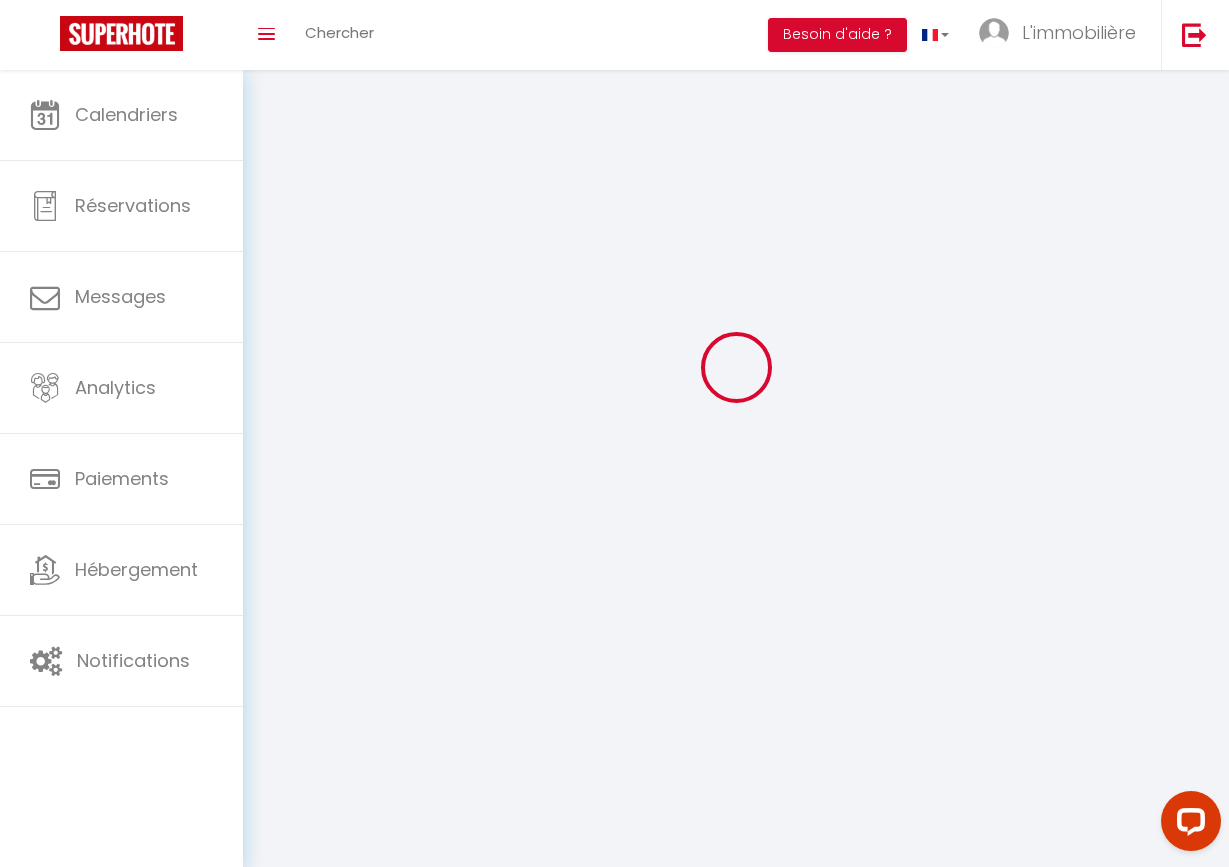 scroll, scrollTop: 70, scrollLeft: 0, axis: vertical 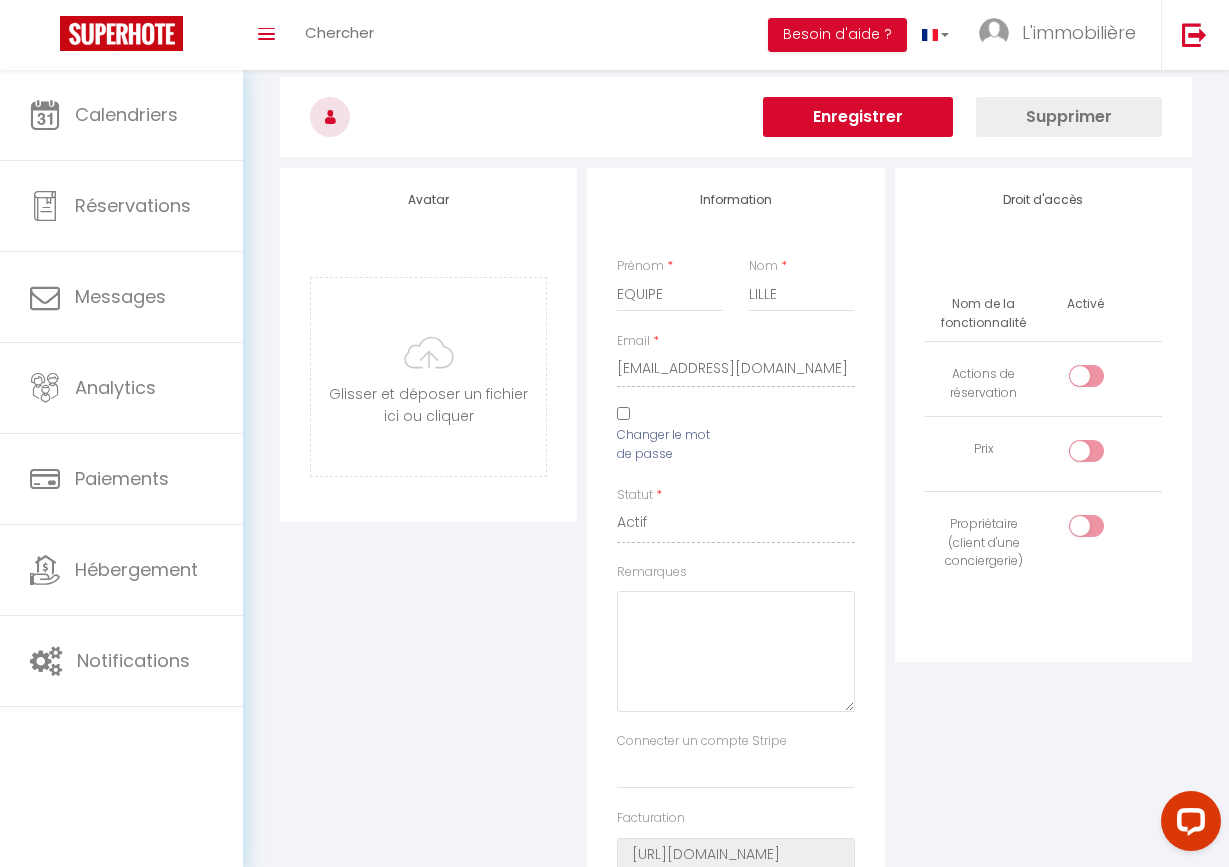 click at bounding box center (1103, 380) 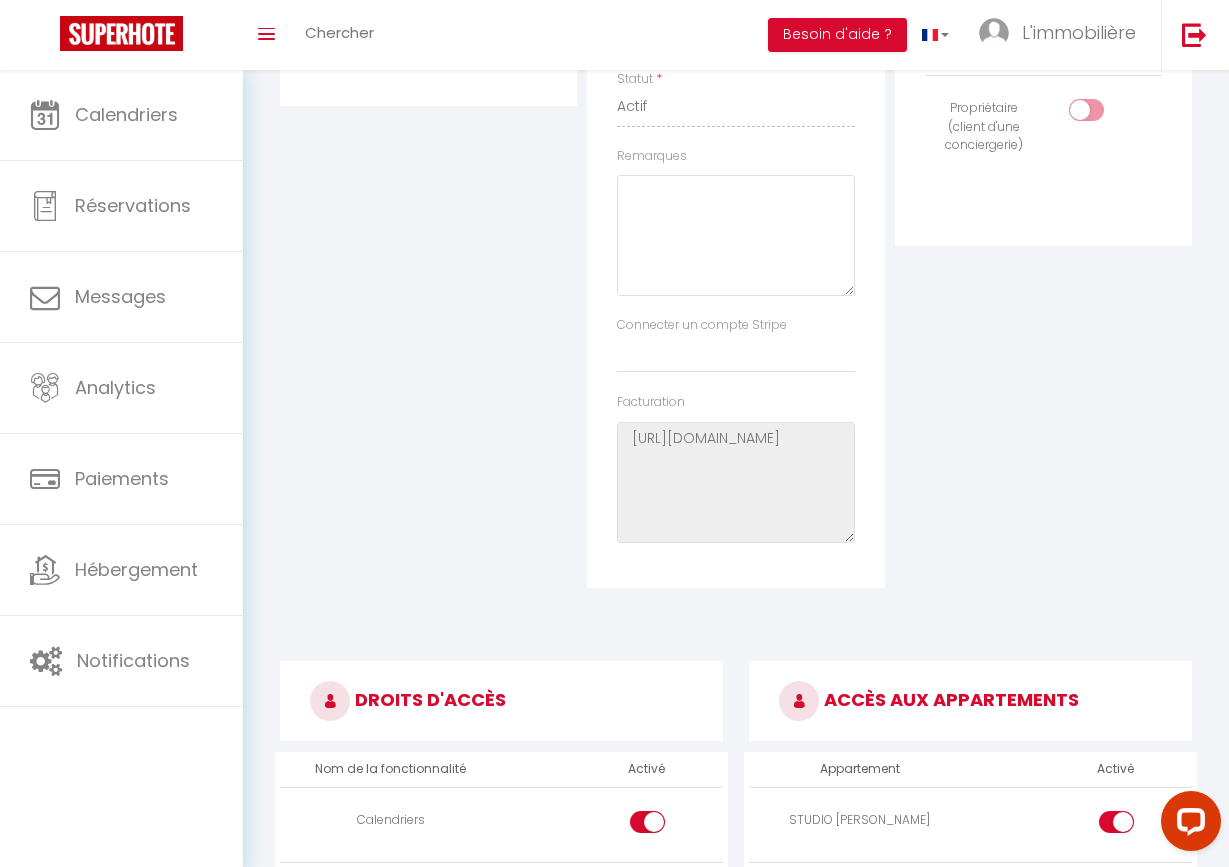 scroll, scrollTop: 105, scrollLeft: 0, axis: vertical 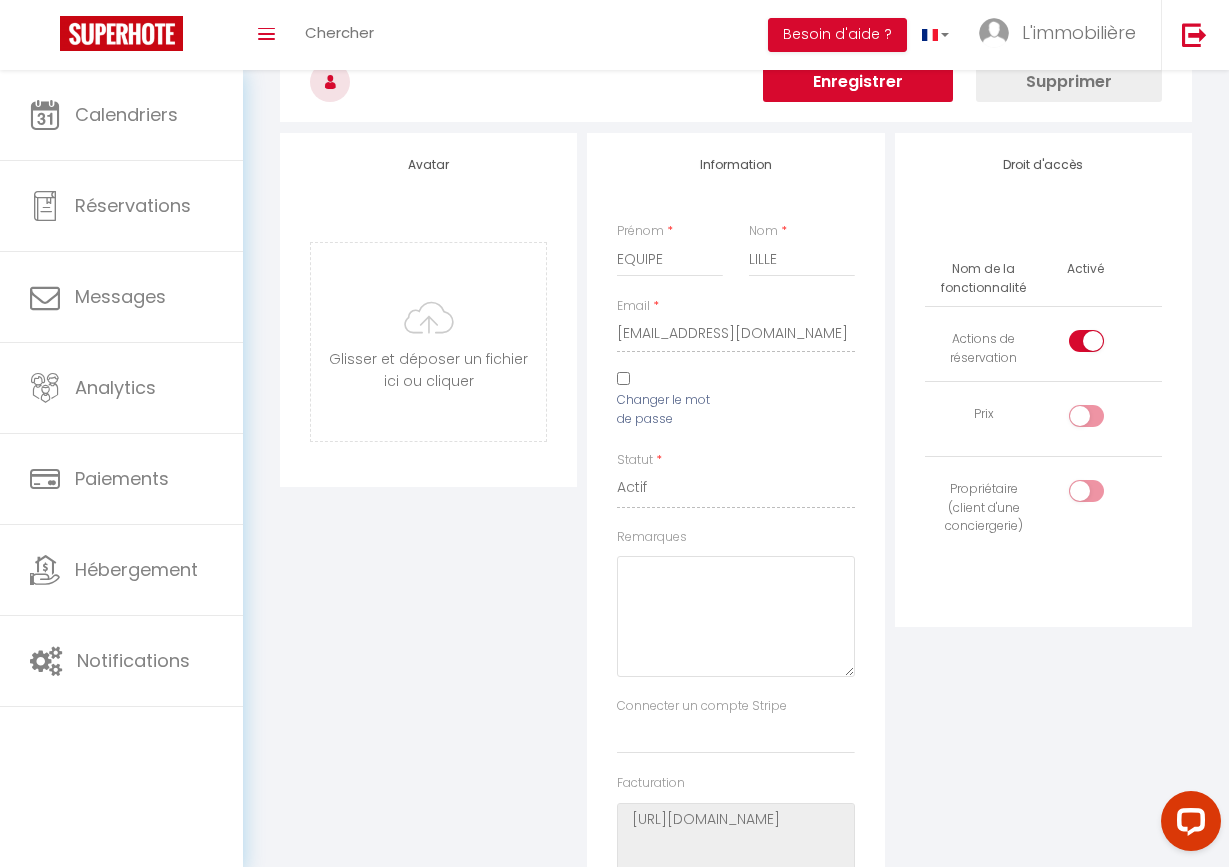 click at bounding box center (1086, 341) 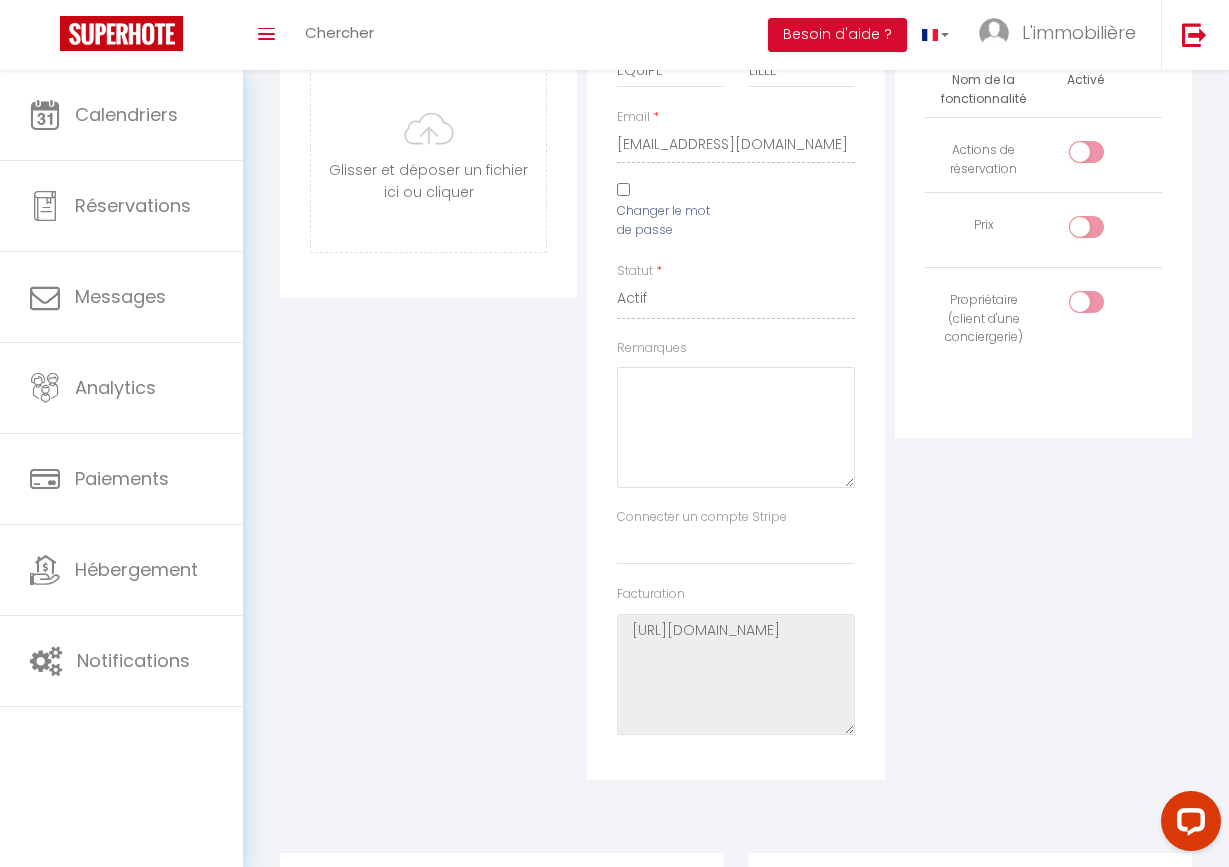 scroll, scrollTop: 289, scrollLeft: 0, axis: vertical 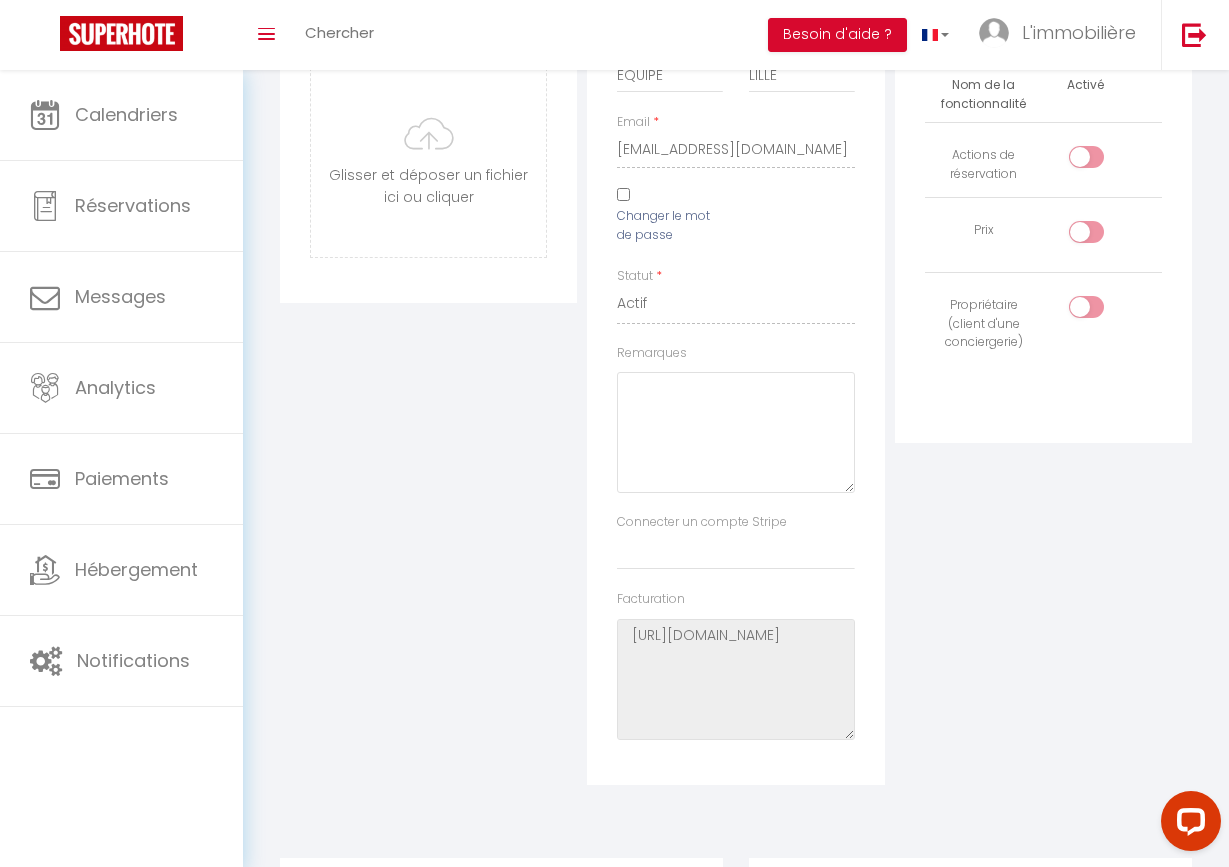 click at bounding box center (1103, 161) 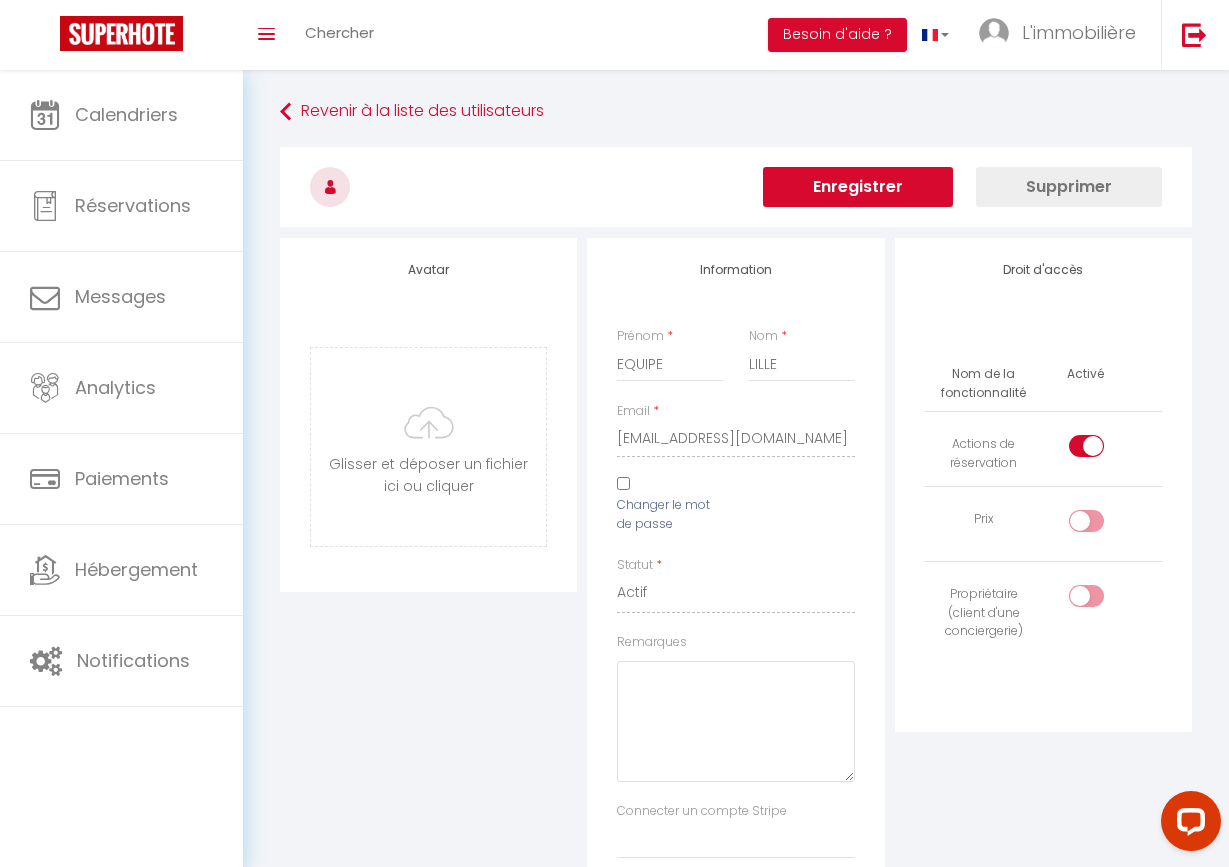 scroll, scrollTop: 0, scrollLeft: 0, axis: both 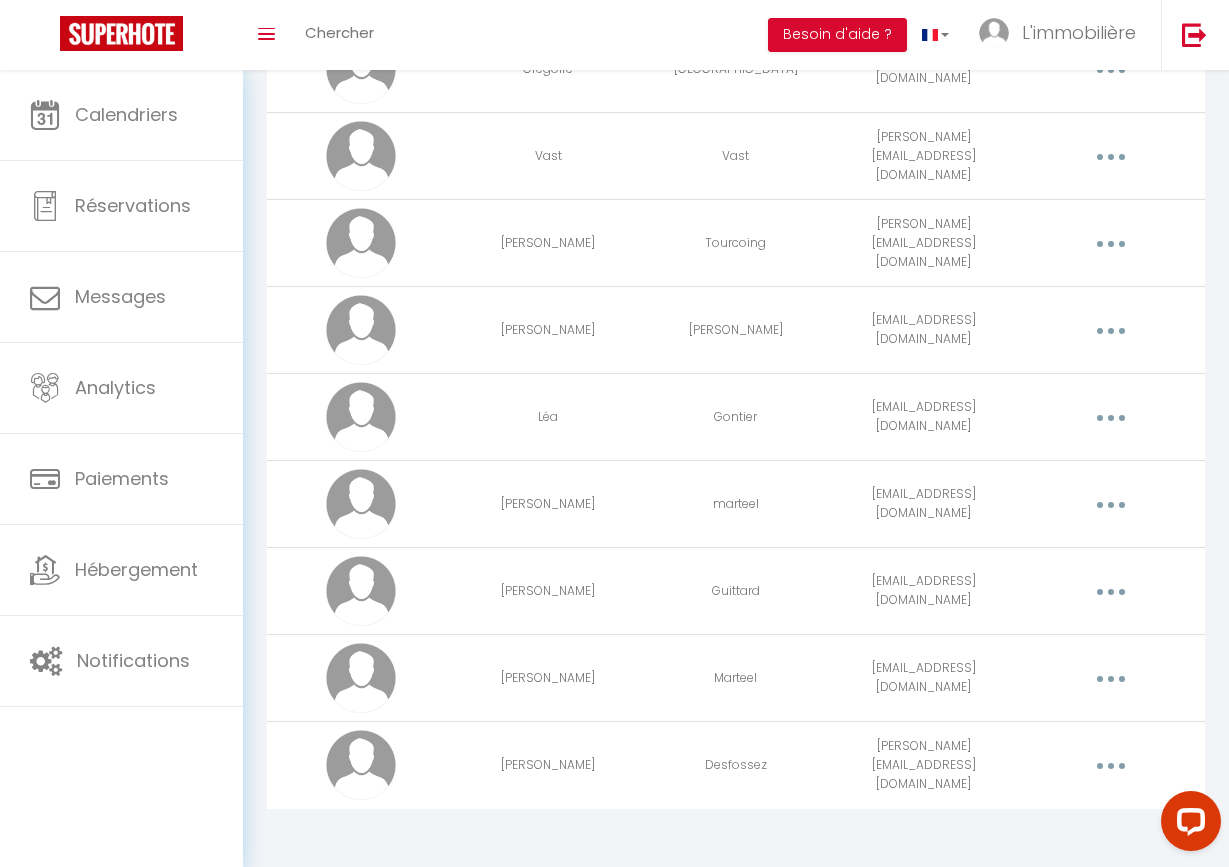 click at bounding box center (1111, 417) 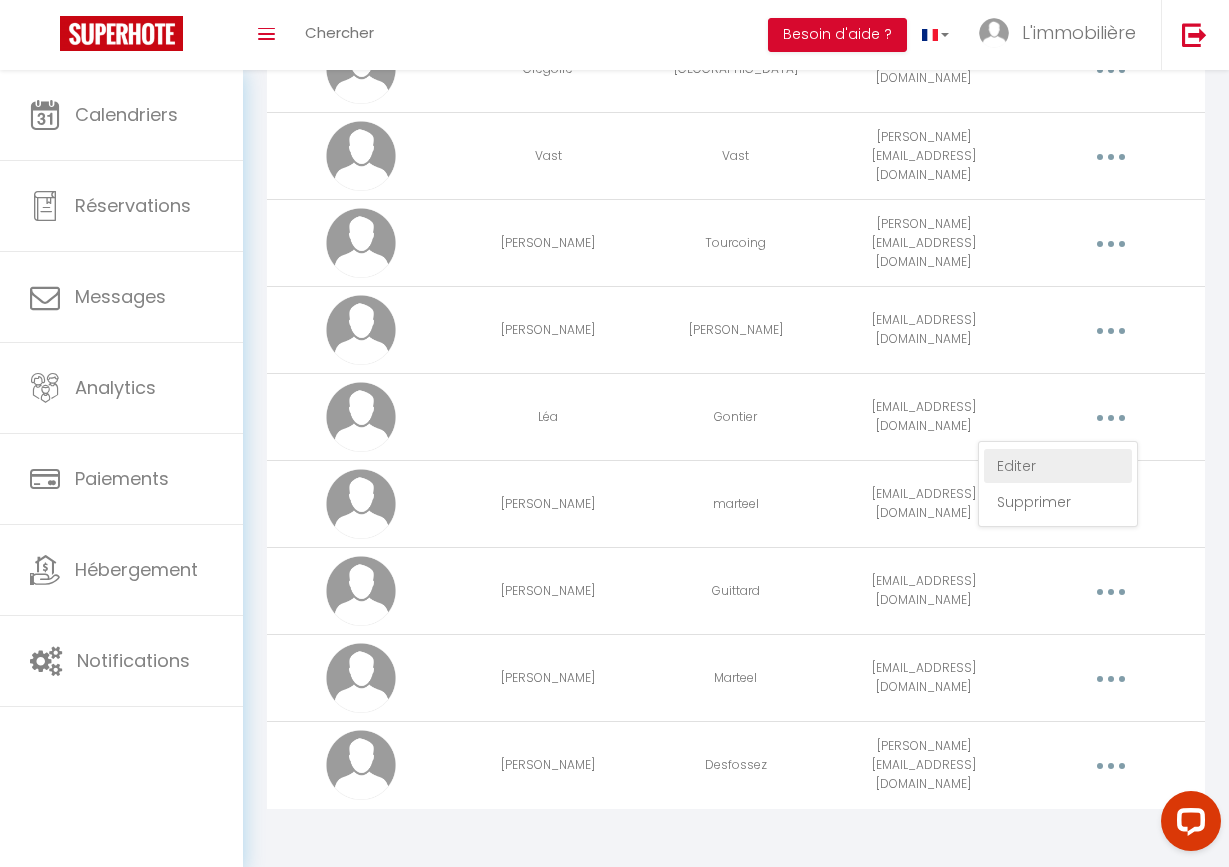 click on "Editer" at bounding box center [1058, 466] 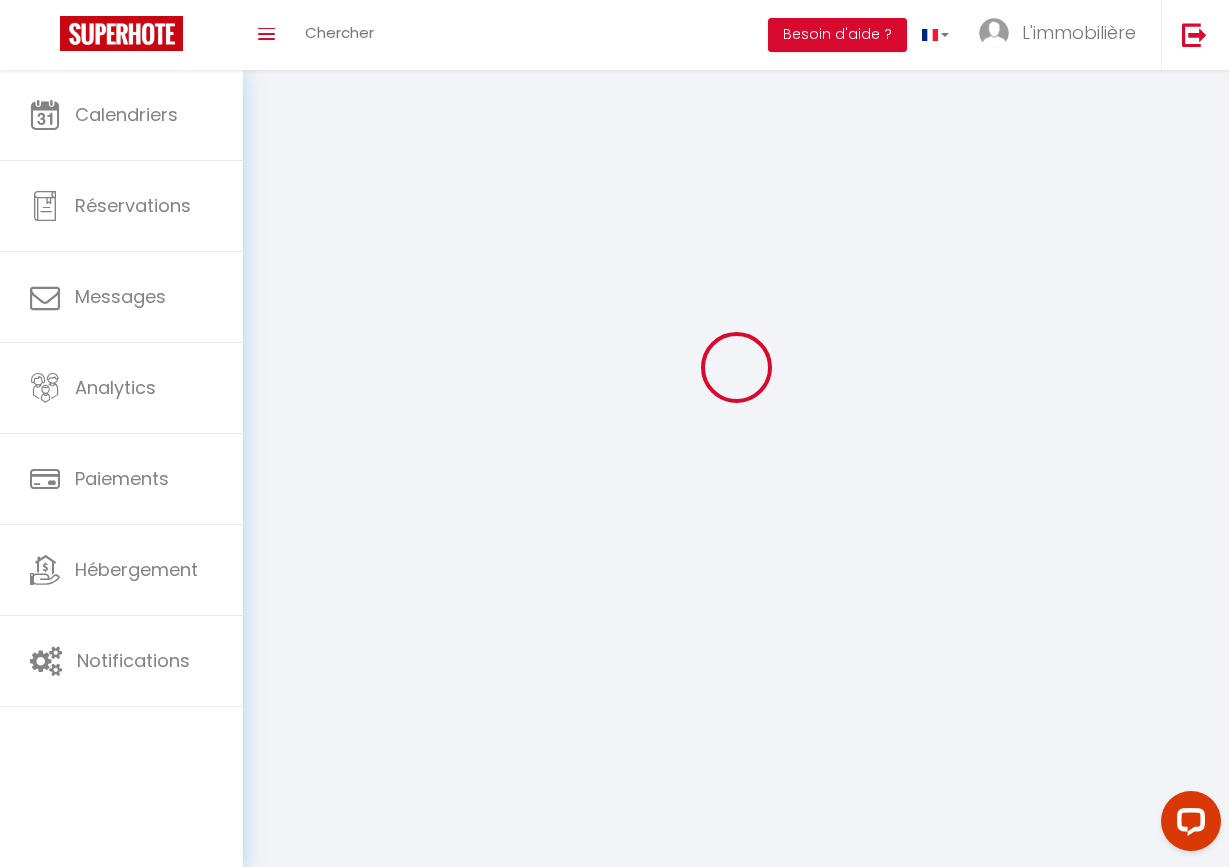 scroll, scrollTop: 70, scrollLeft: 0, axis: vertical 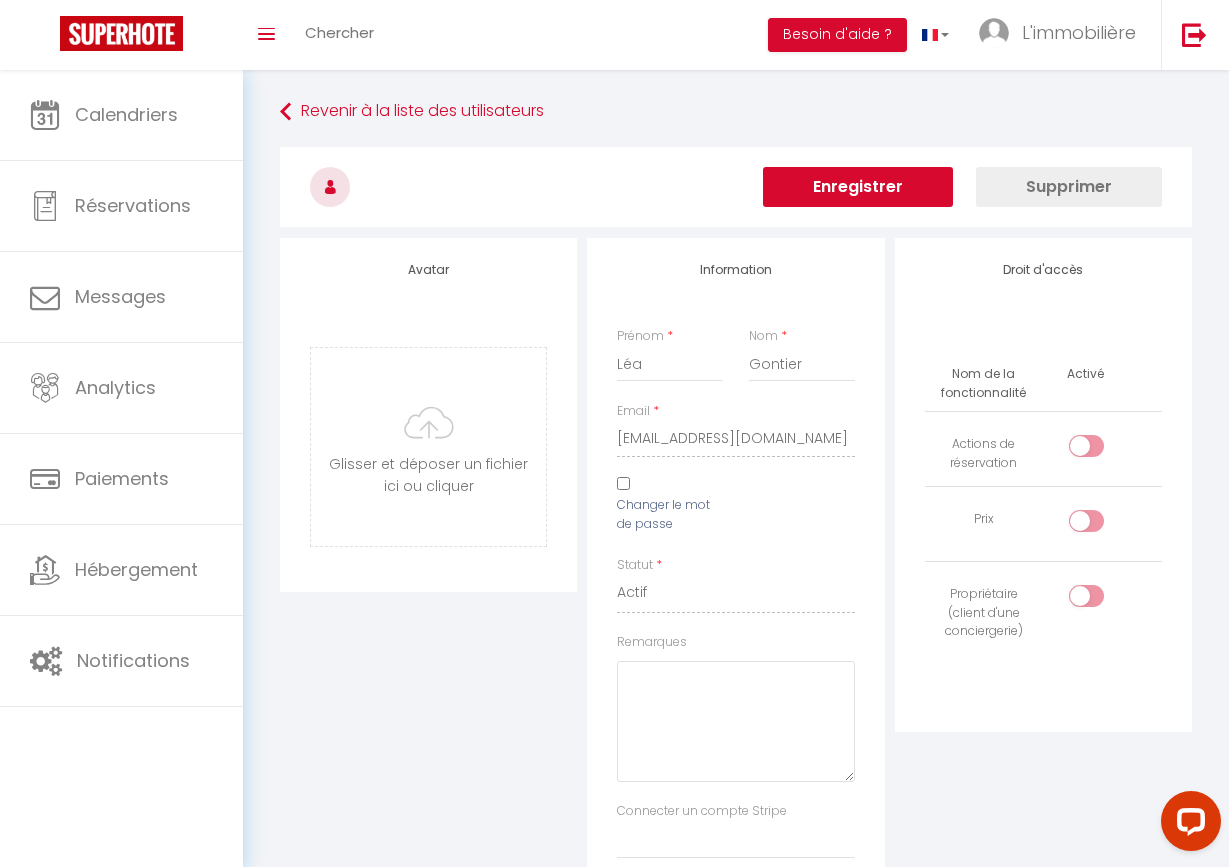 click on "Supprimer" at bounding box center (1069, 187) 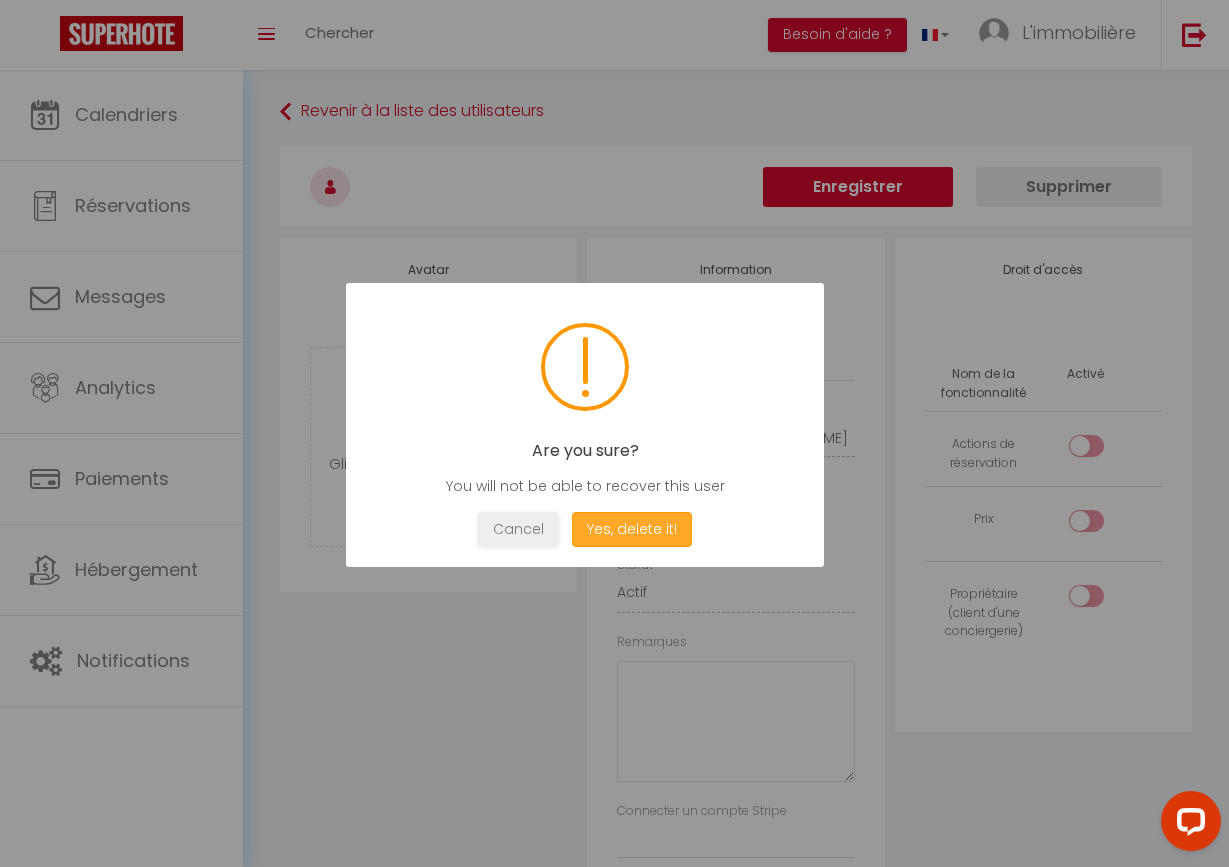 click on "Yes, delete it!" at bounding box center (632, 529) 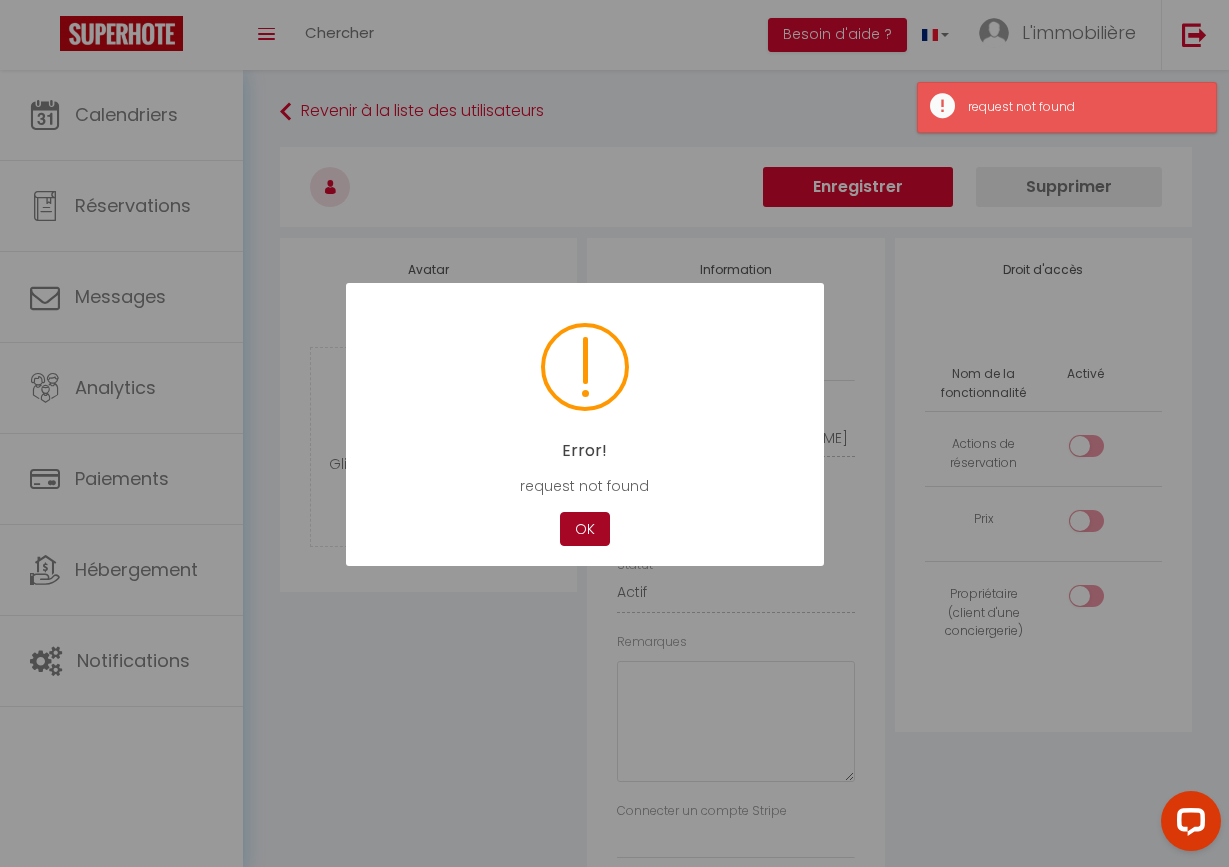 click on "OK" at bounding box center (585, 529) 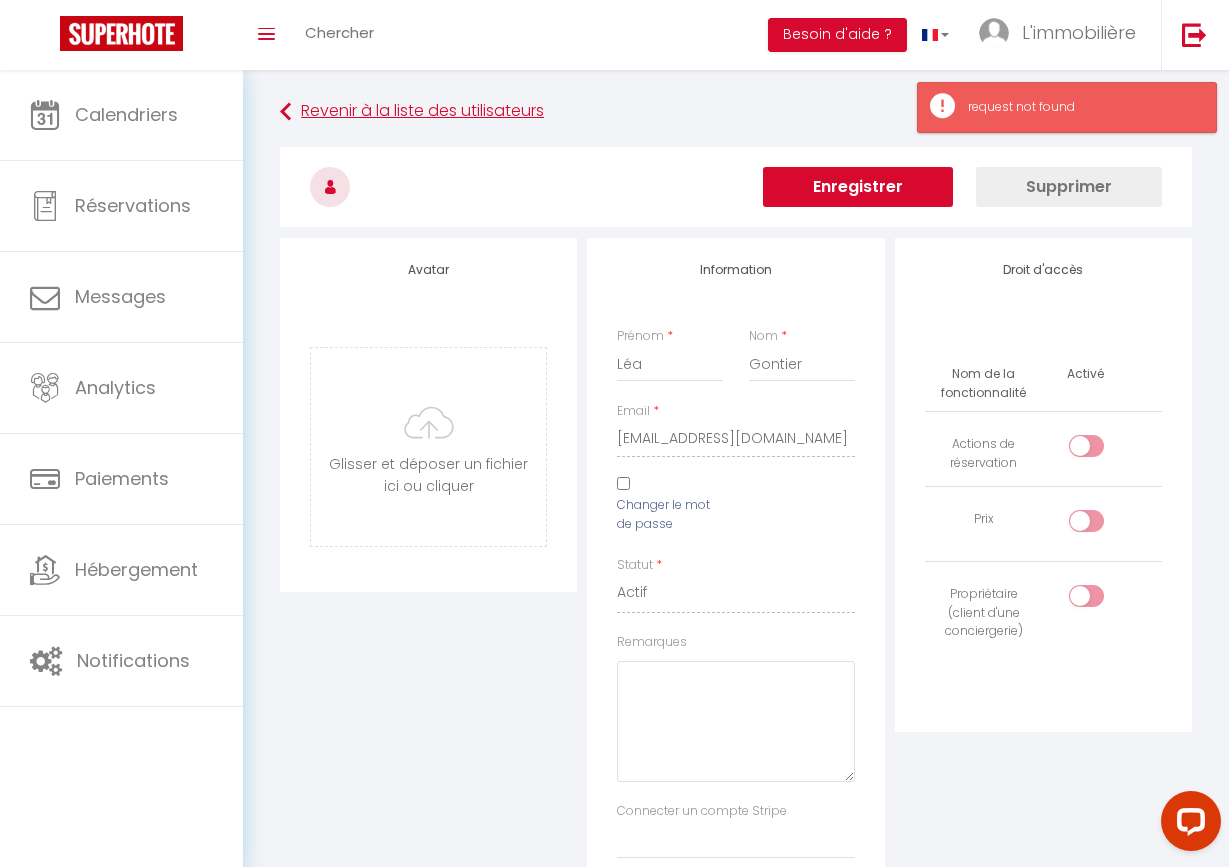 click on "Revenir à la liste des utilisateurs" at bounding box center (736, 112) 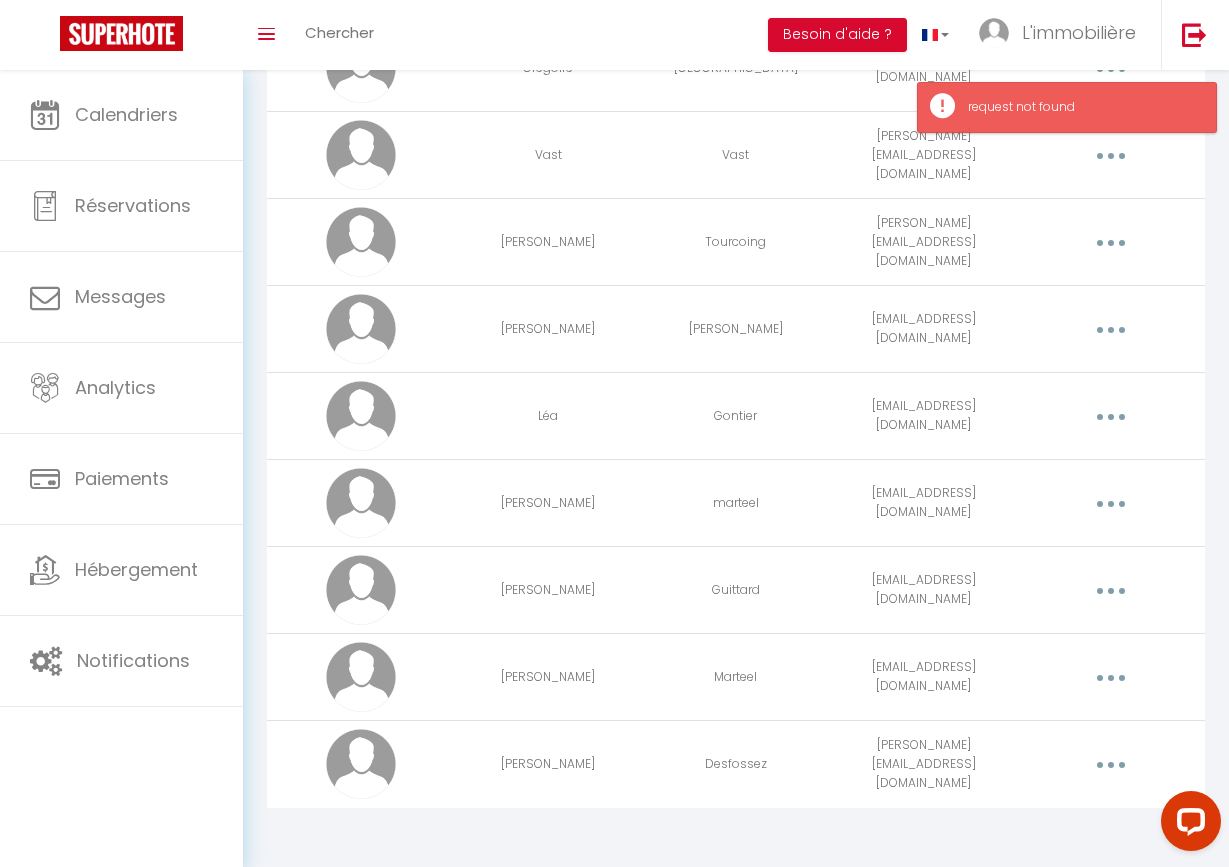 scroll, scrollTop: 2305, scrollLeft: 0, axis: vertical 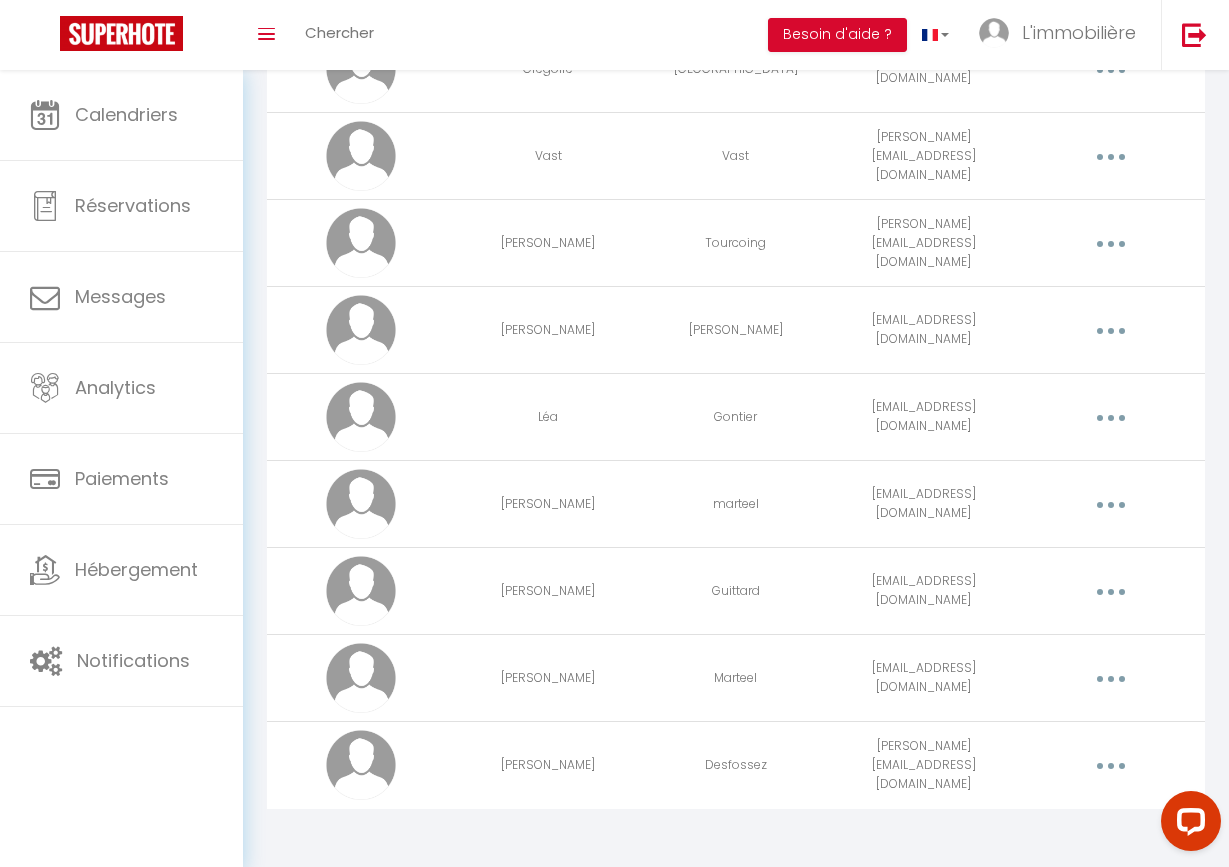 click at bounding box center (1111, 417) 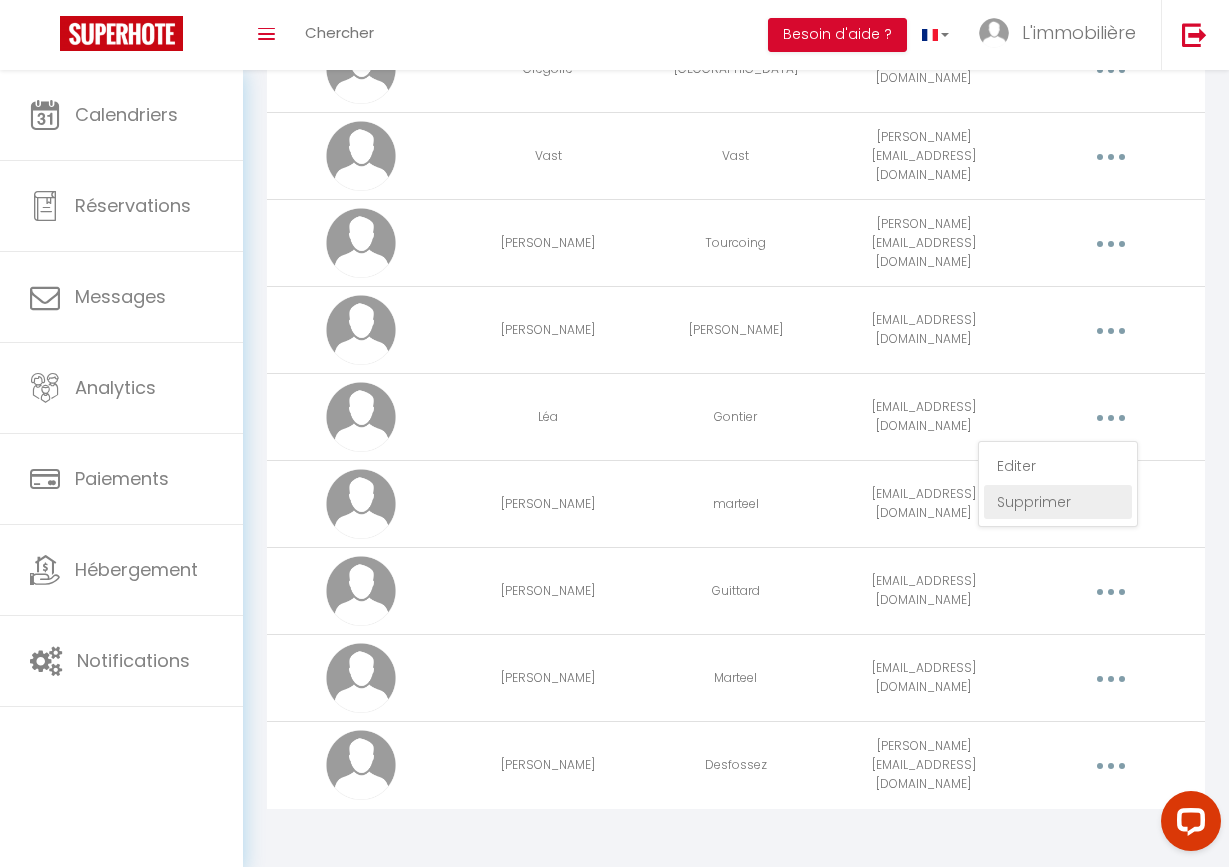 click on "Supprimer" at bounding box center [1058, 502] 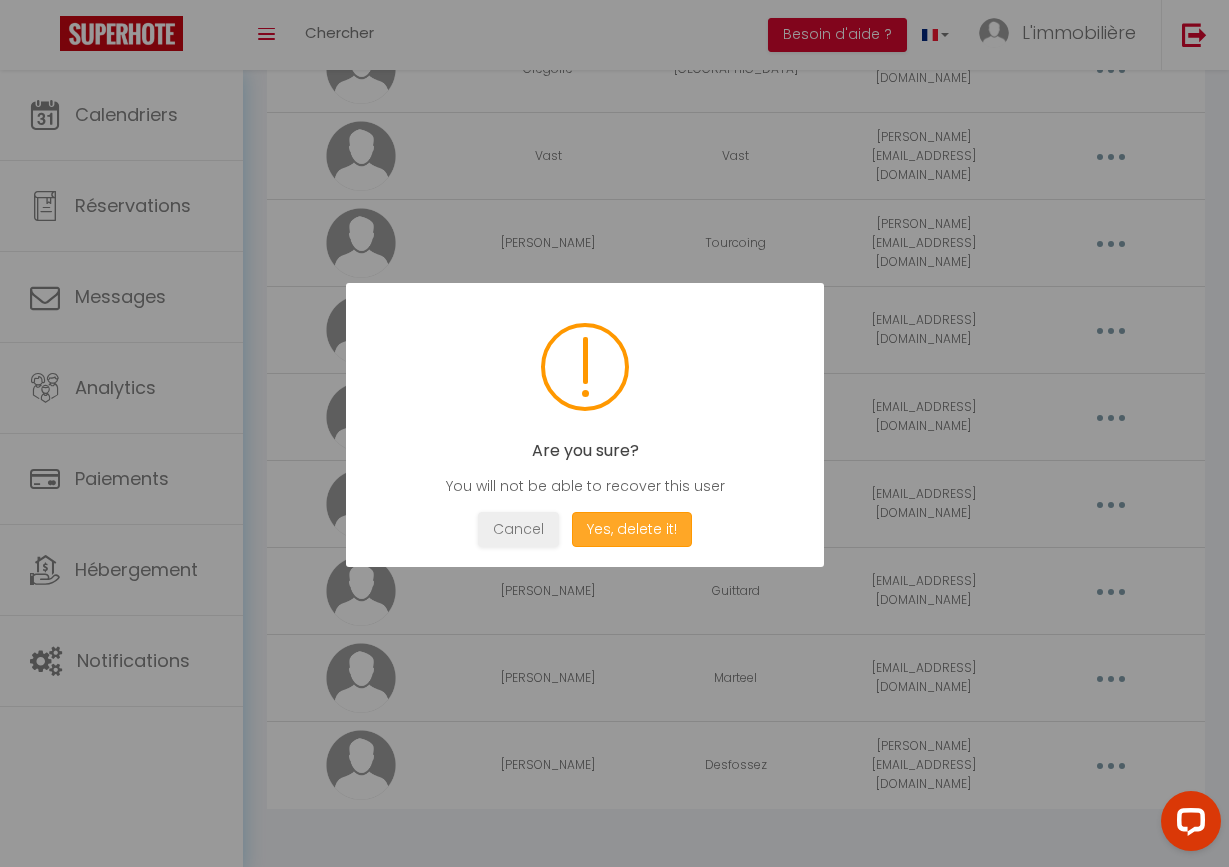 click on "Yes, delete it!" at bounding box center (632, 529) 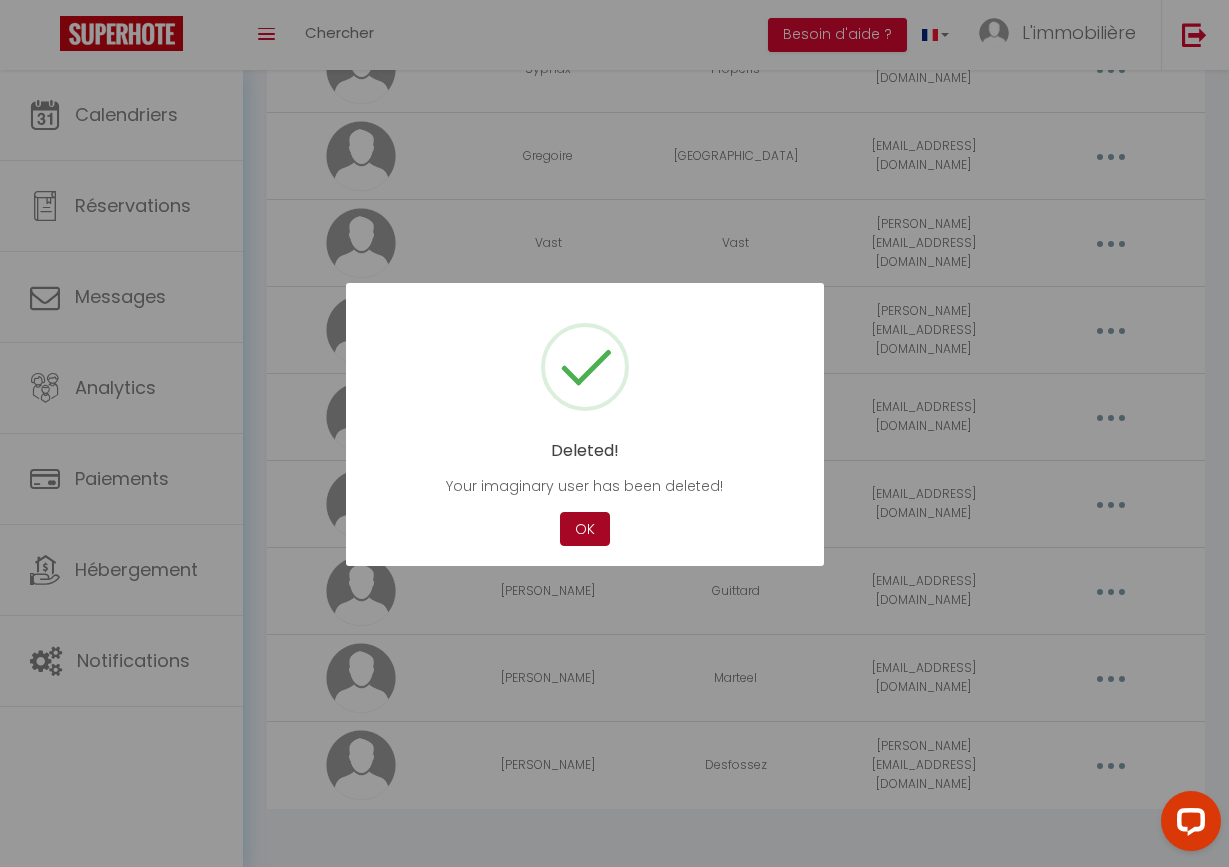 click on "OK" at bounding box center [585, 529] 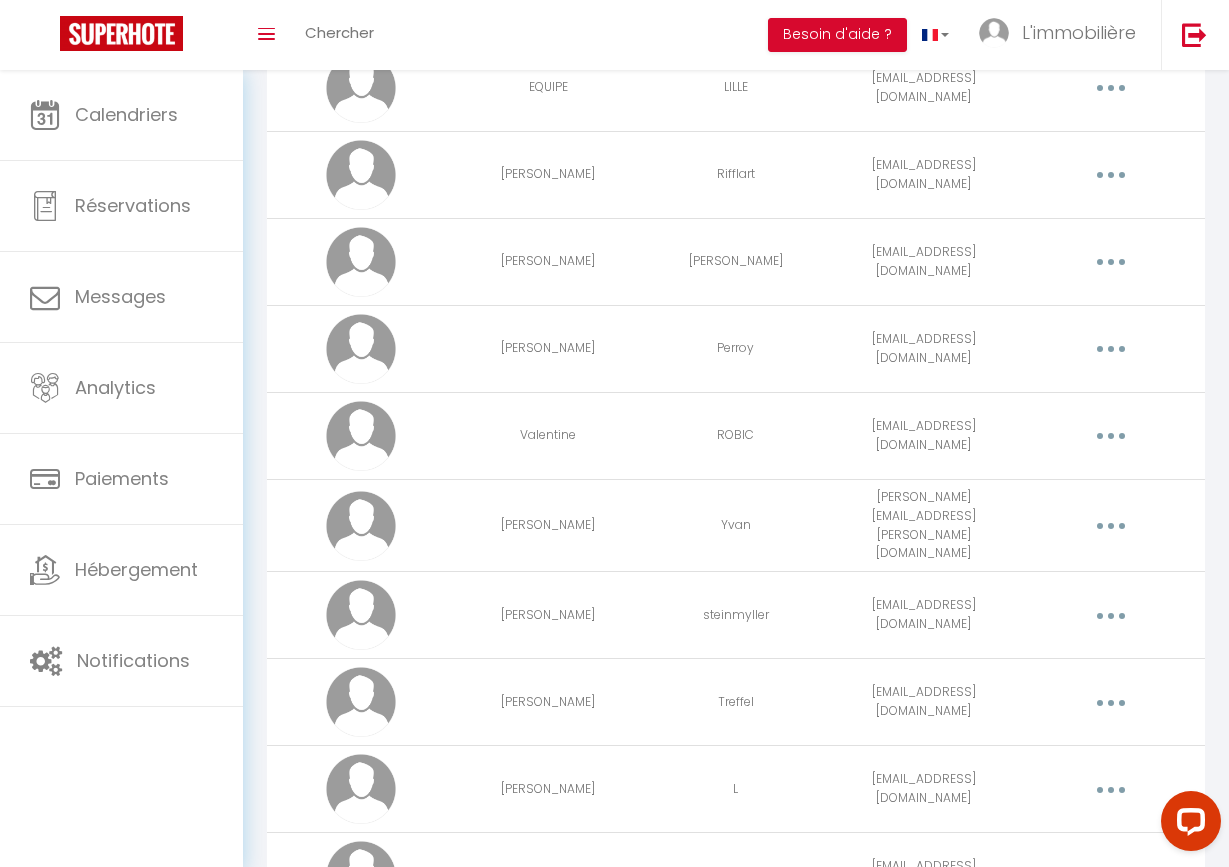 scroll, scrollTop: 623, scrollLeft: 0, axis: vertical 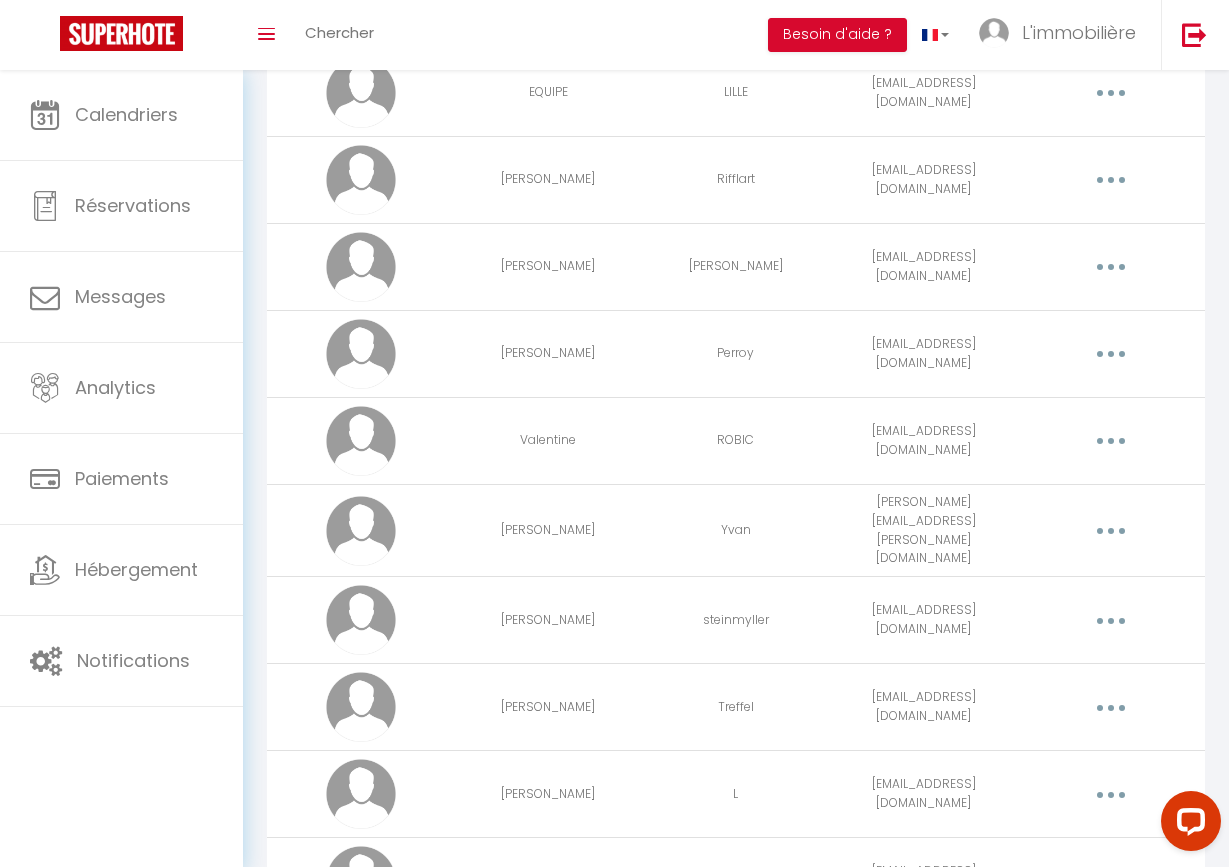 click at bounding box center (1111, 441) 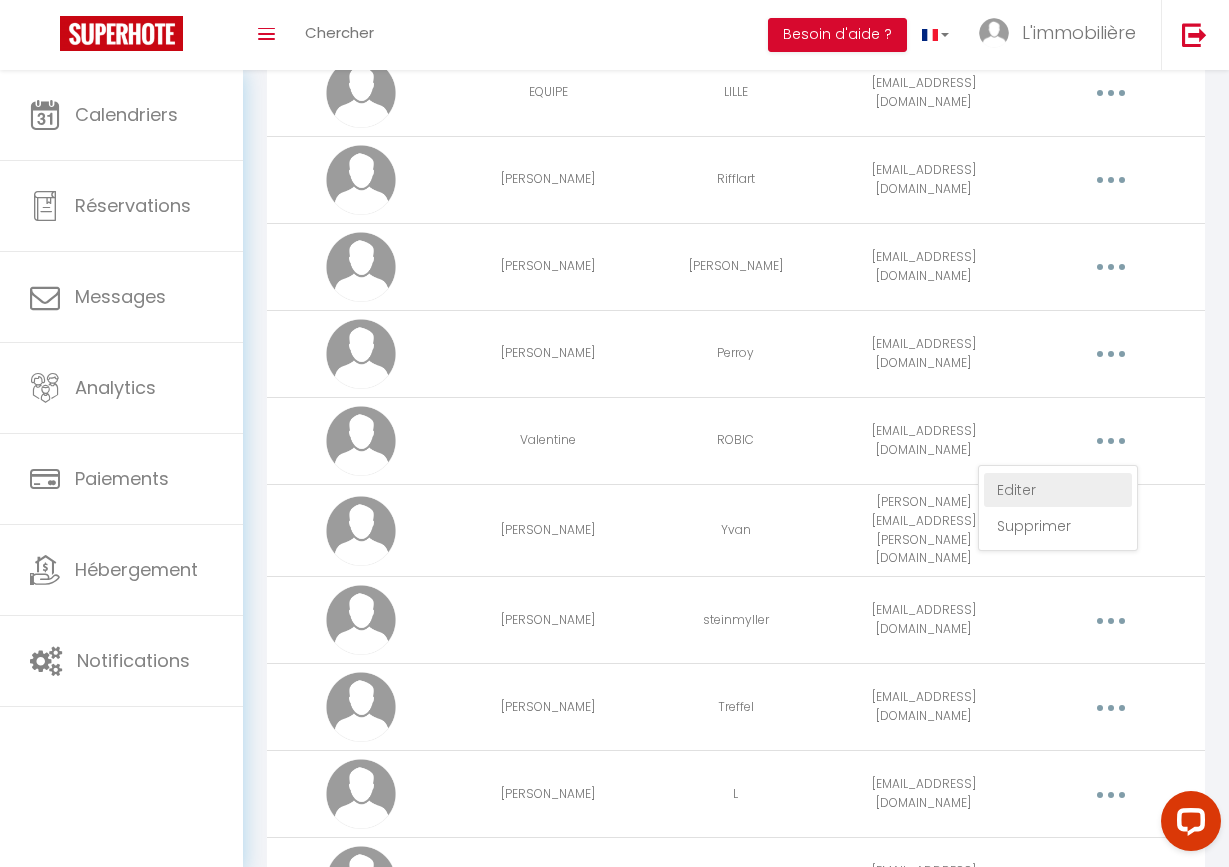 click on "Editer" at bounding box center (1058, 490) 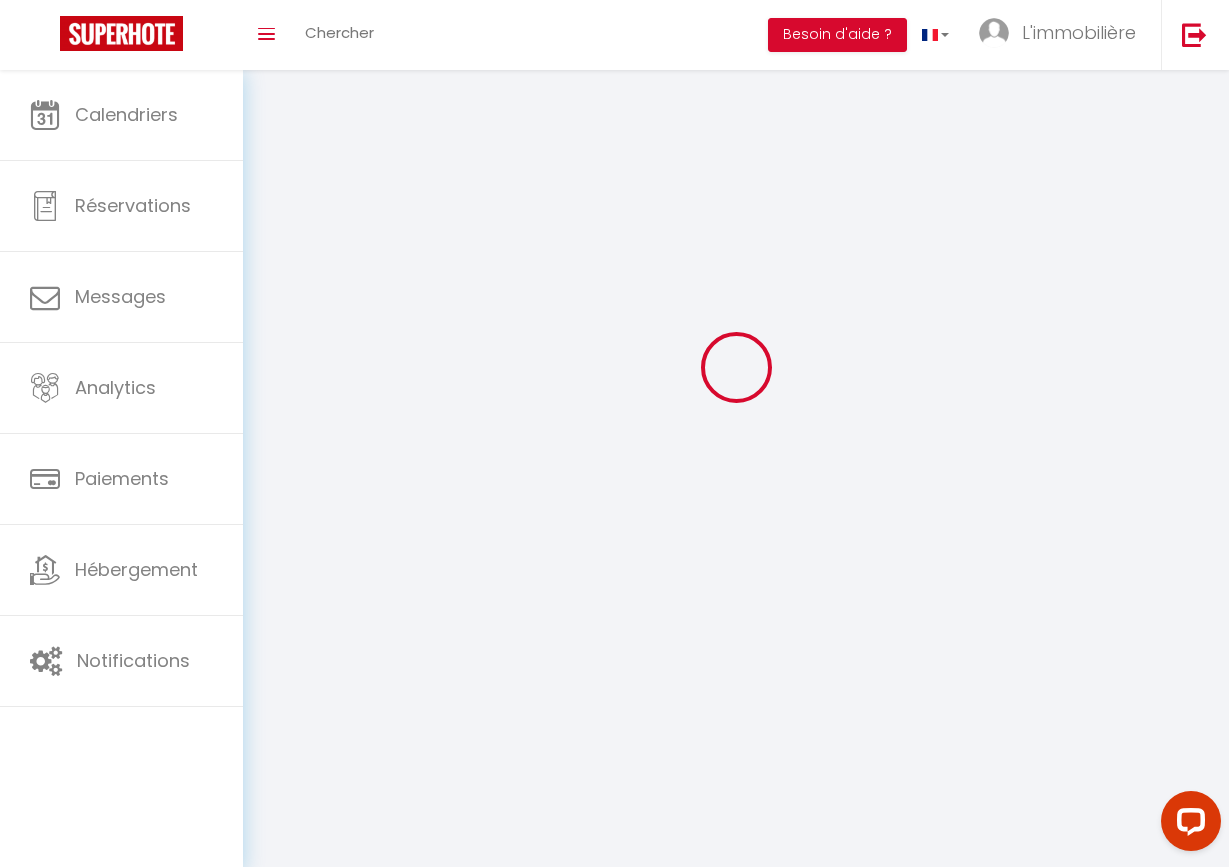 type on "Valentine" 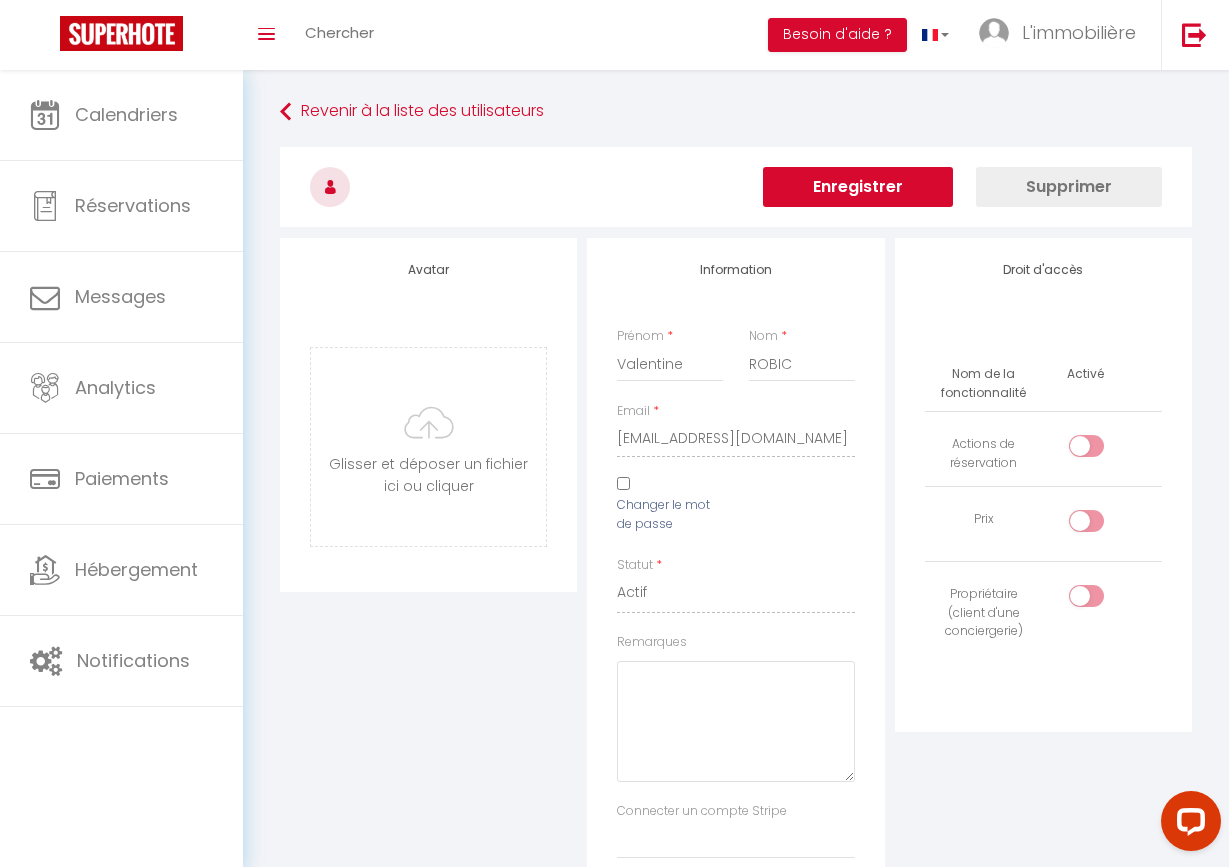 scroll, scrollTop: 0, scrollLeft: 0, axis: both 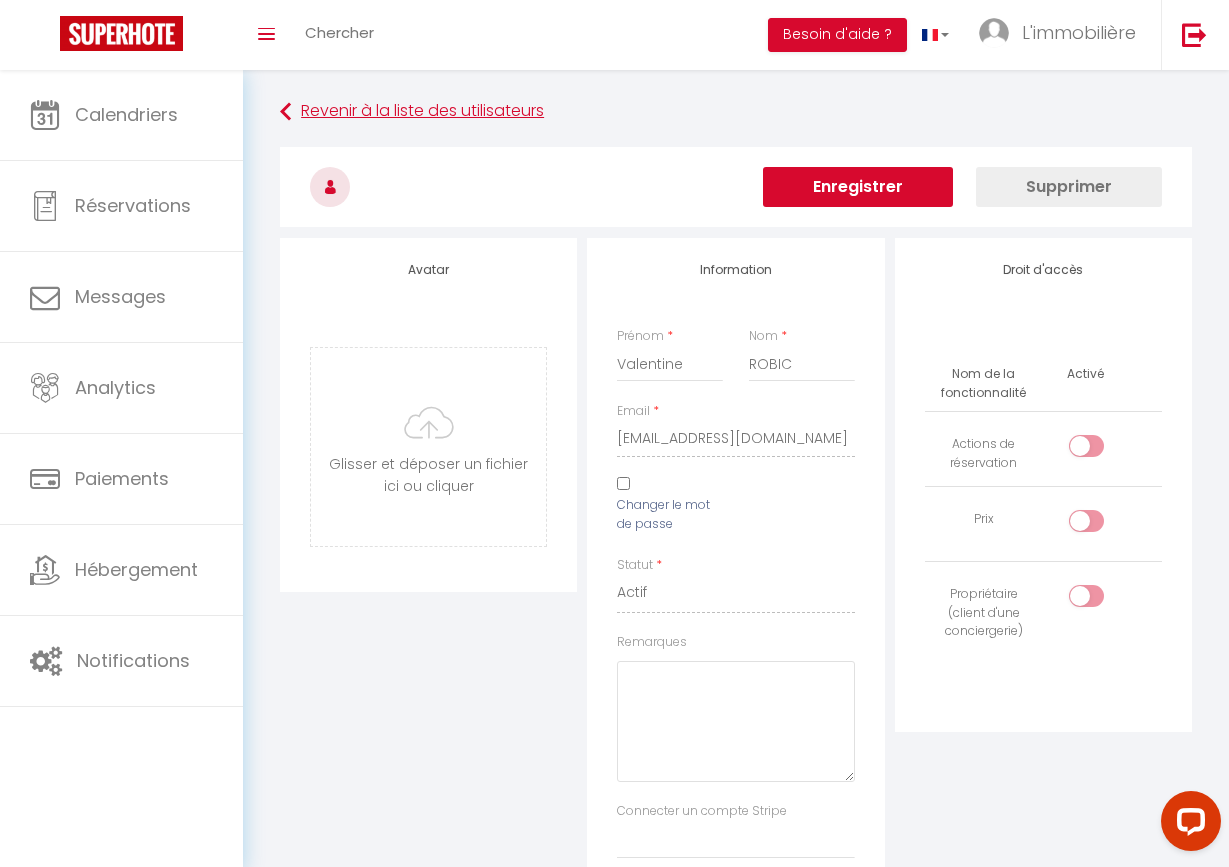 click on "Revenir à la liste des utilisateurs" at bounding box center [736, 112] 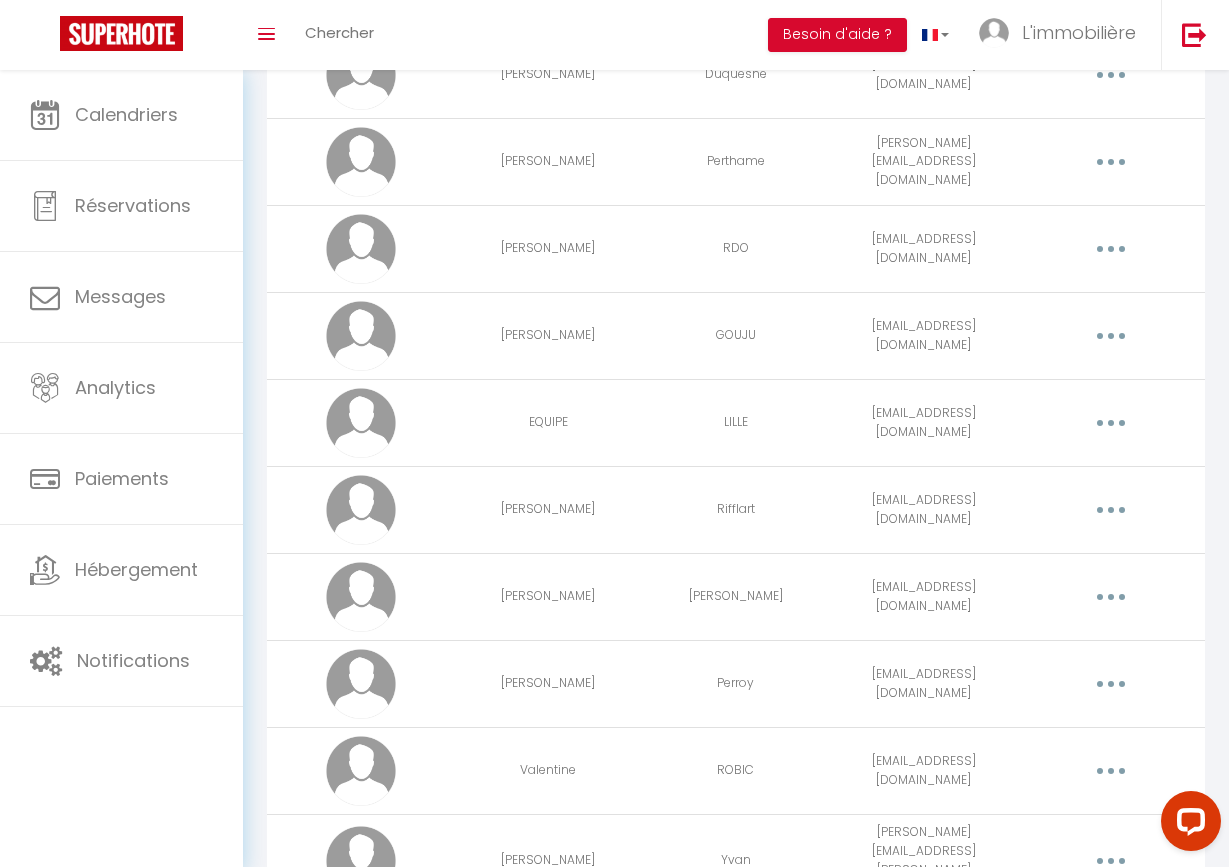 scroll, scrollTop: 294, scrollLeft: 0, axis: vertical 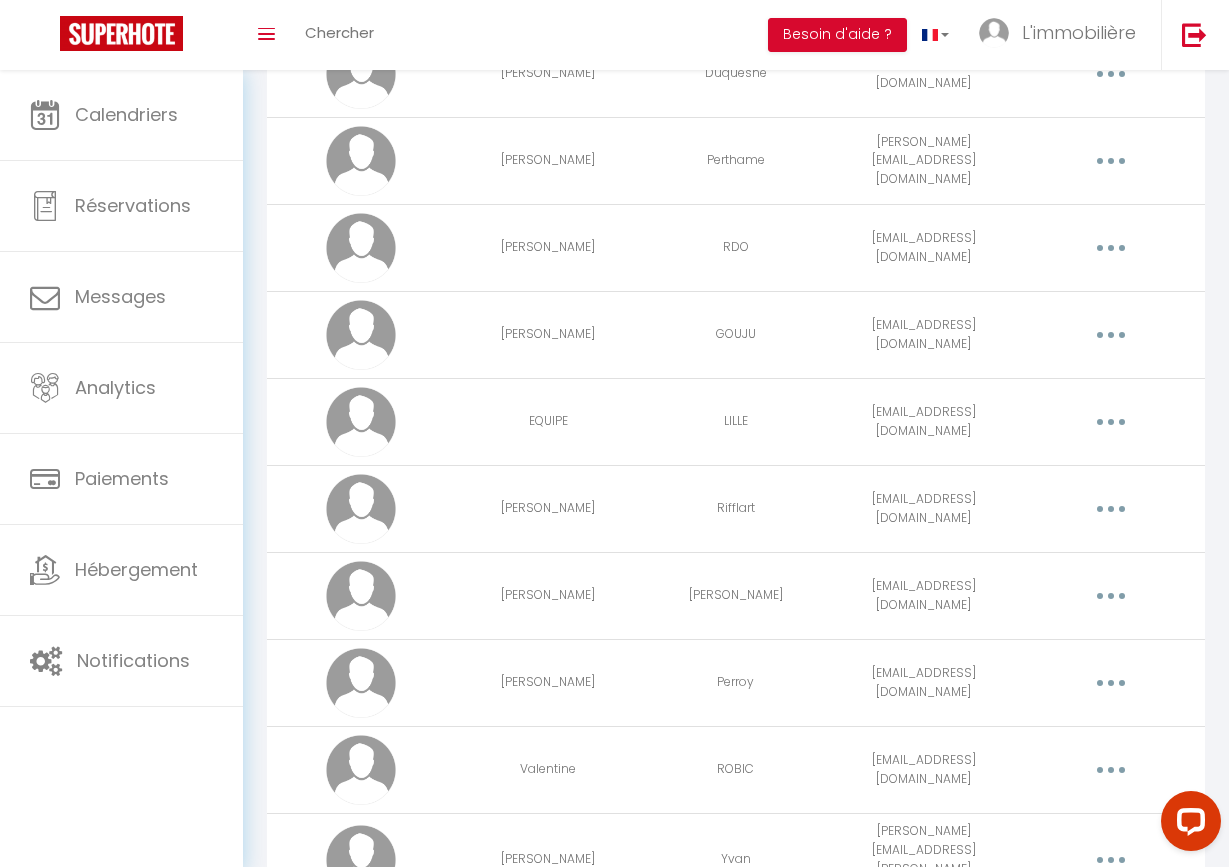 click at bounding box center [1111, 596] 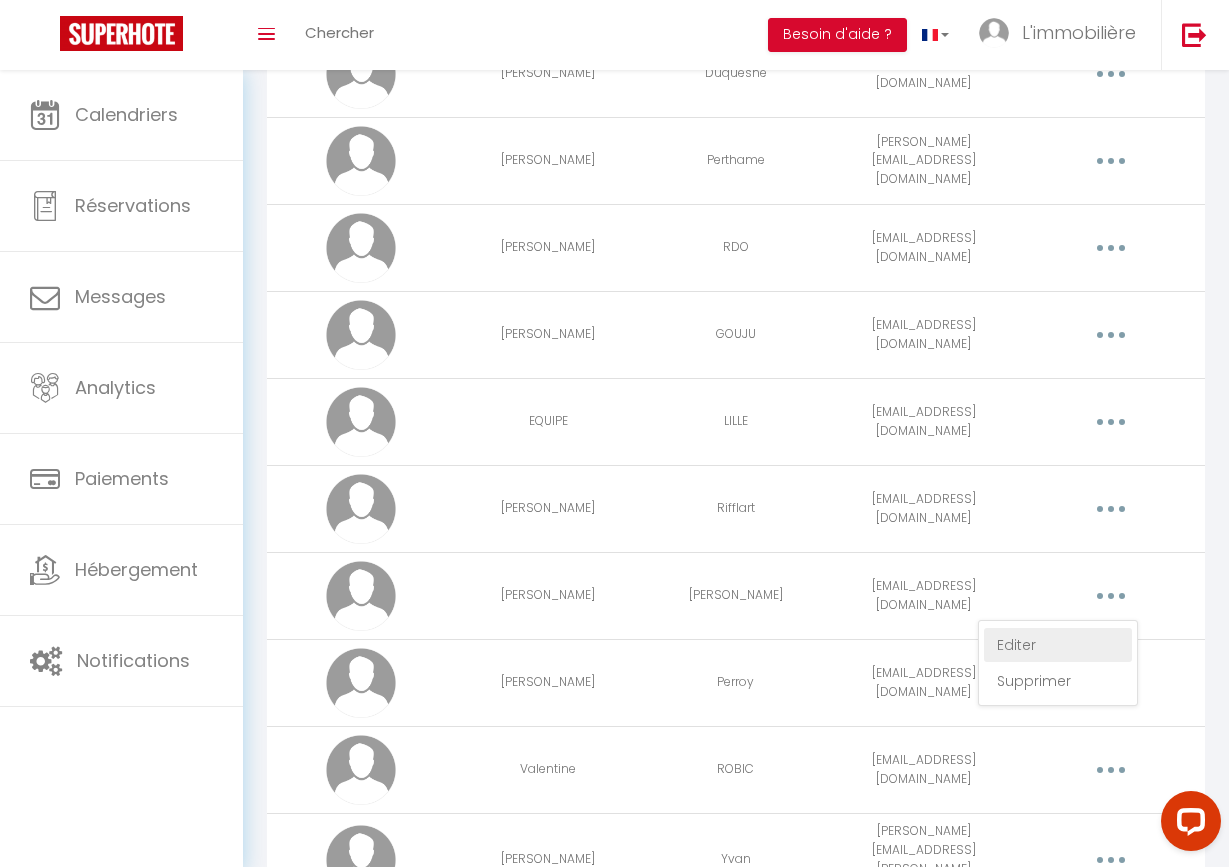click on "Editer" at bounding box center [1058, 645] 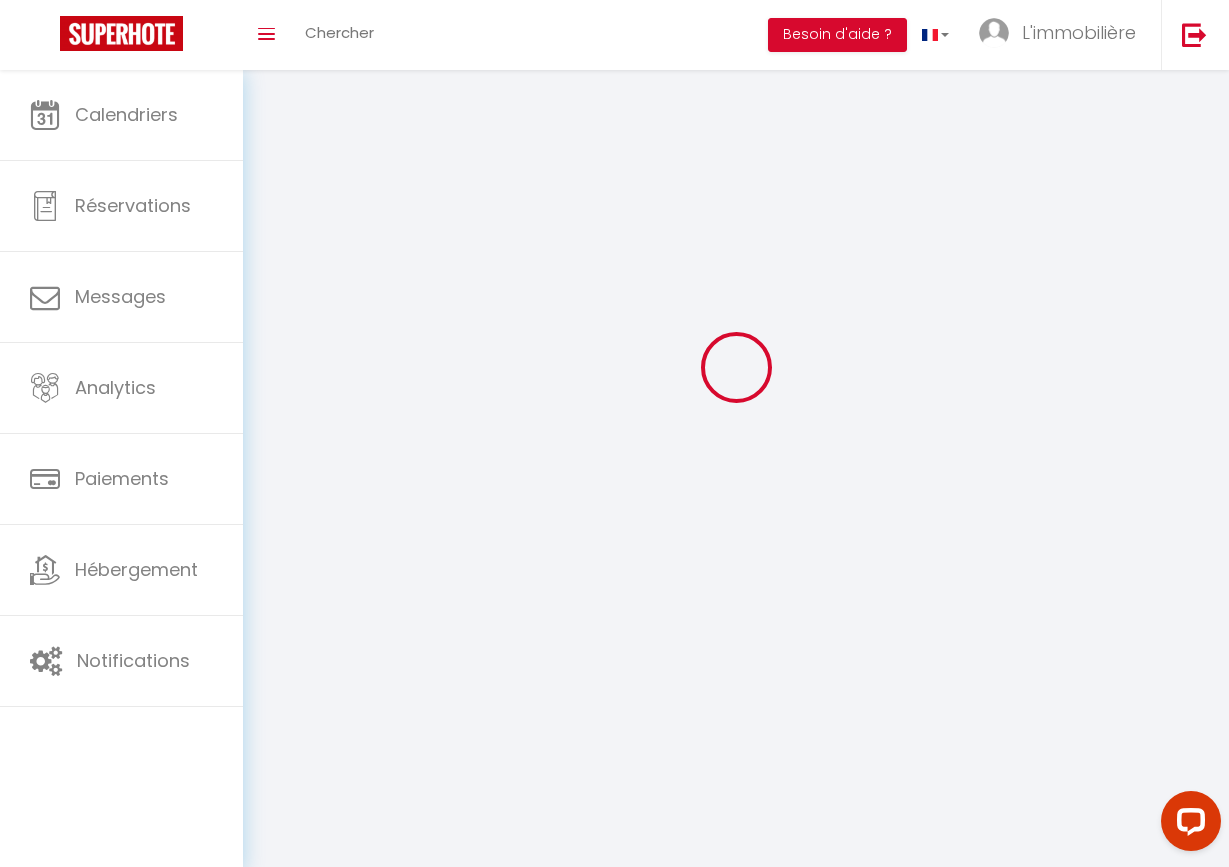 scroll, scrollTop: 70, scrollLeft: 0, axis: vertical 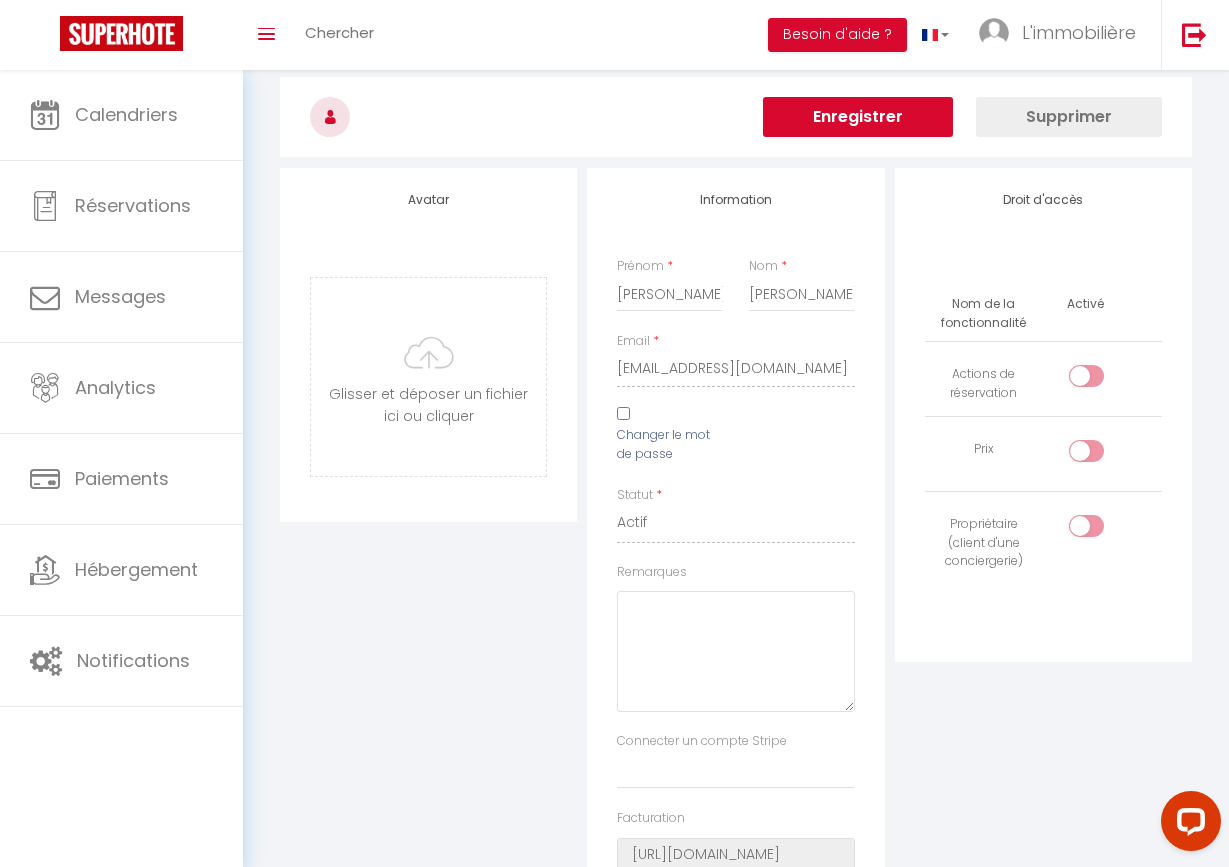 click at bounding box center (1086, 376) 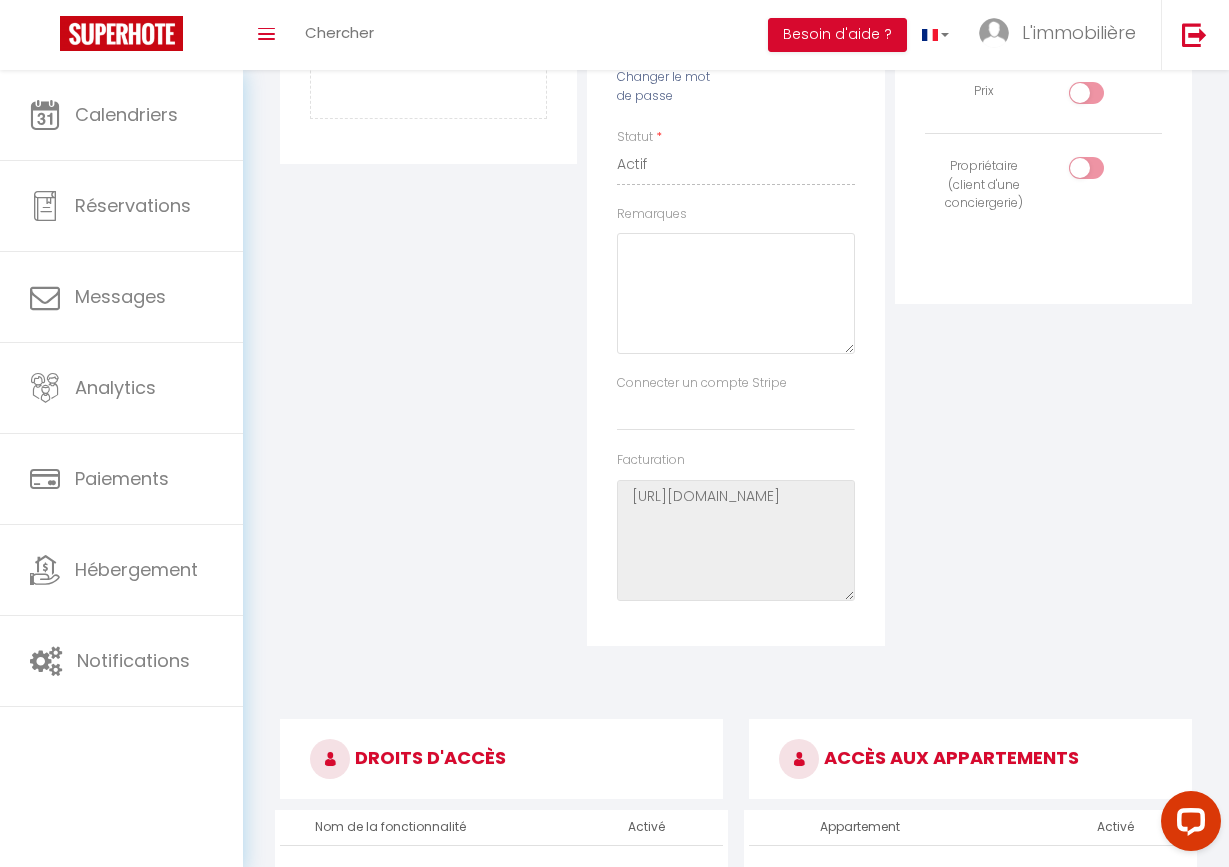 scroll, scrollTop: 6, scrollLeft: 0, axis: vertical 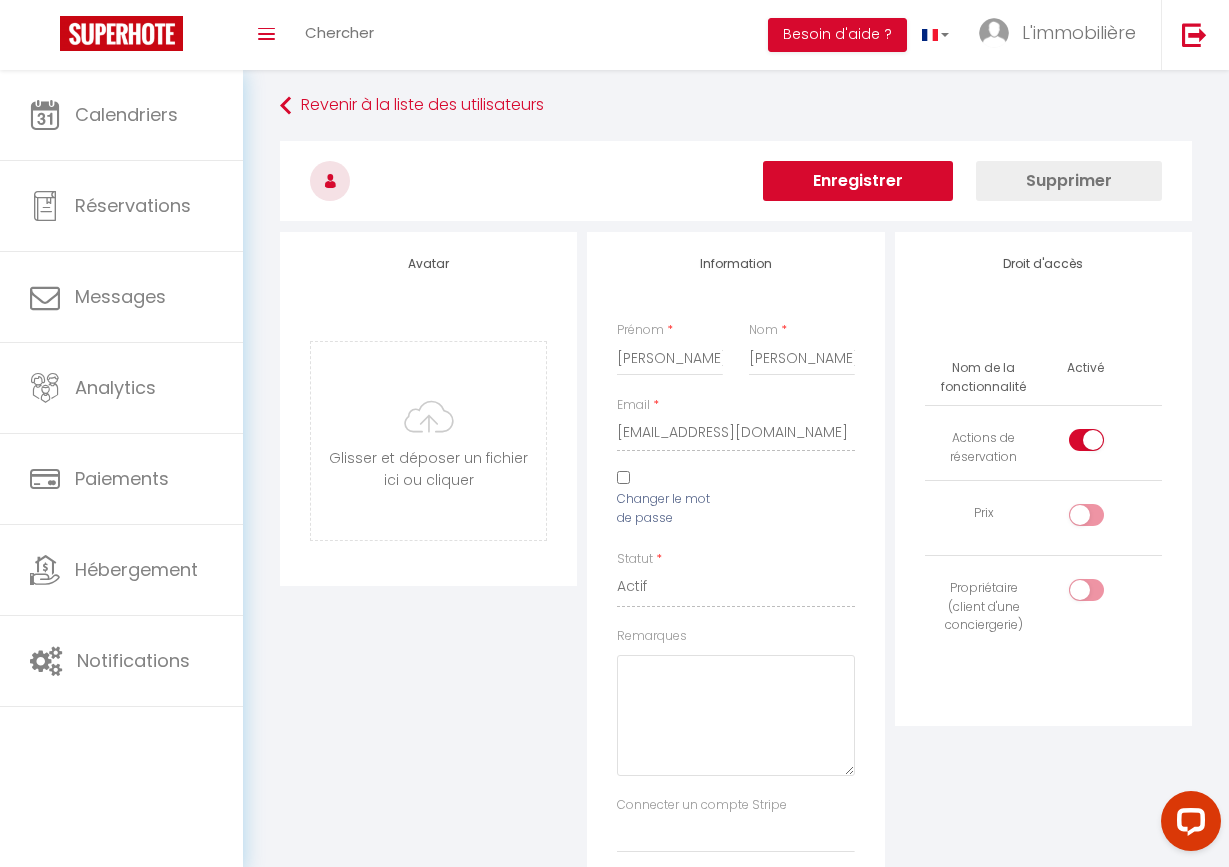 click at bounding box center [1086, 440] 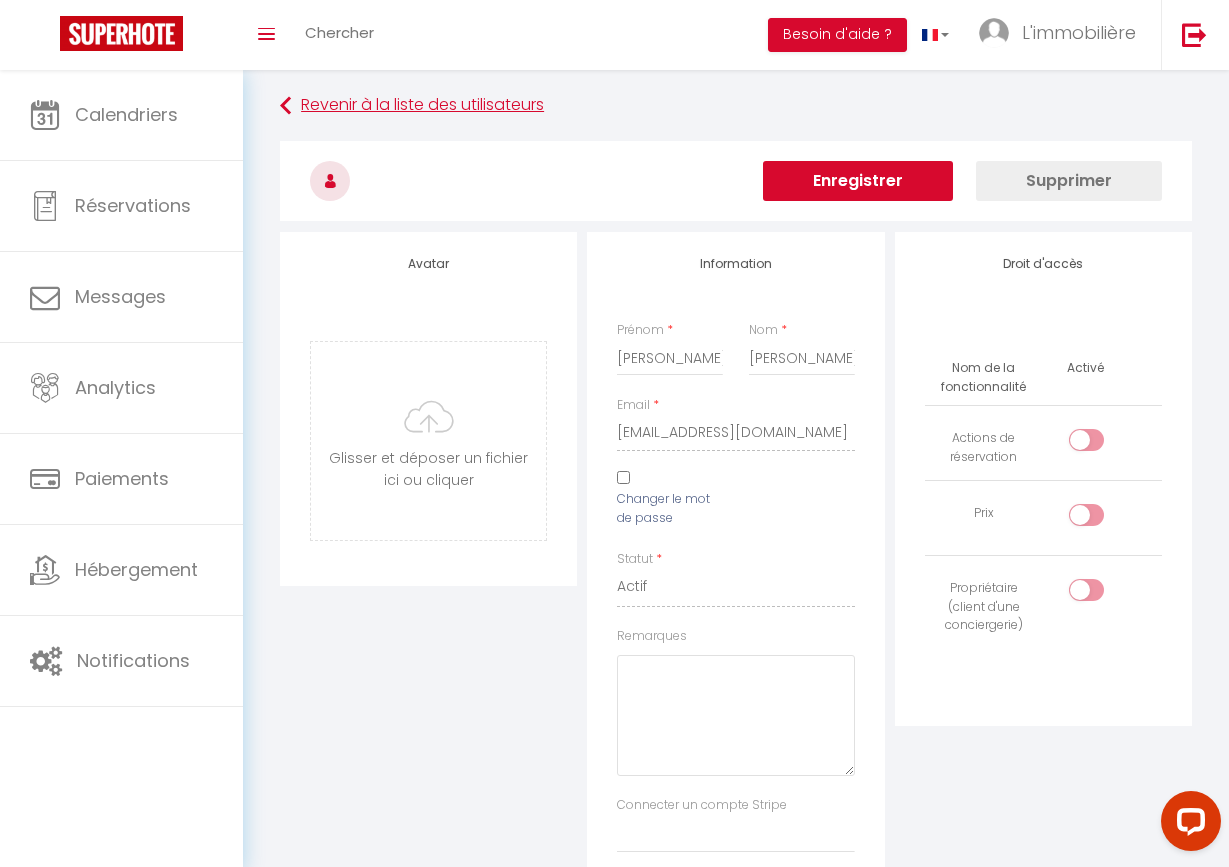 click on "Revenir à la liste des utilisateurs" at bounding box center [736, 106] 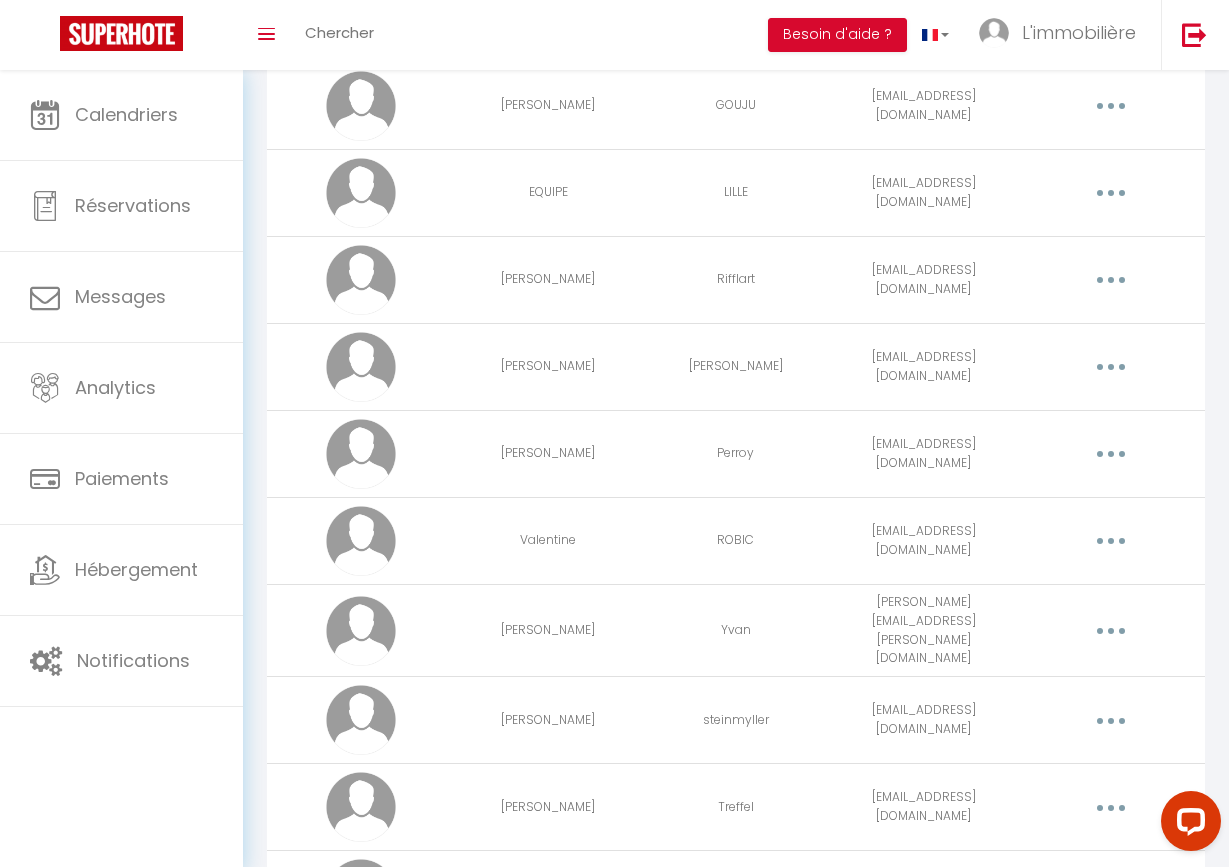 scroll, scrollTop: 526, scrollLeft: 0, axis: vertical 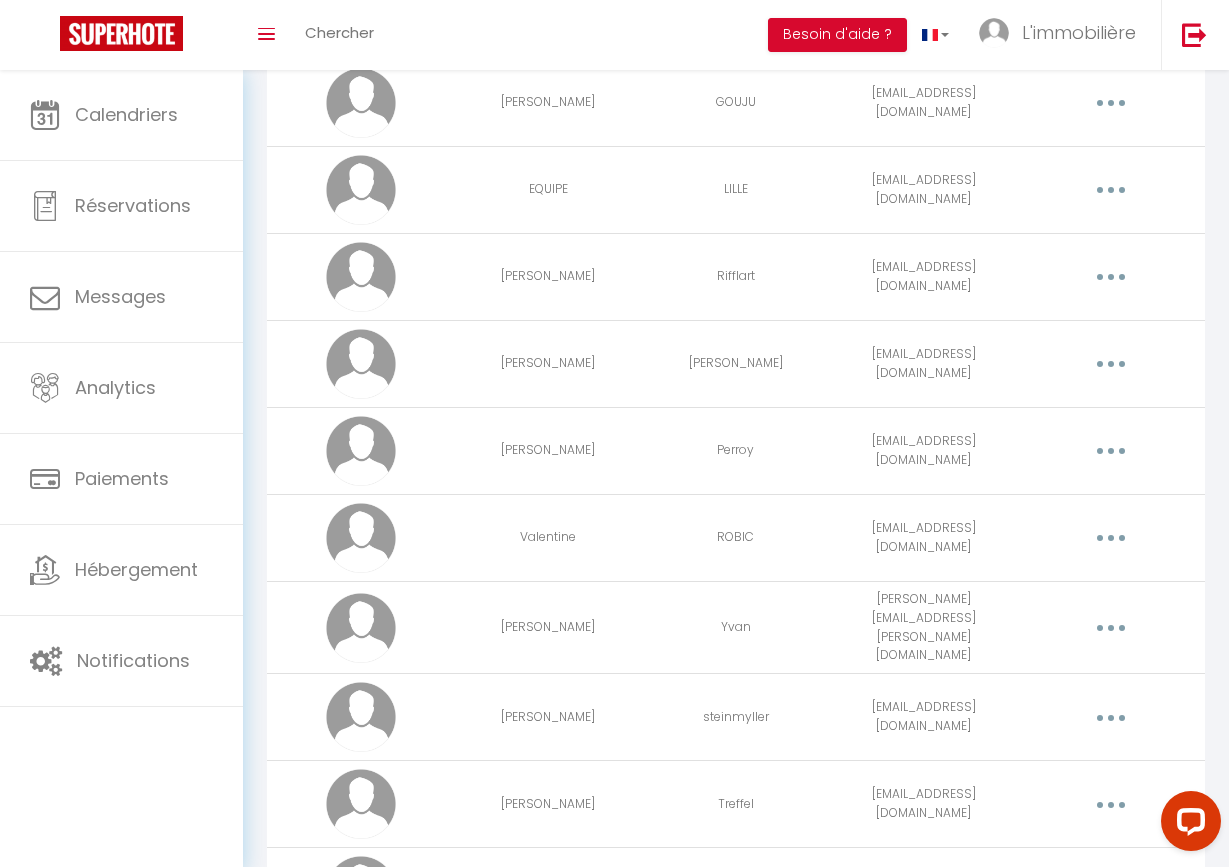click at bounding box center (1111, 538) 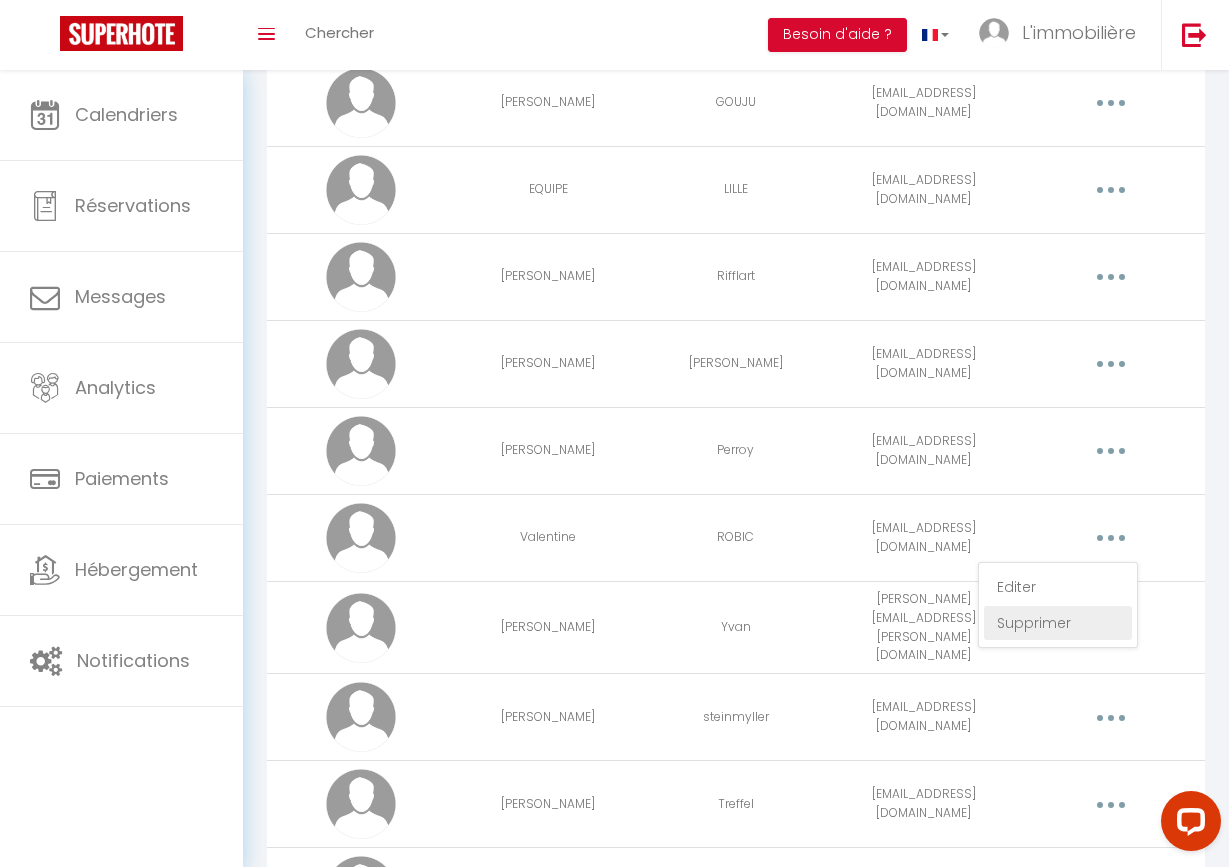 click on "Supprimer" at bounding box center (1058, 623) 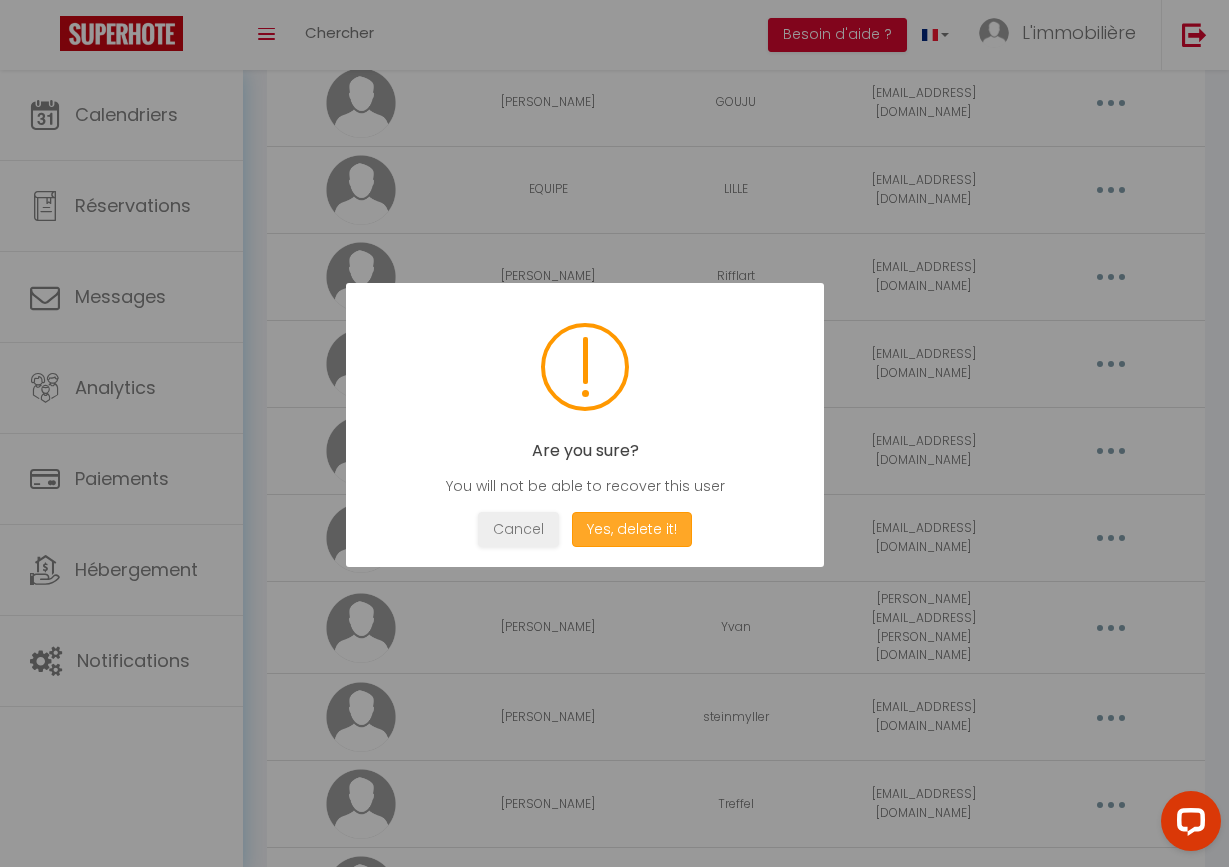 click on "Yes, delete it!" at bounding box center [632, 529] 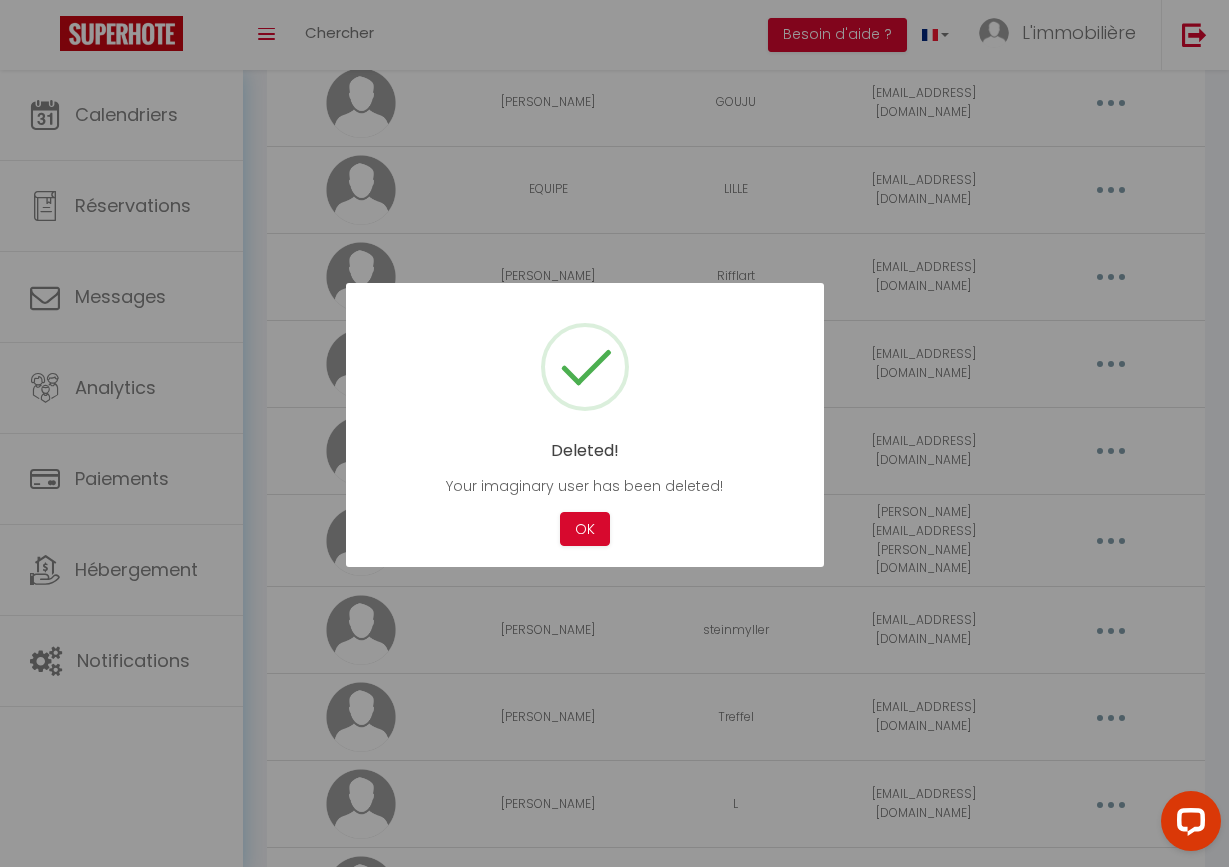 click on "OK" at bounding box center (585, 529) 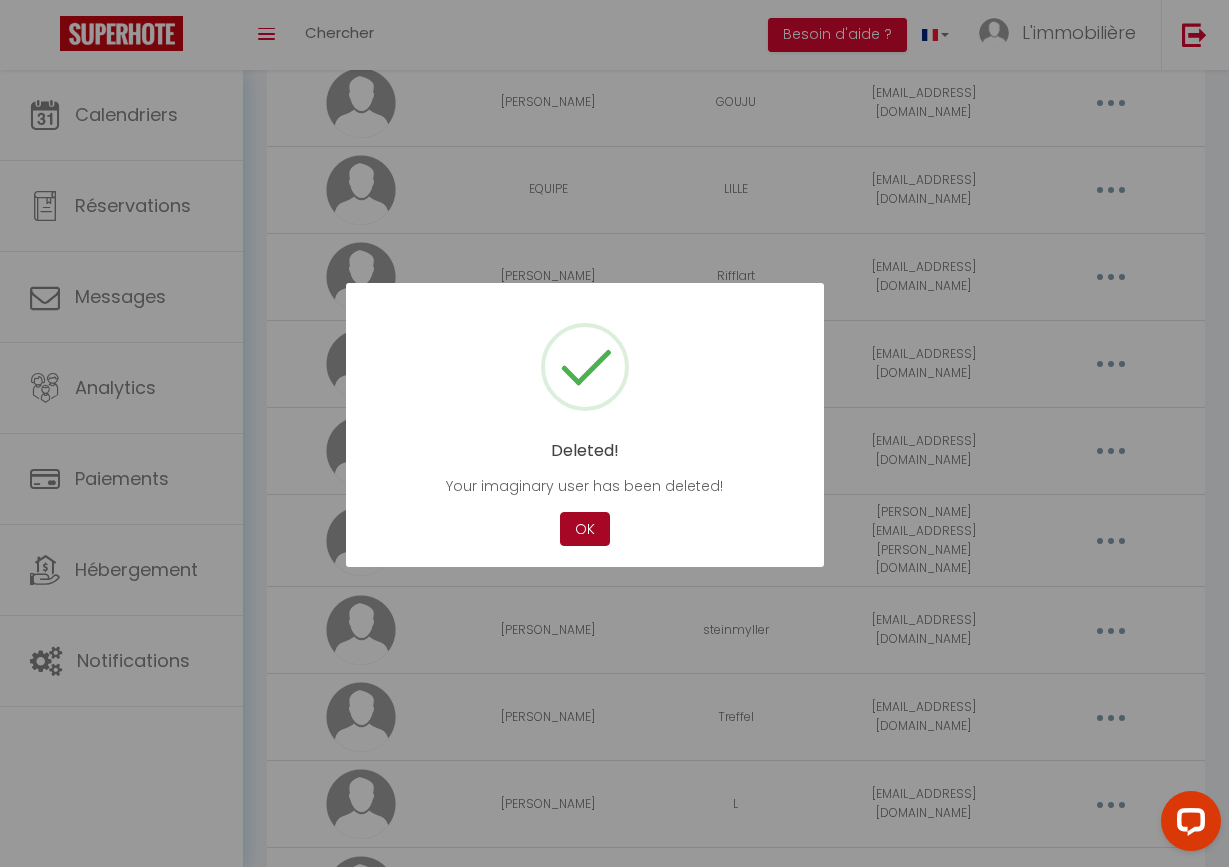 click on "OK" at bounding box center (585, 529) 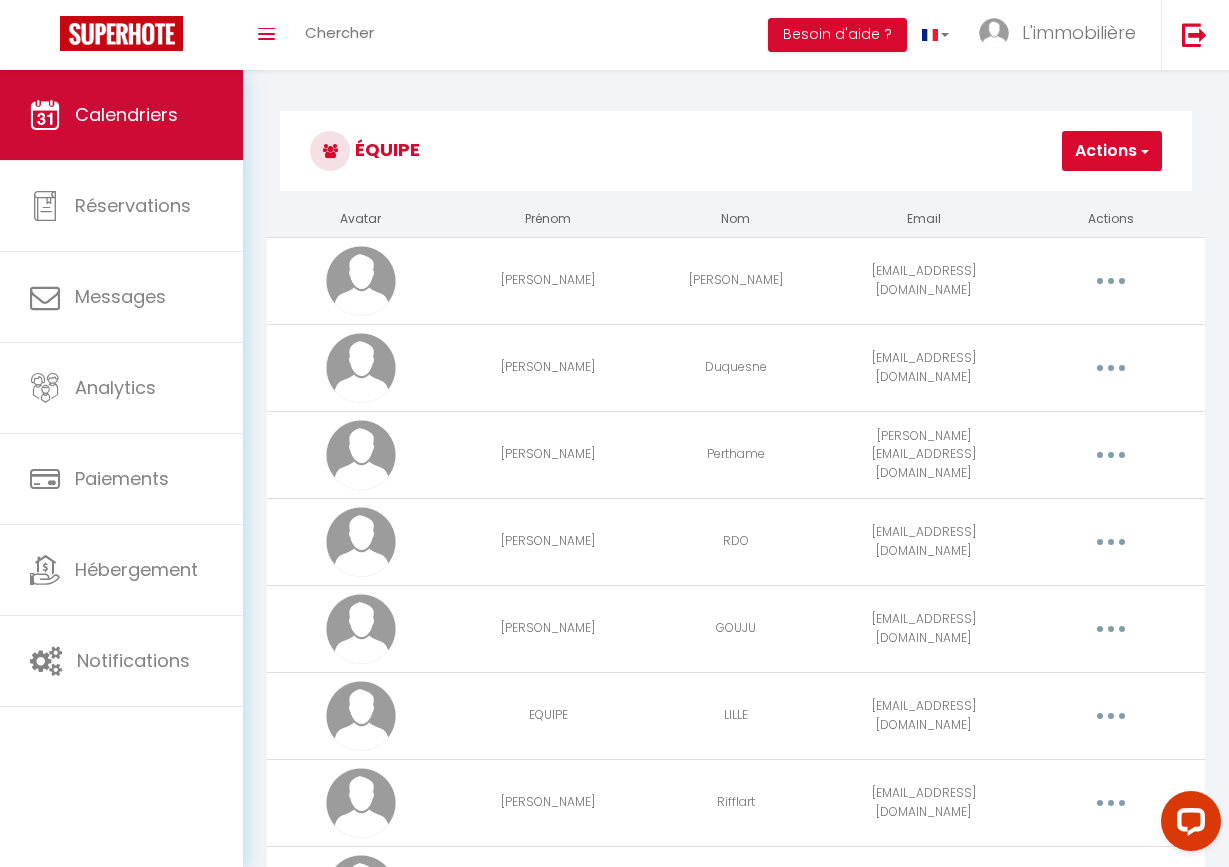 scroll, scrollTop: 0, scrollLeft: 0, axis: both 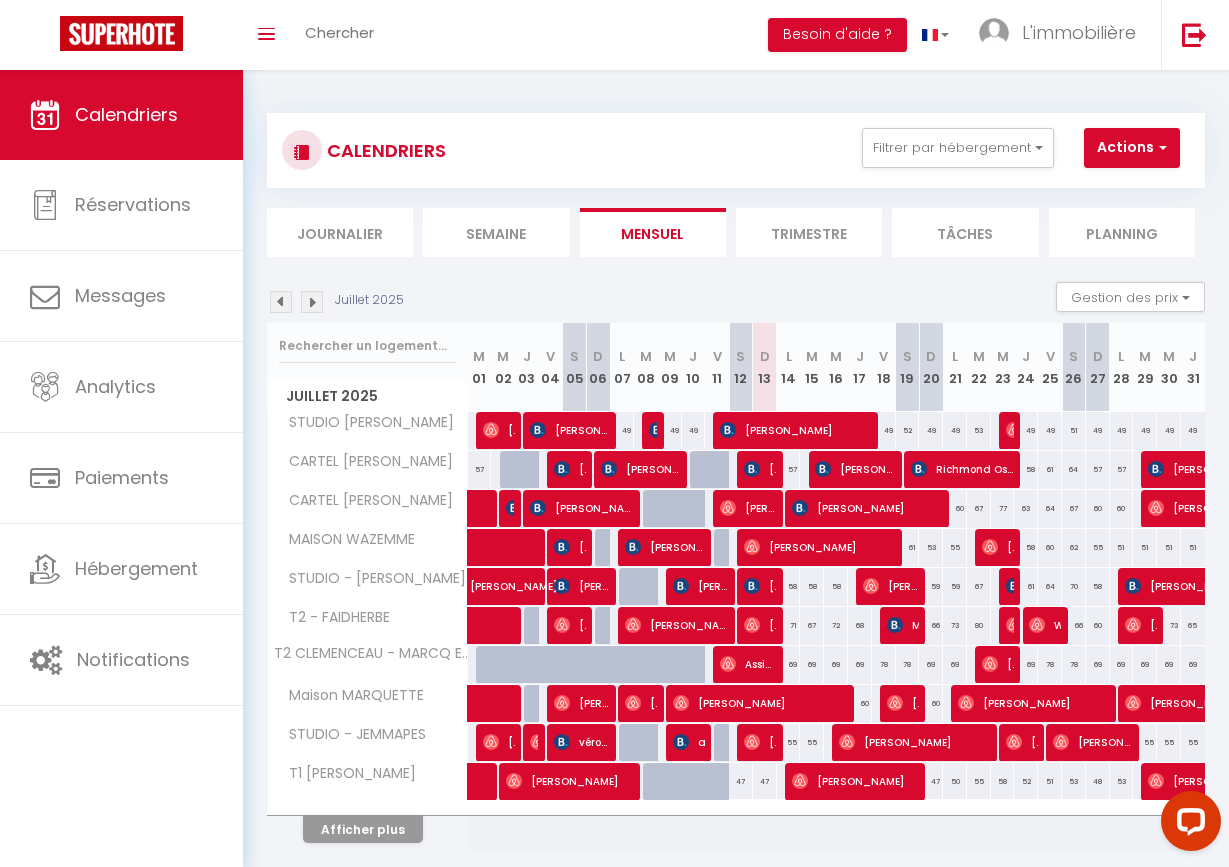 click on "Afficher plus" at bounding box center (363, 829) 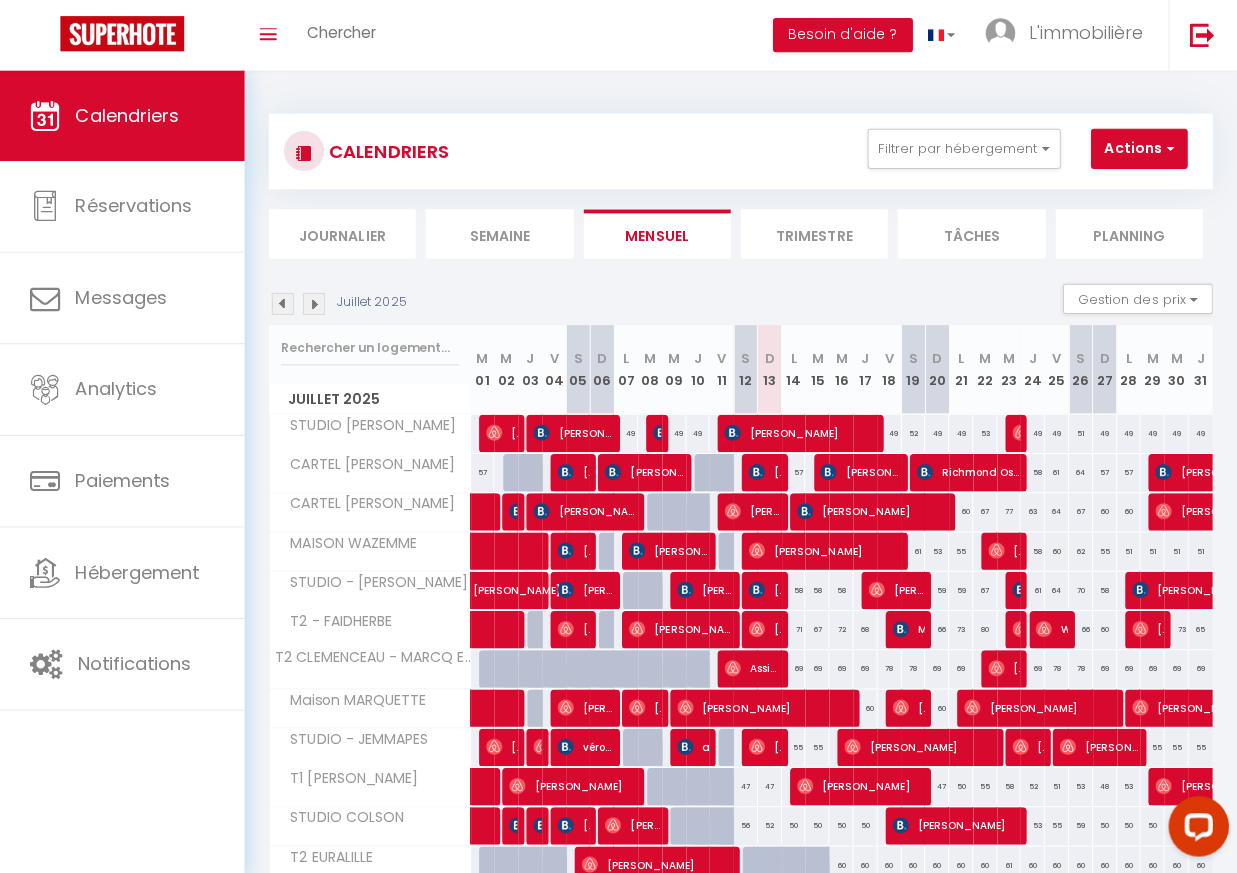 scroll, scrollTop: 0, scrollLeft: 0, axis: both 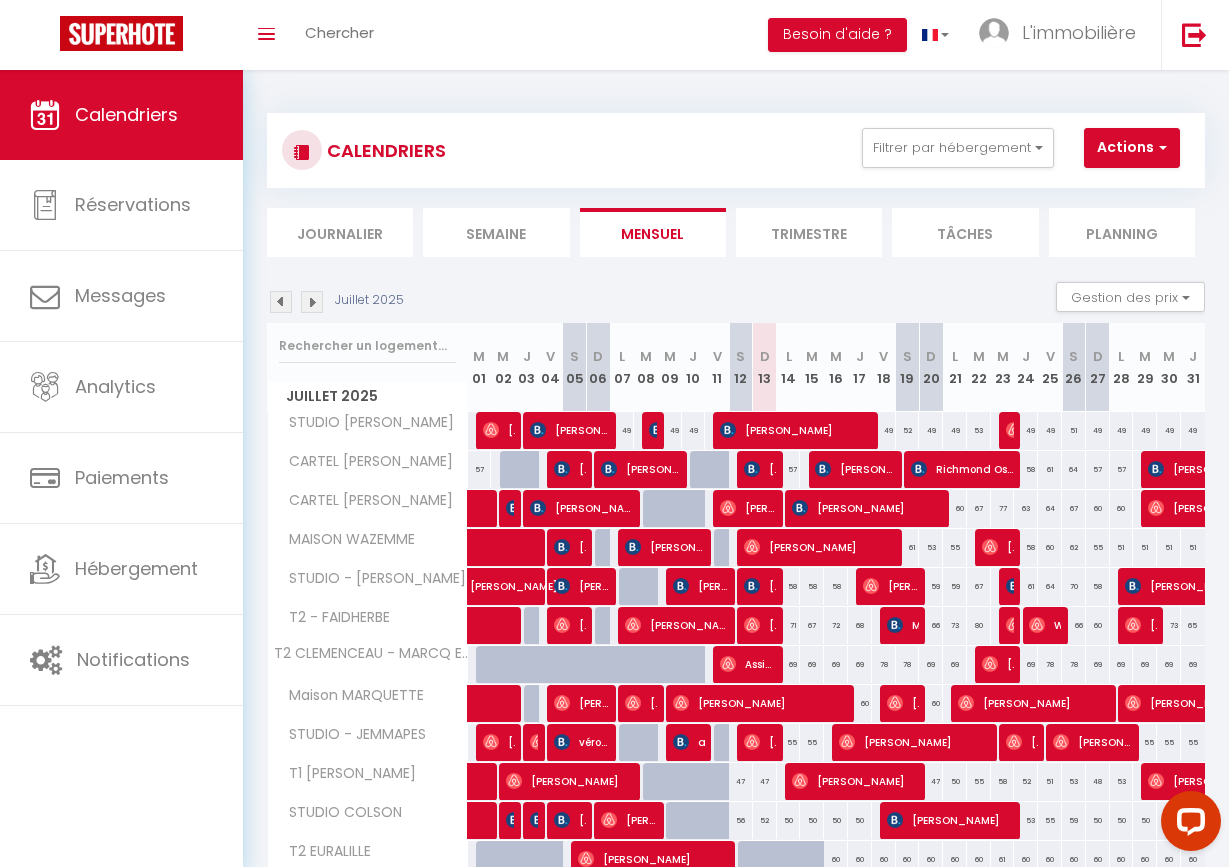 click at bounding box center [1160, 147] 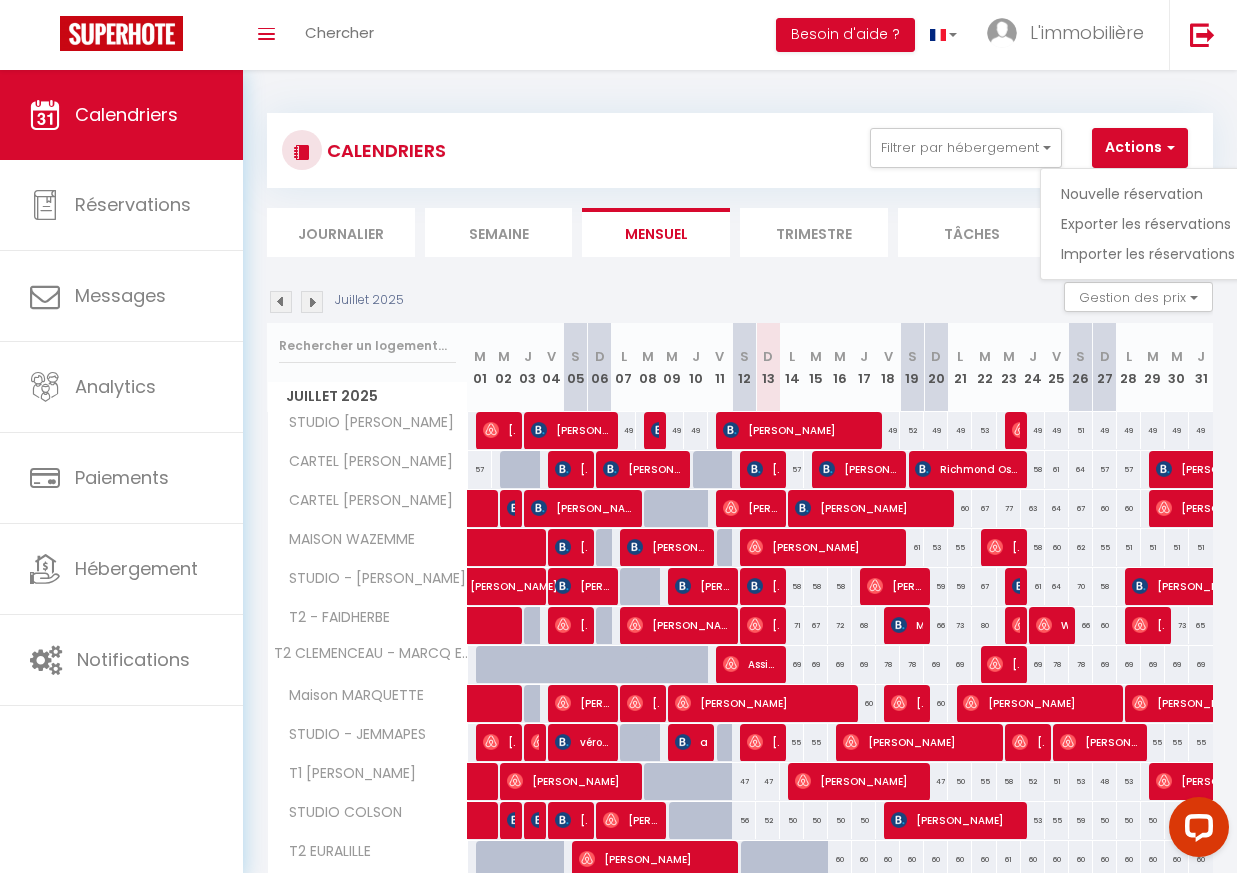 click on "Importer les réservations" at bounding box center (1148, 254) 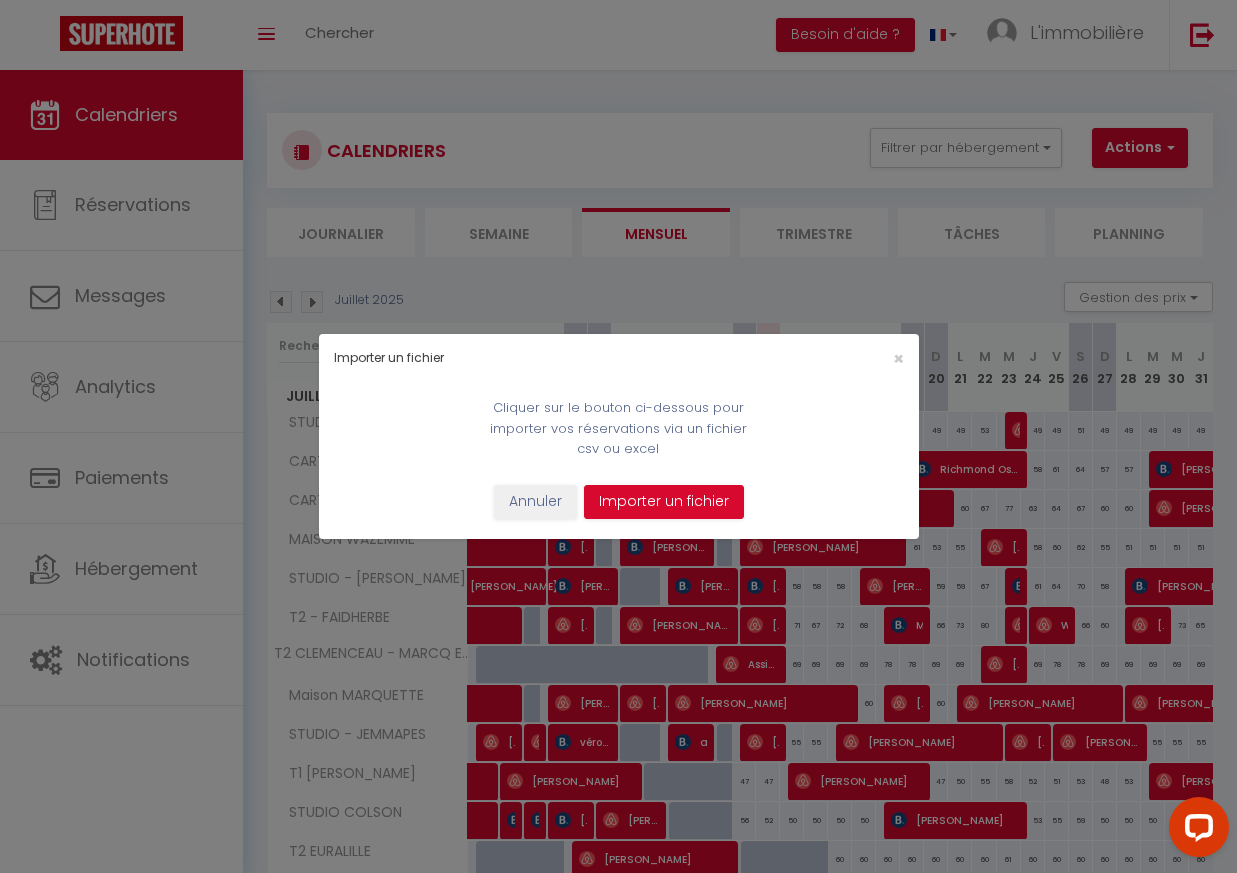 click on "×" at bounding box center [817, 358] 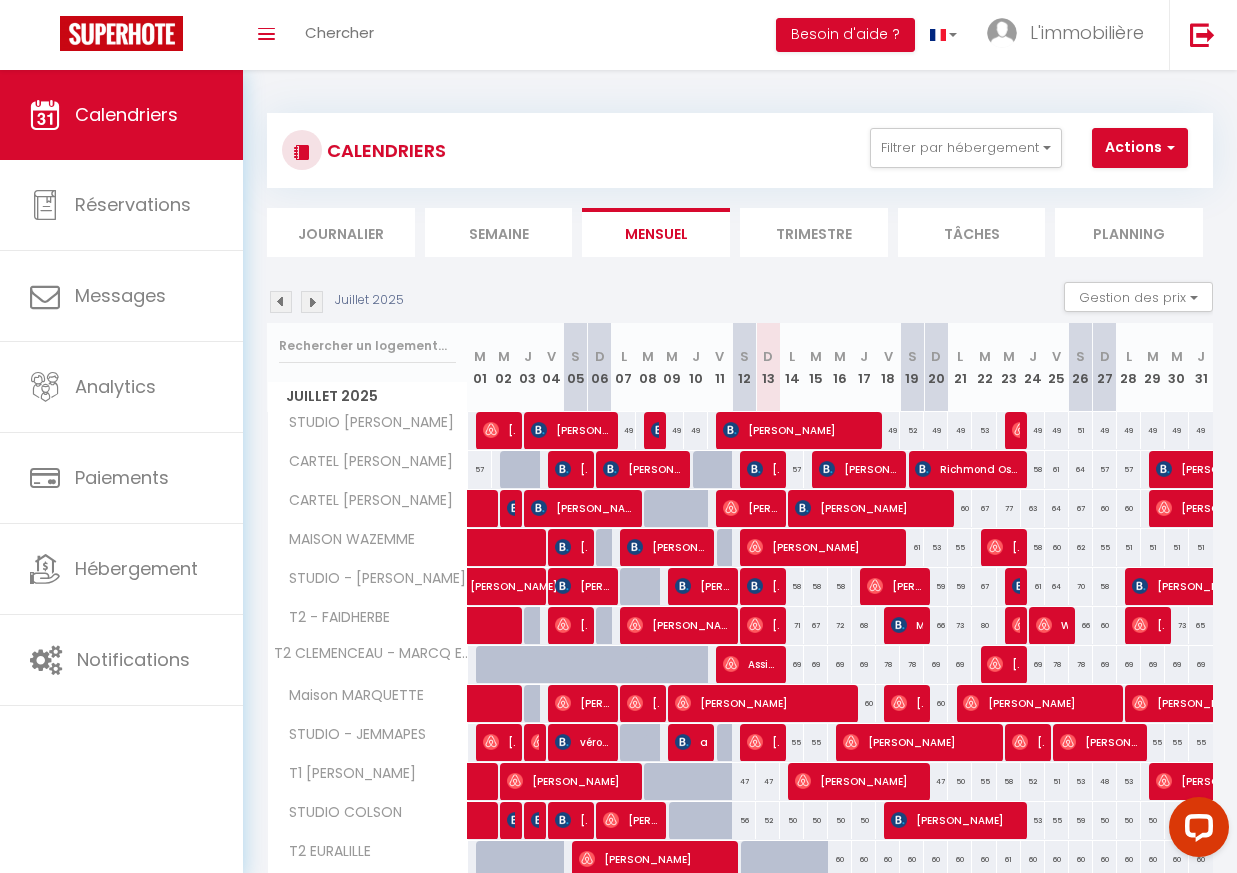 click on "Actions" at bounding box center [1140, 148] 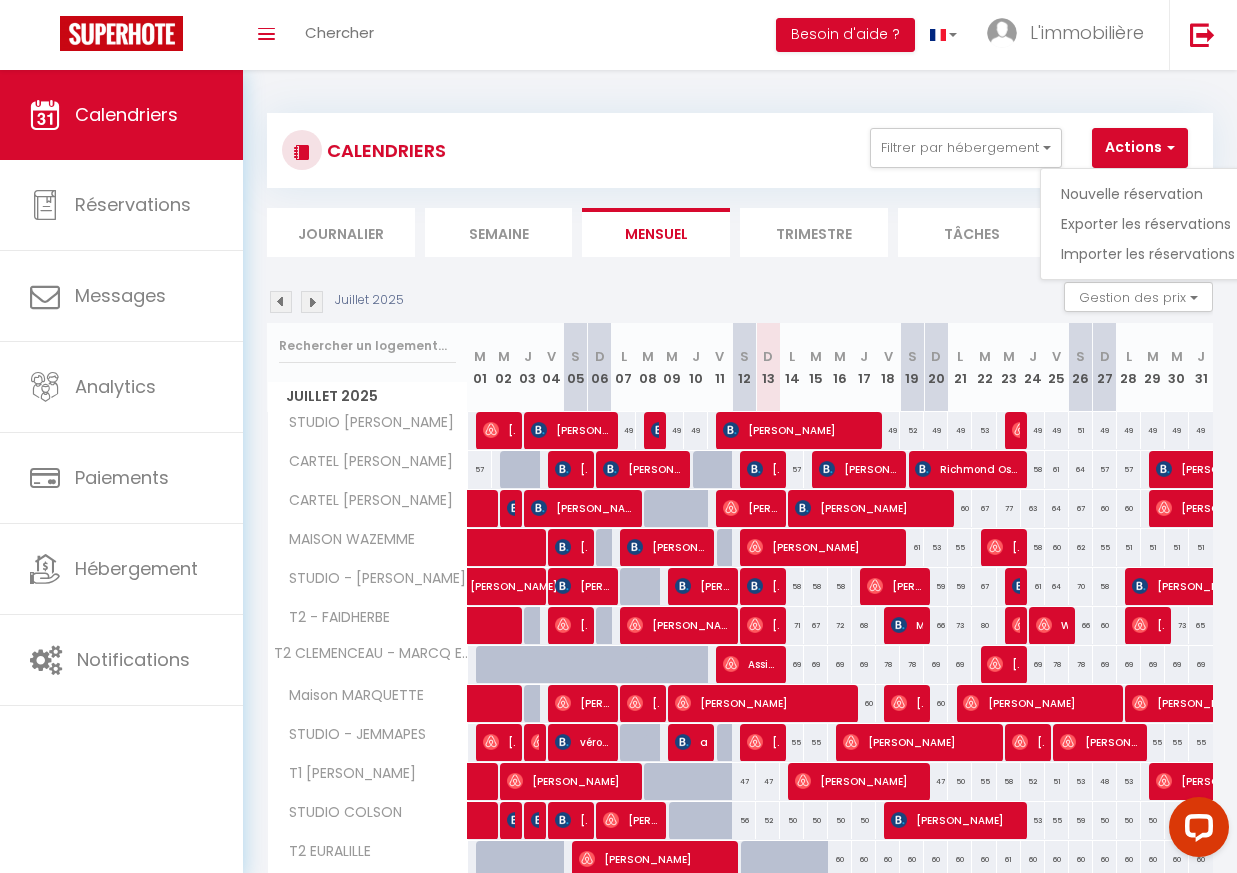 click on "Nouvelle réservation" at bounding box center (1148, 194) 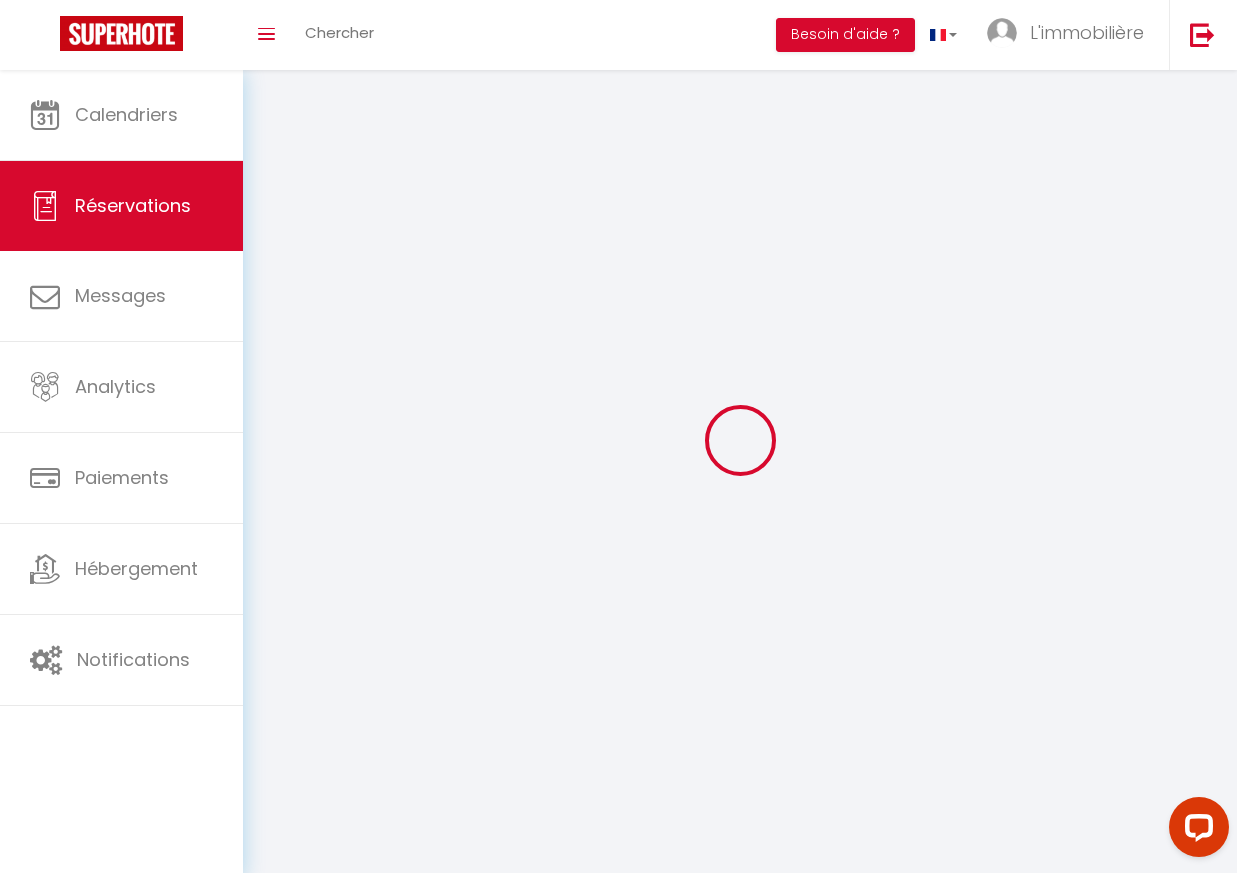 select 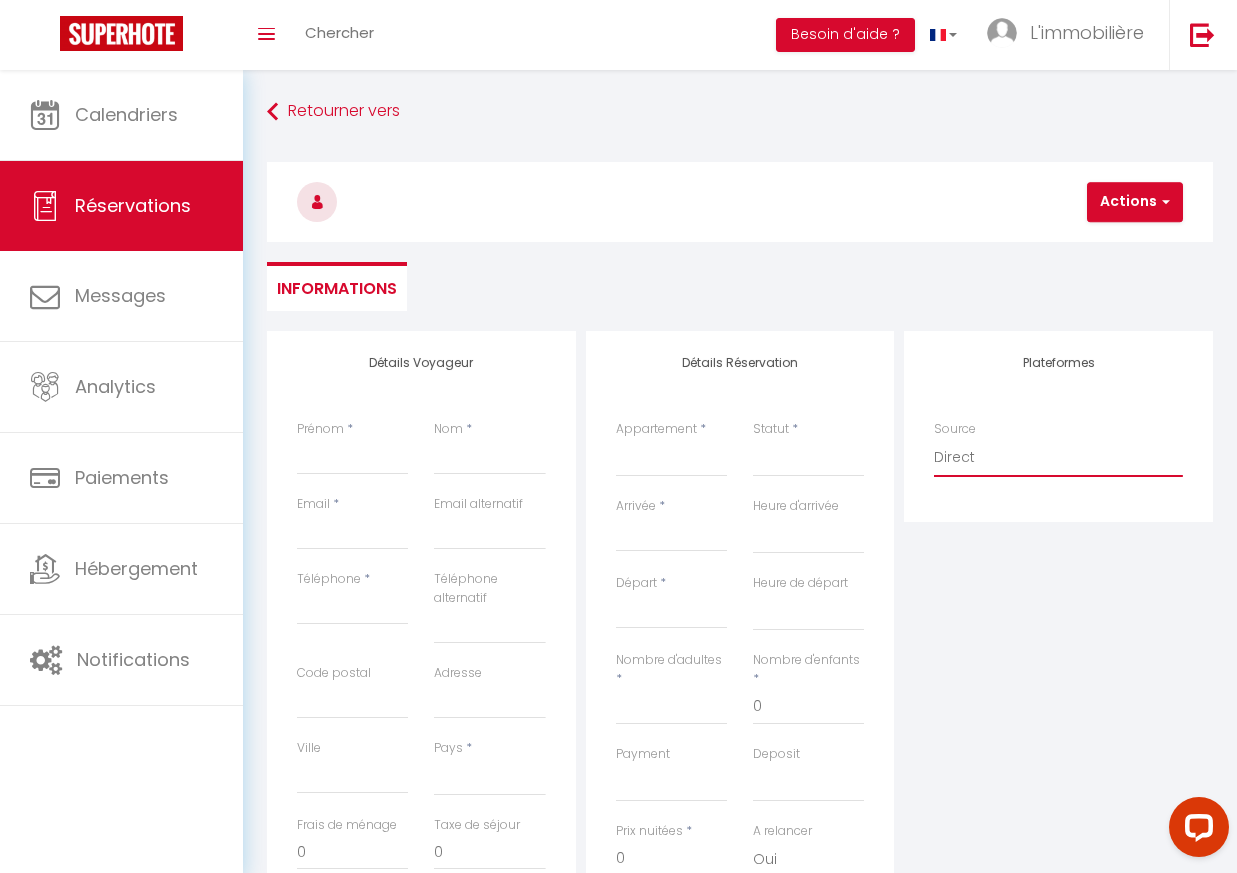 select on "1" 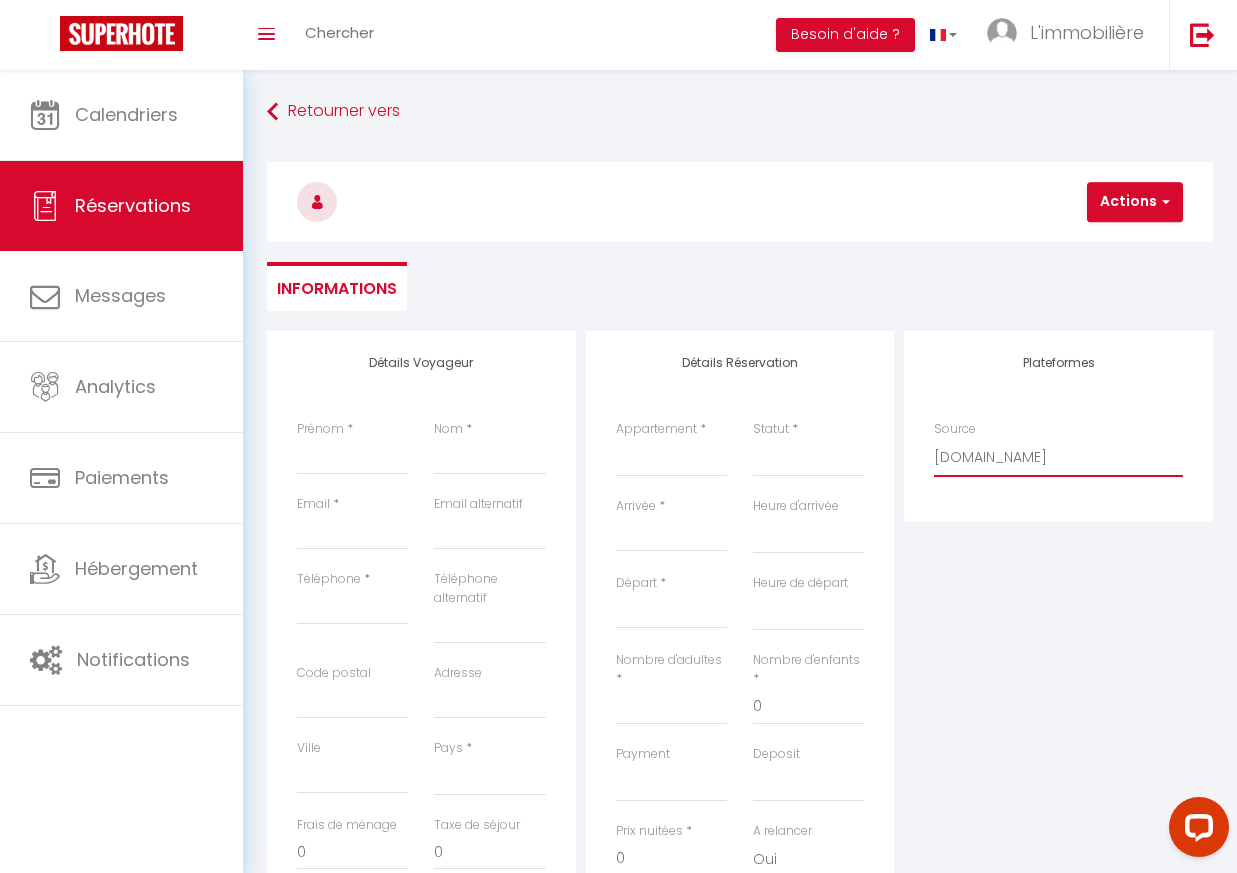 select 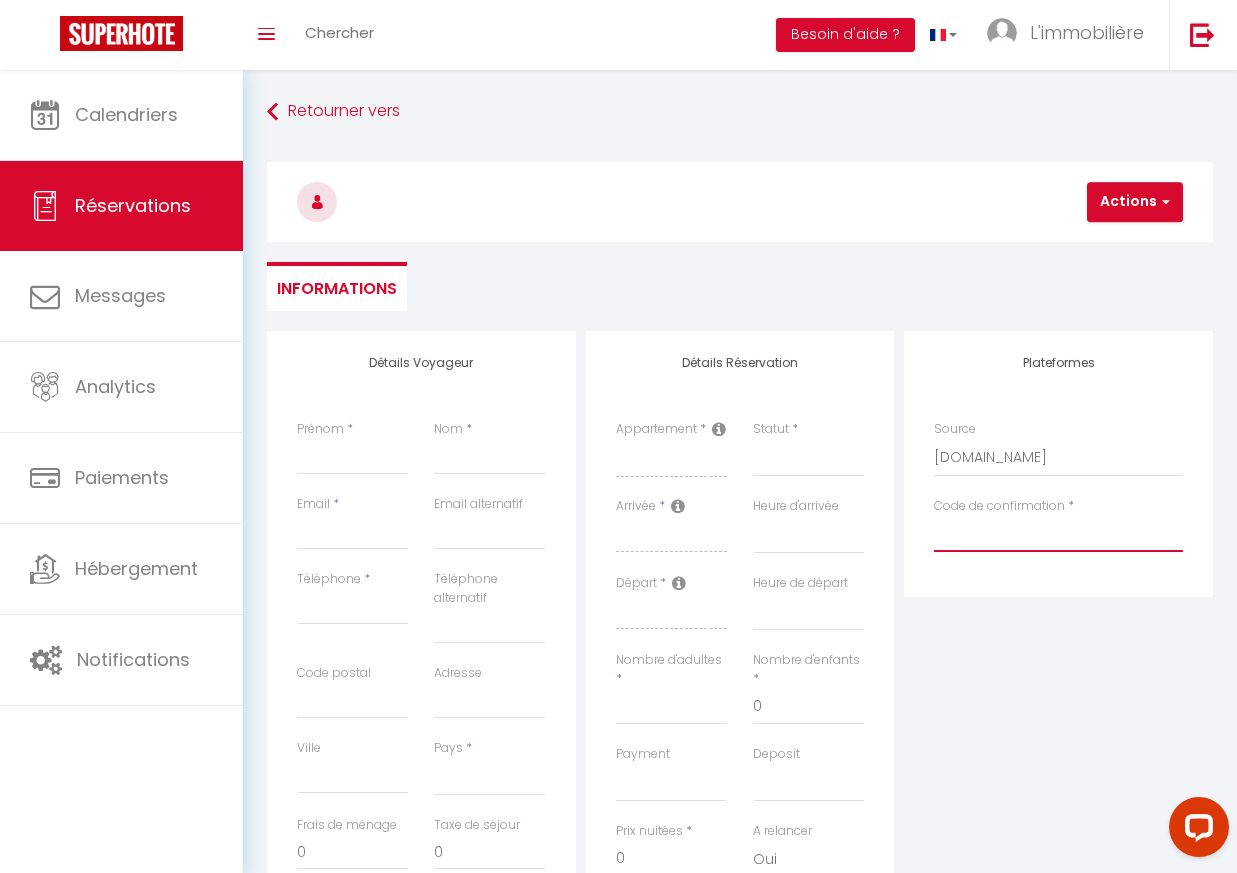 click on "Code de confirmation" at bounding box center [1058, 534] 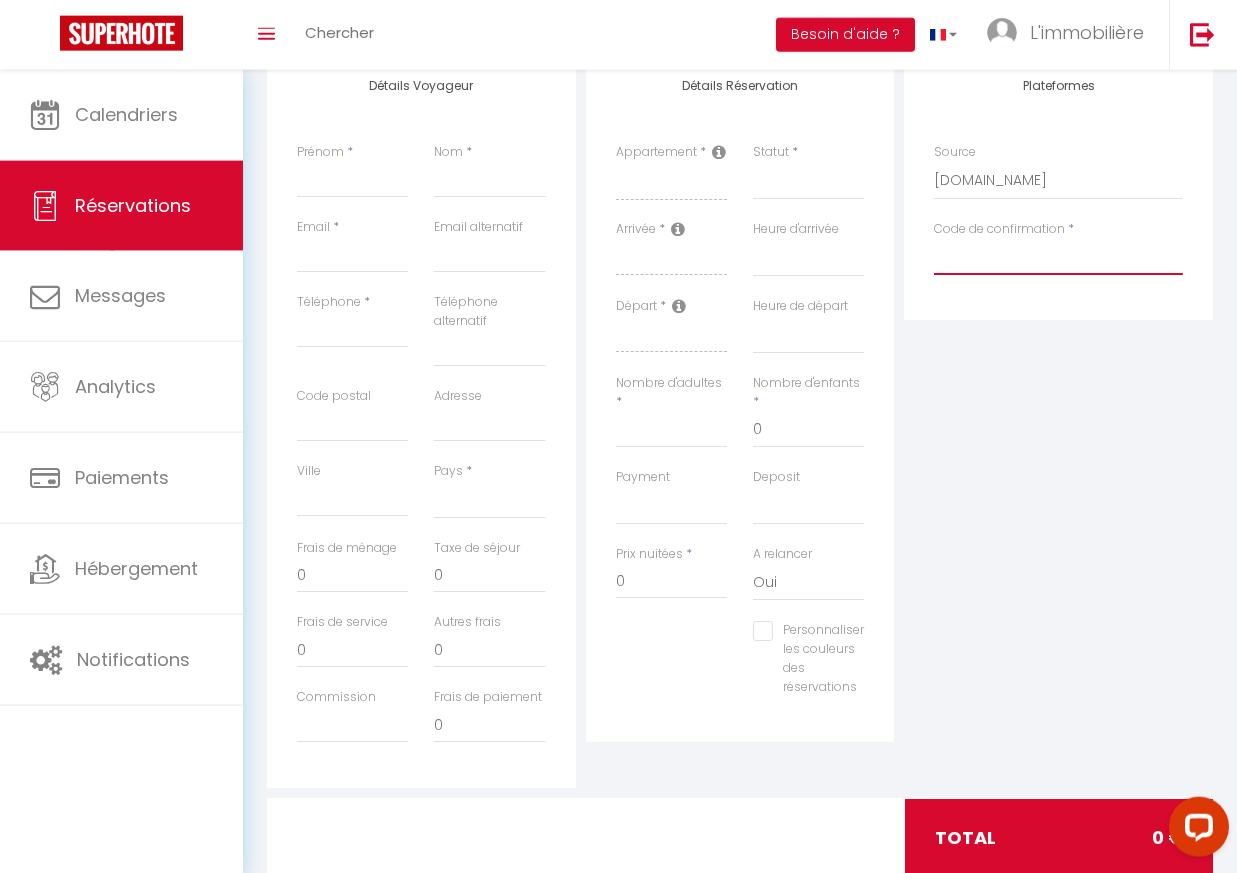 scroll, scrollTop: 281, scrollLeft: 0, axis: vertical 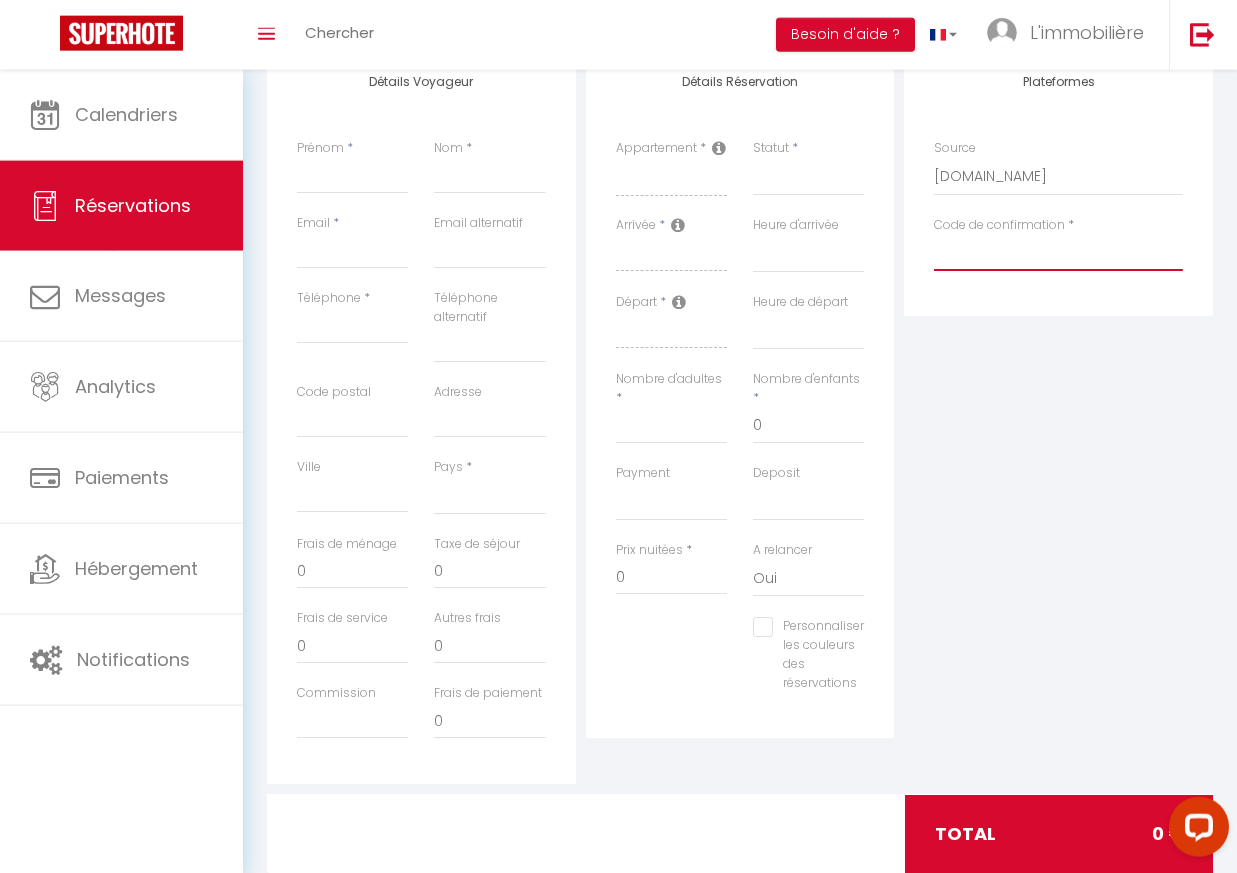 paste on "HM93DMRXZF" 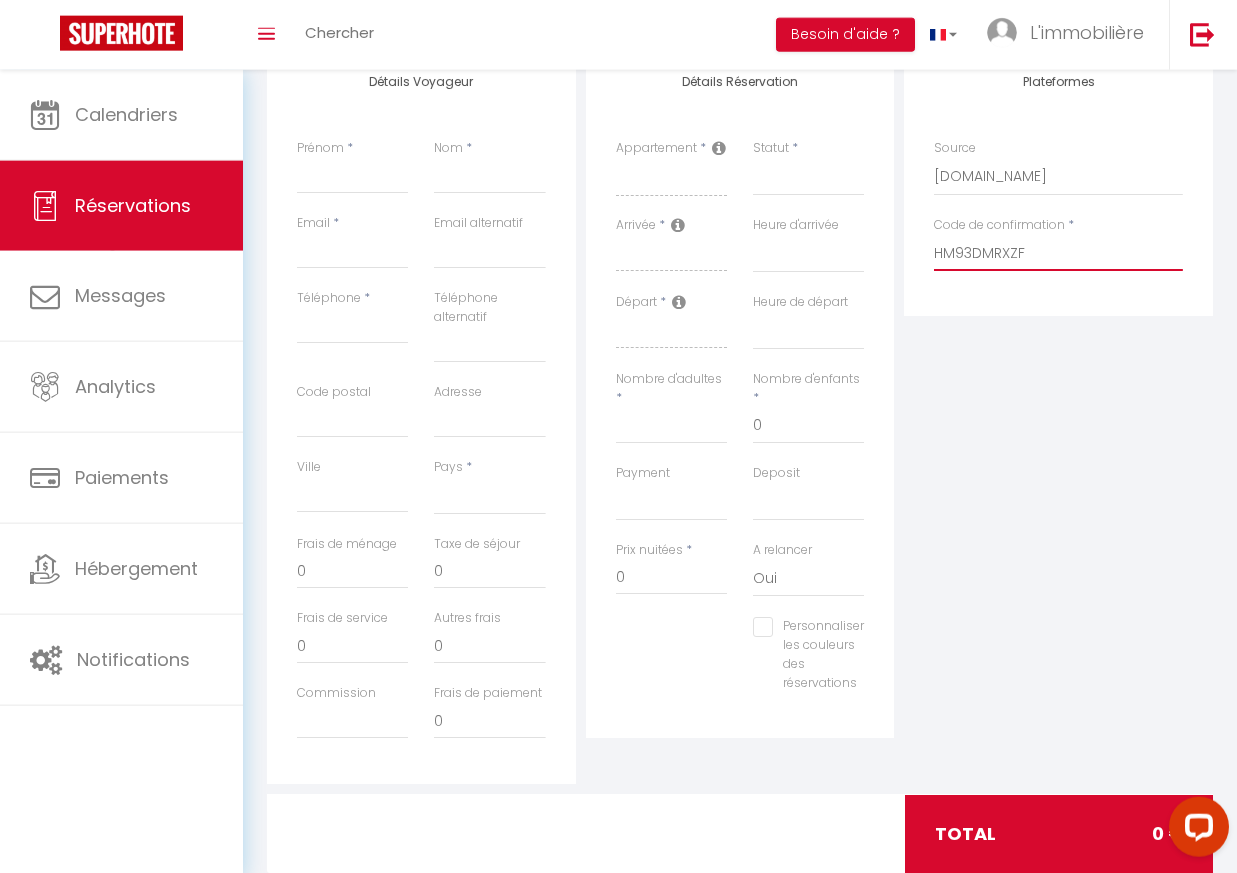 select 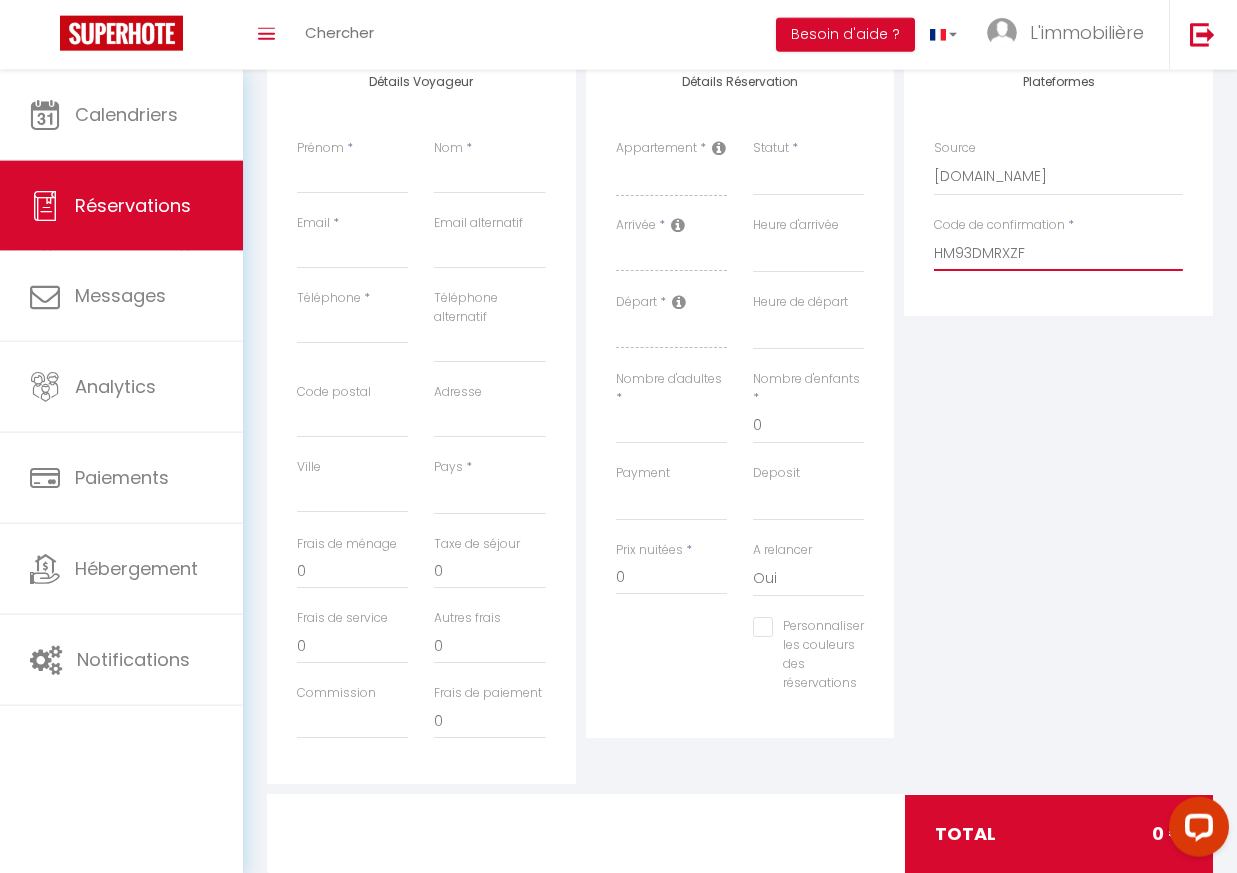 type on "HM93DMRXZF" 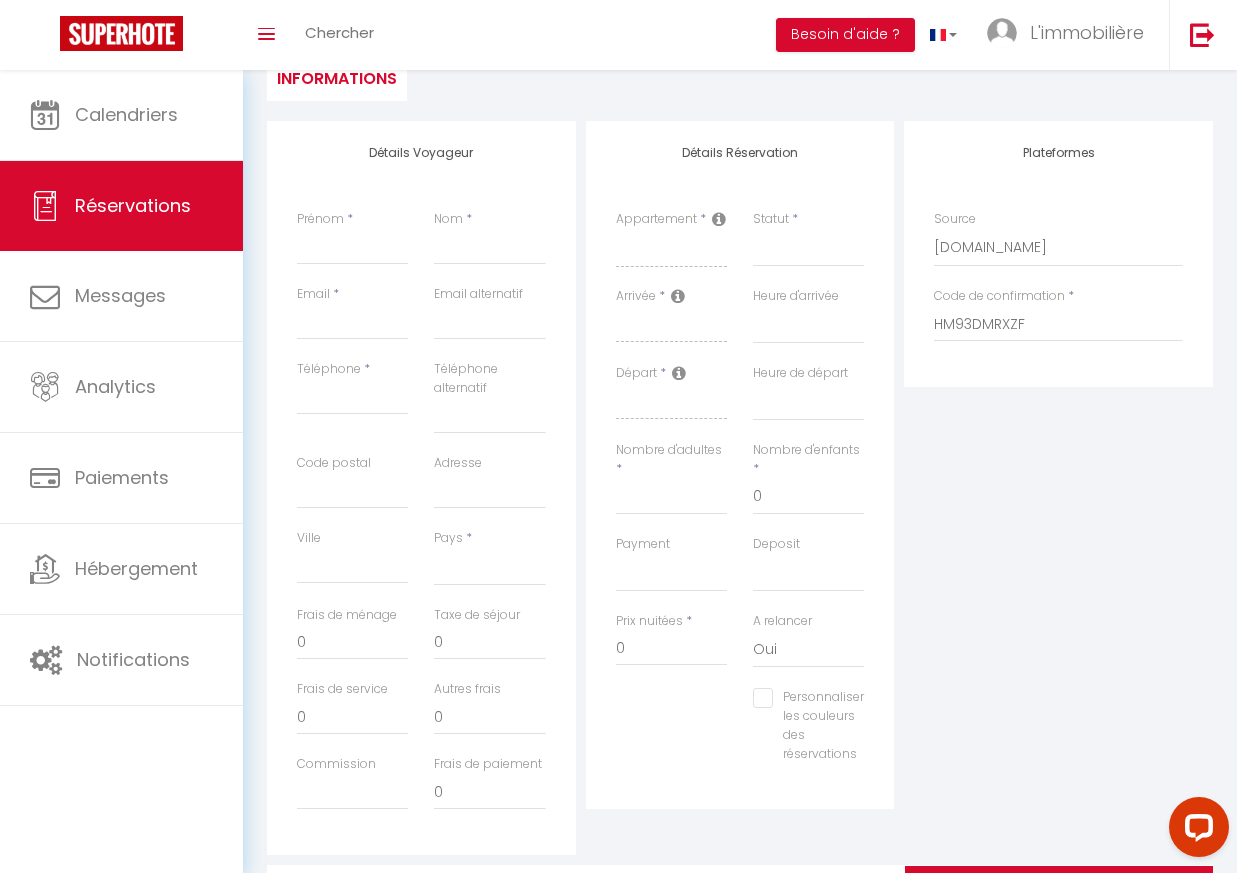 scroll, scrollTop: 186, scrollLeft: 0, axis: vertical 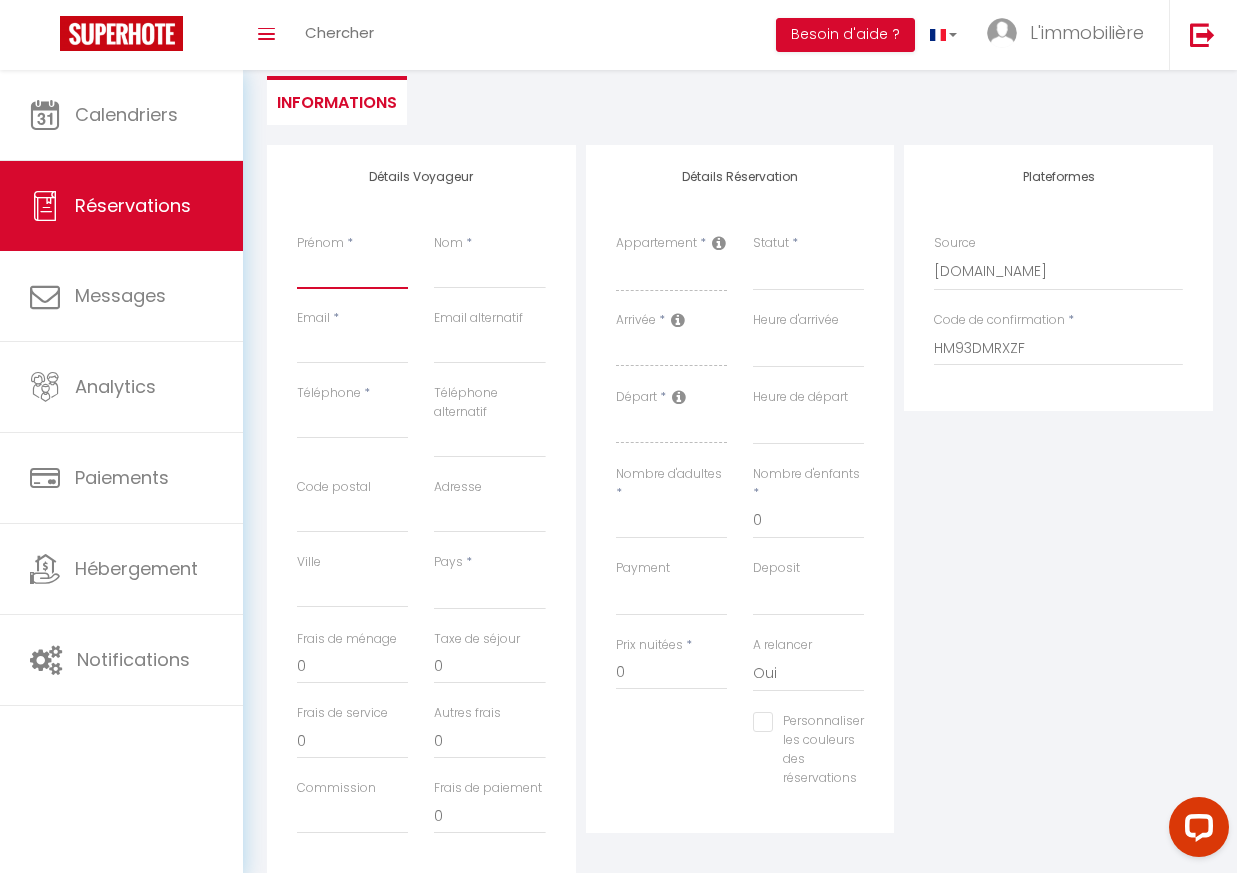 type on "C" 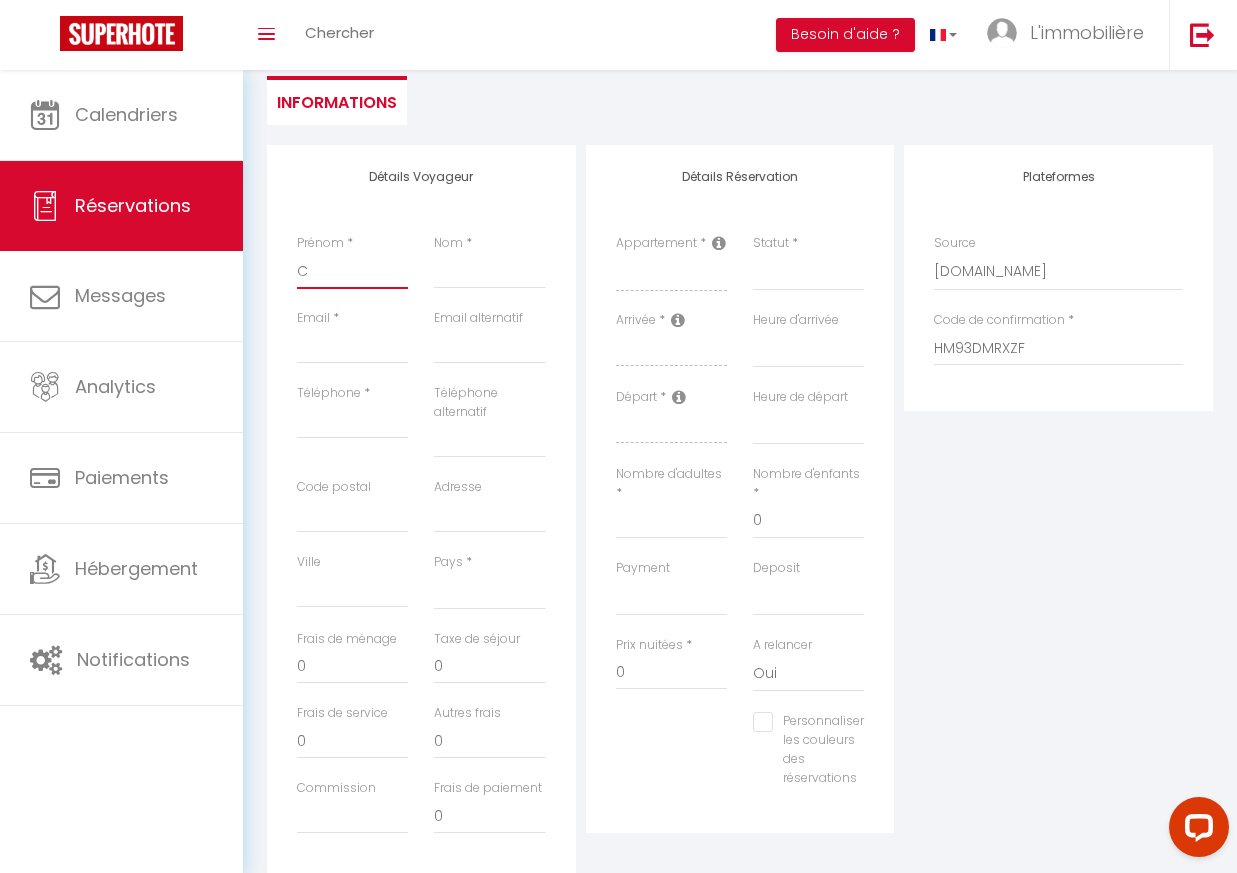select 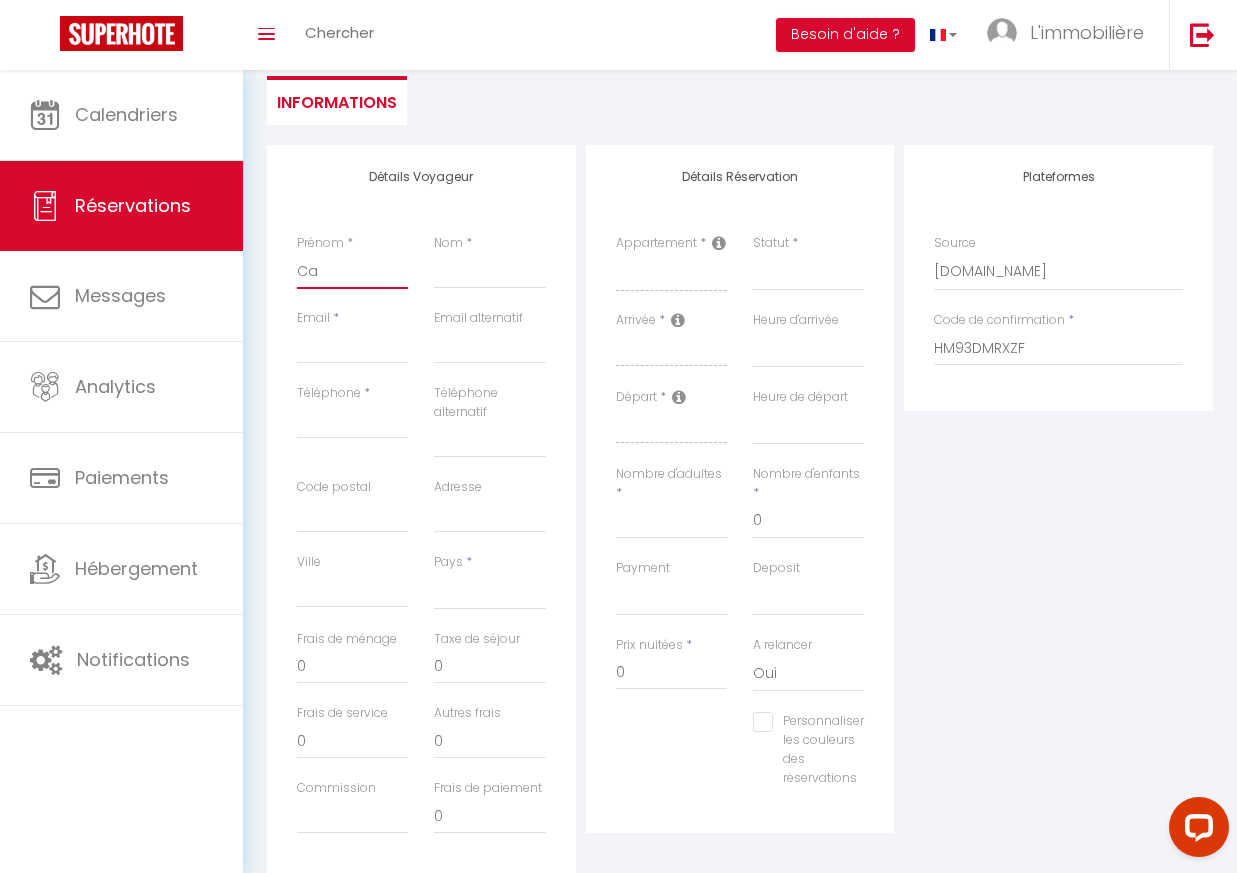 select 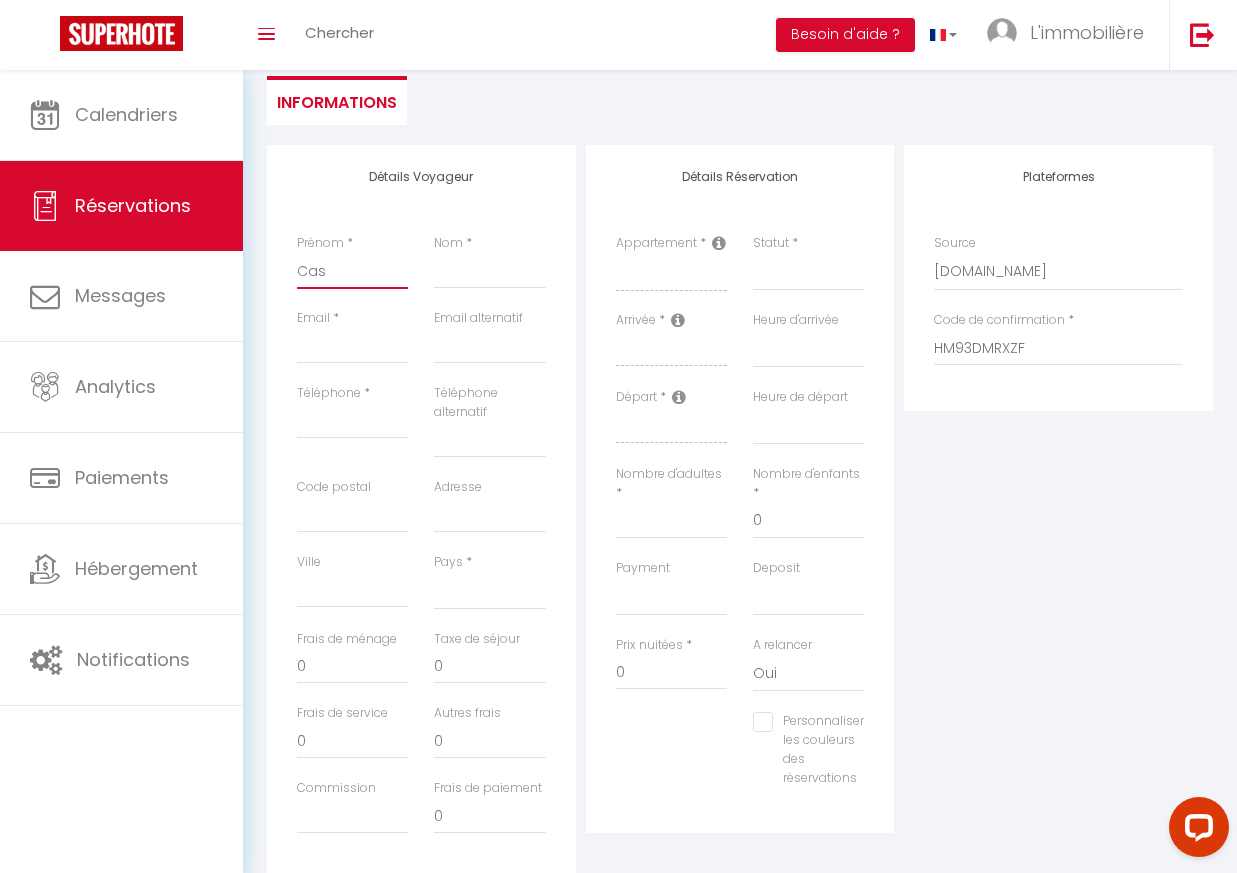 select 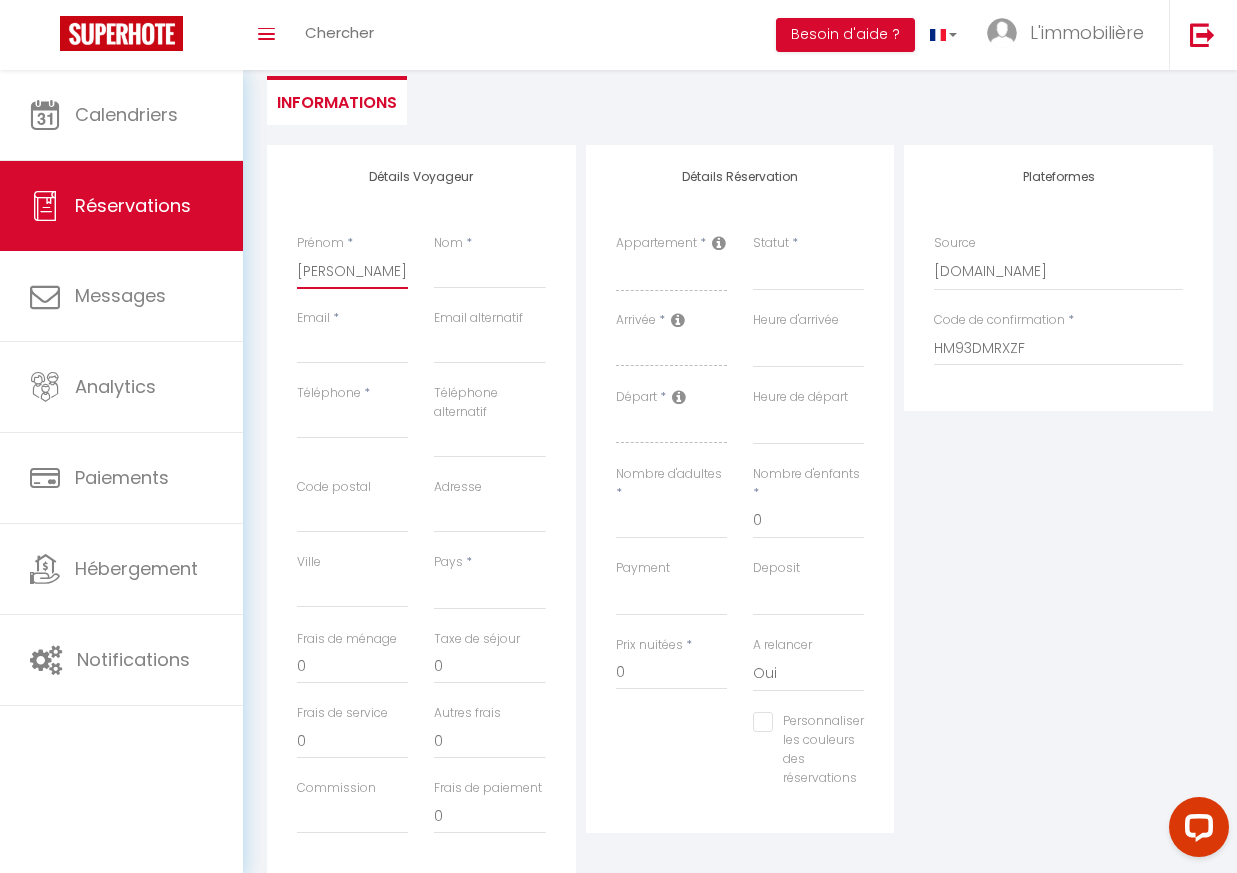 select 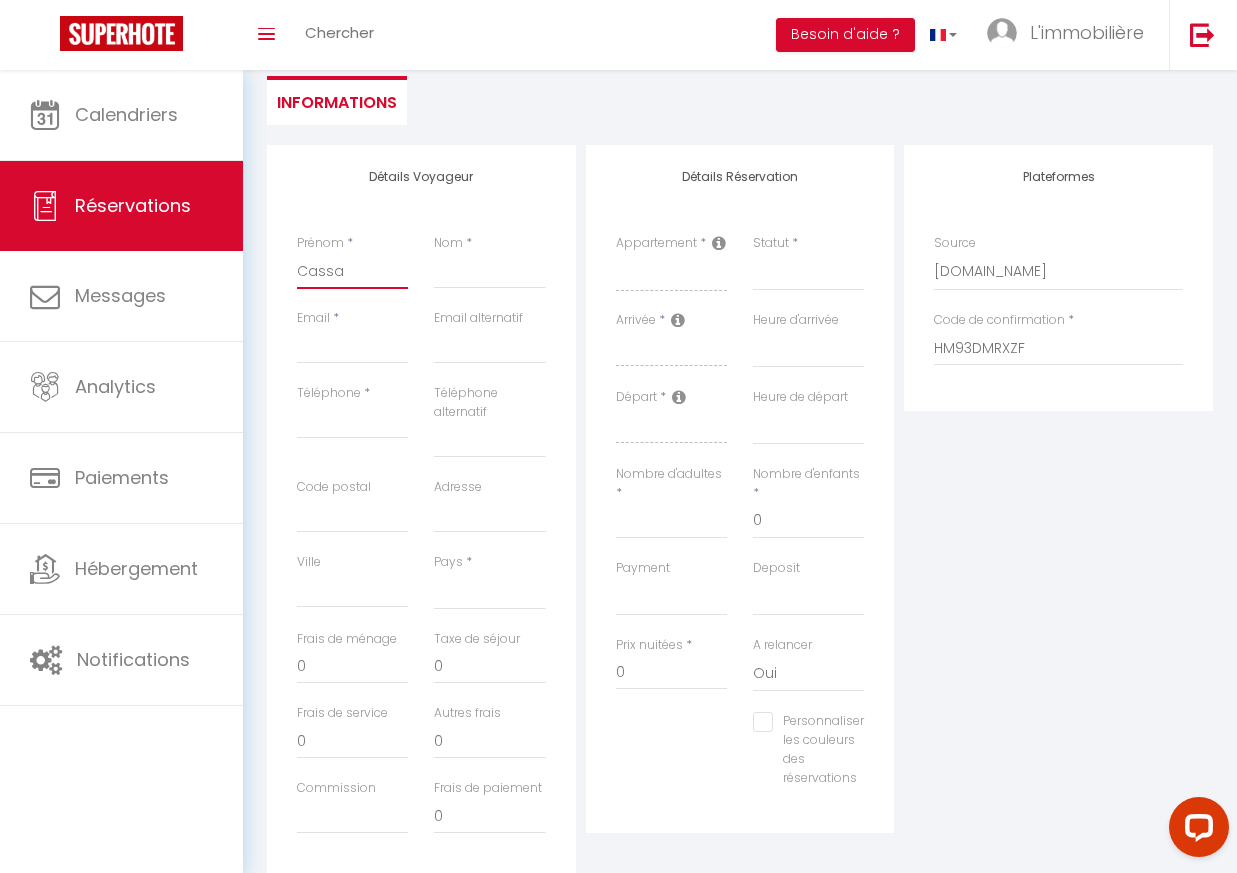 select 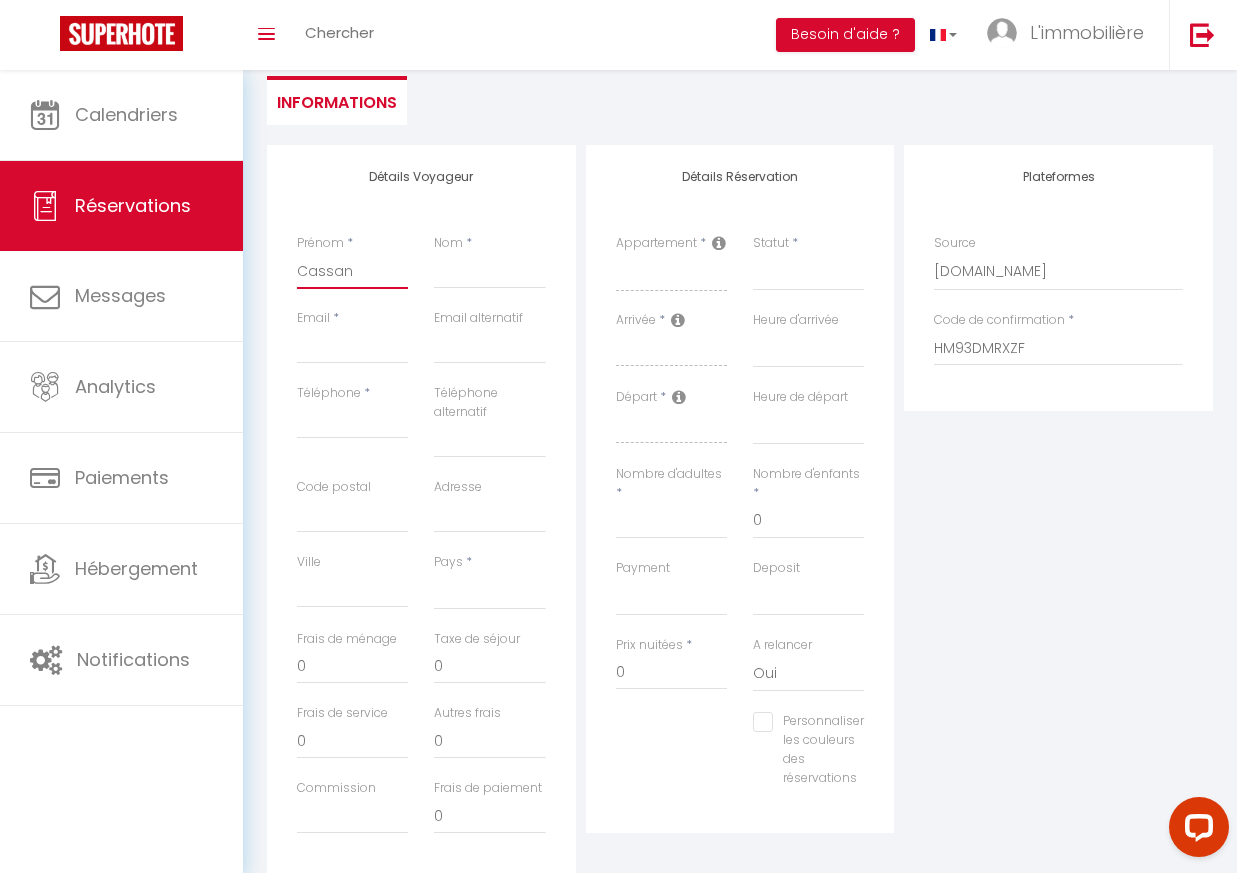 select 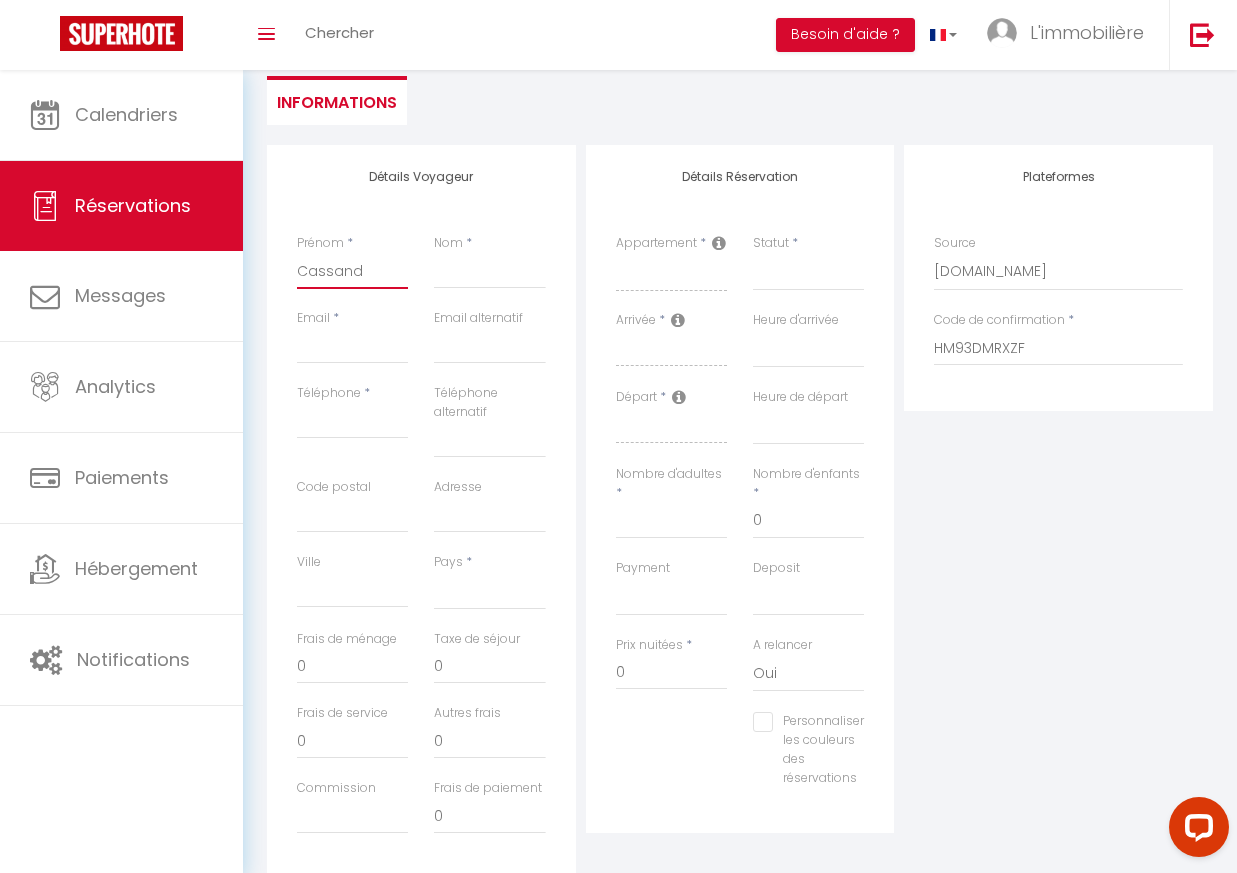 select 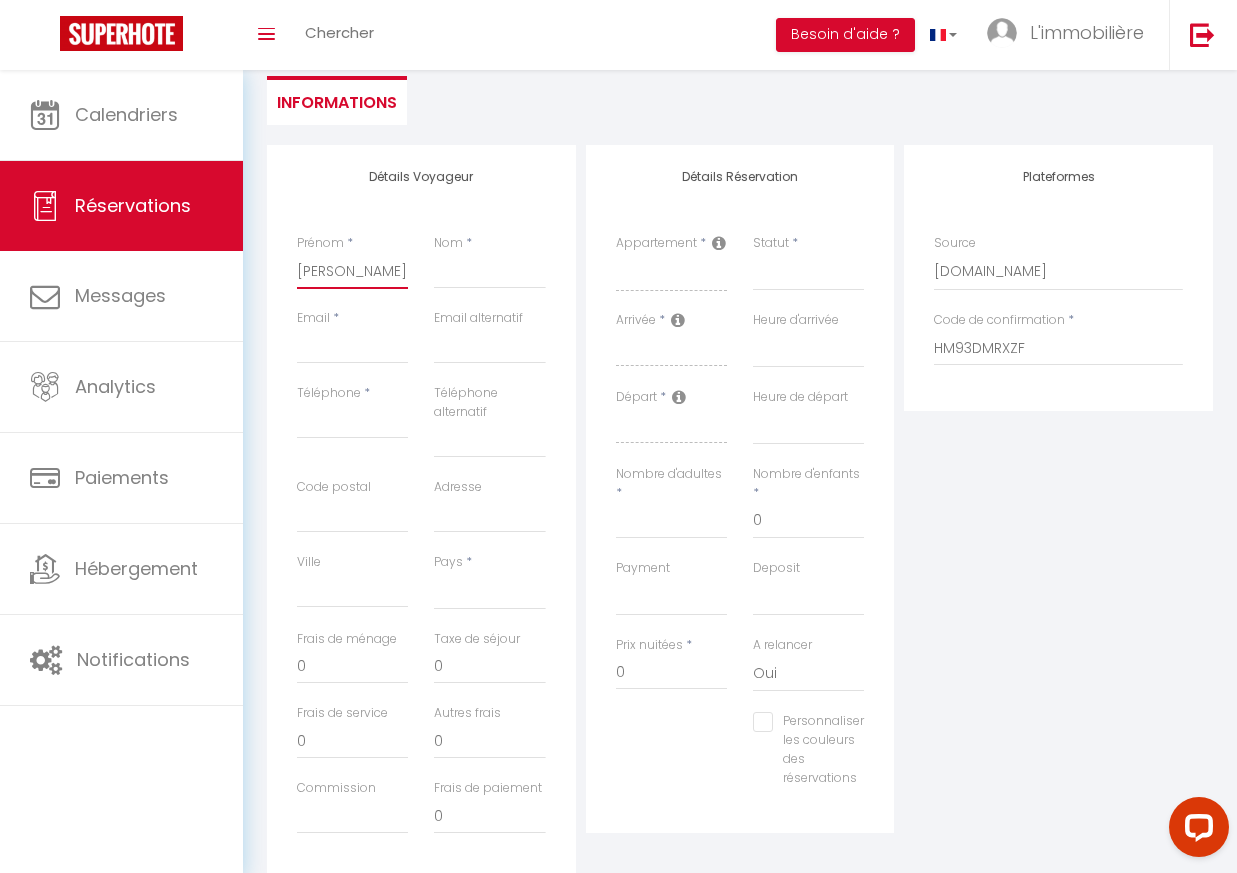select 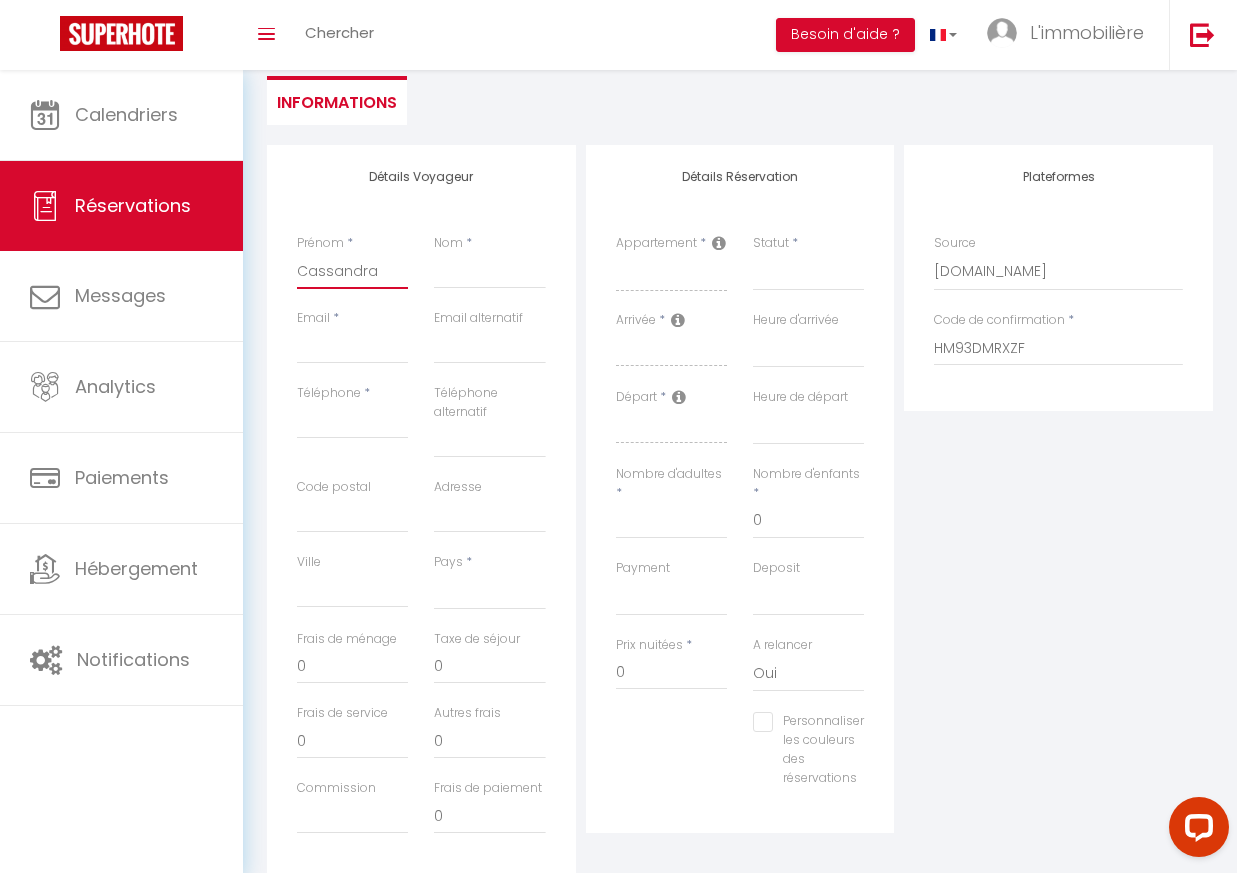 type 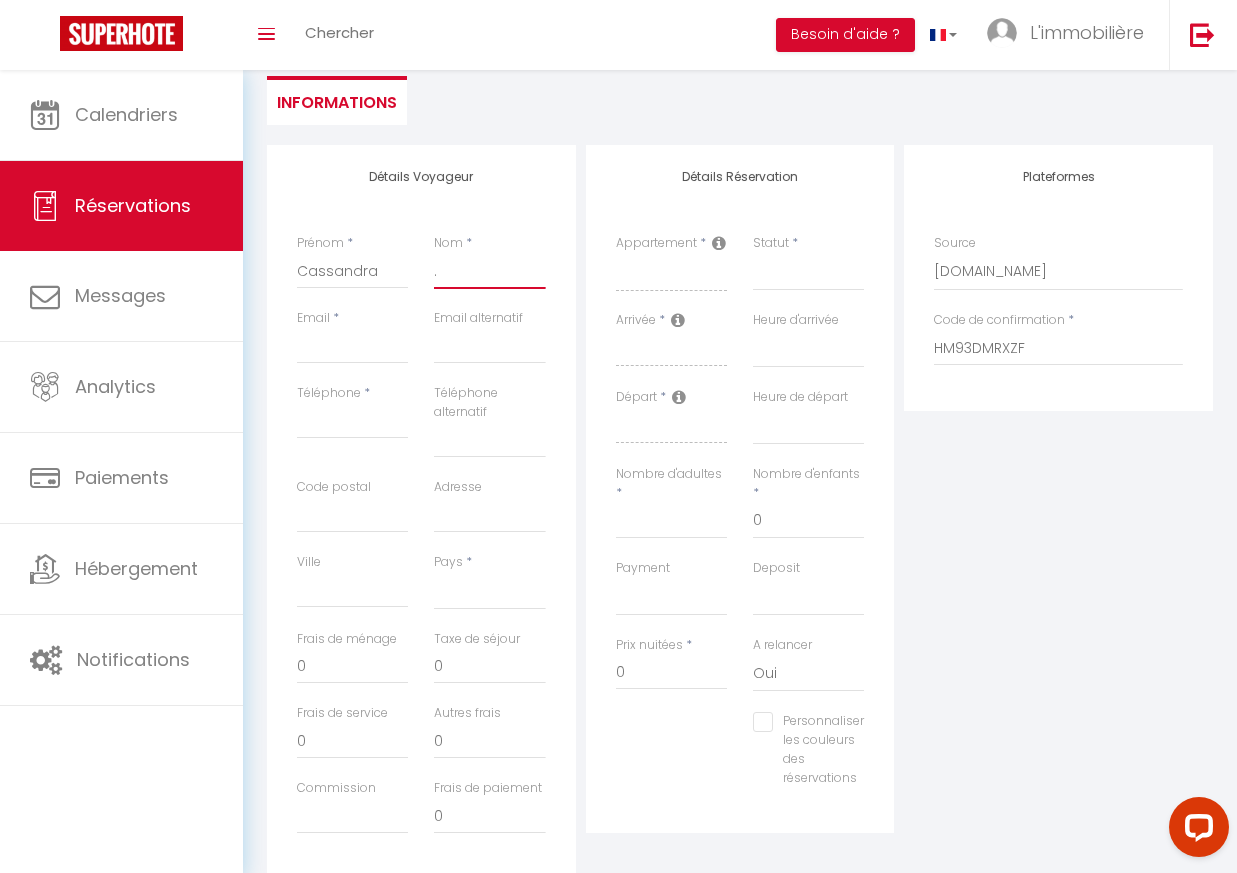 click on "." at bounding box center (489, 271) 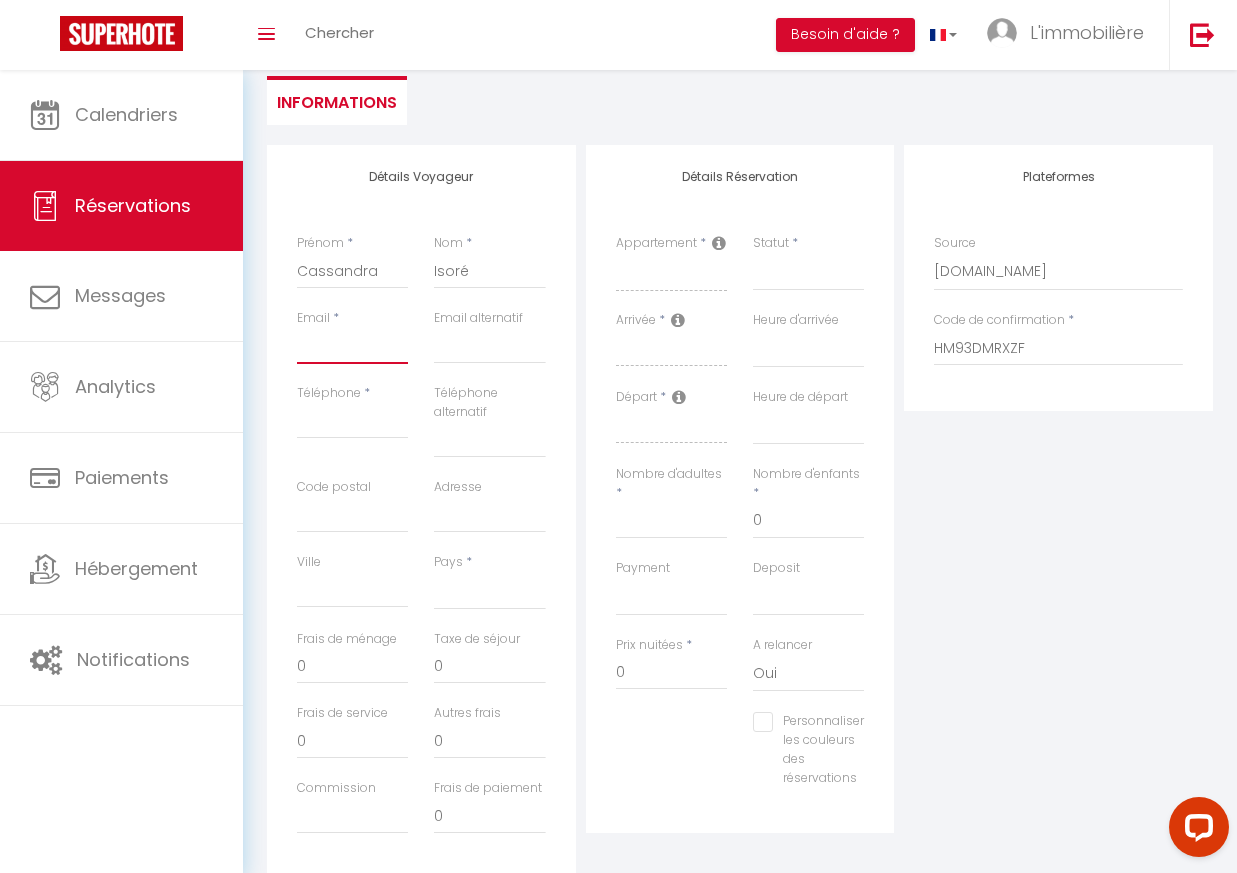 click on "Email client" at bounding box center [352, 346] 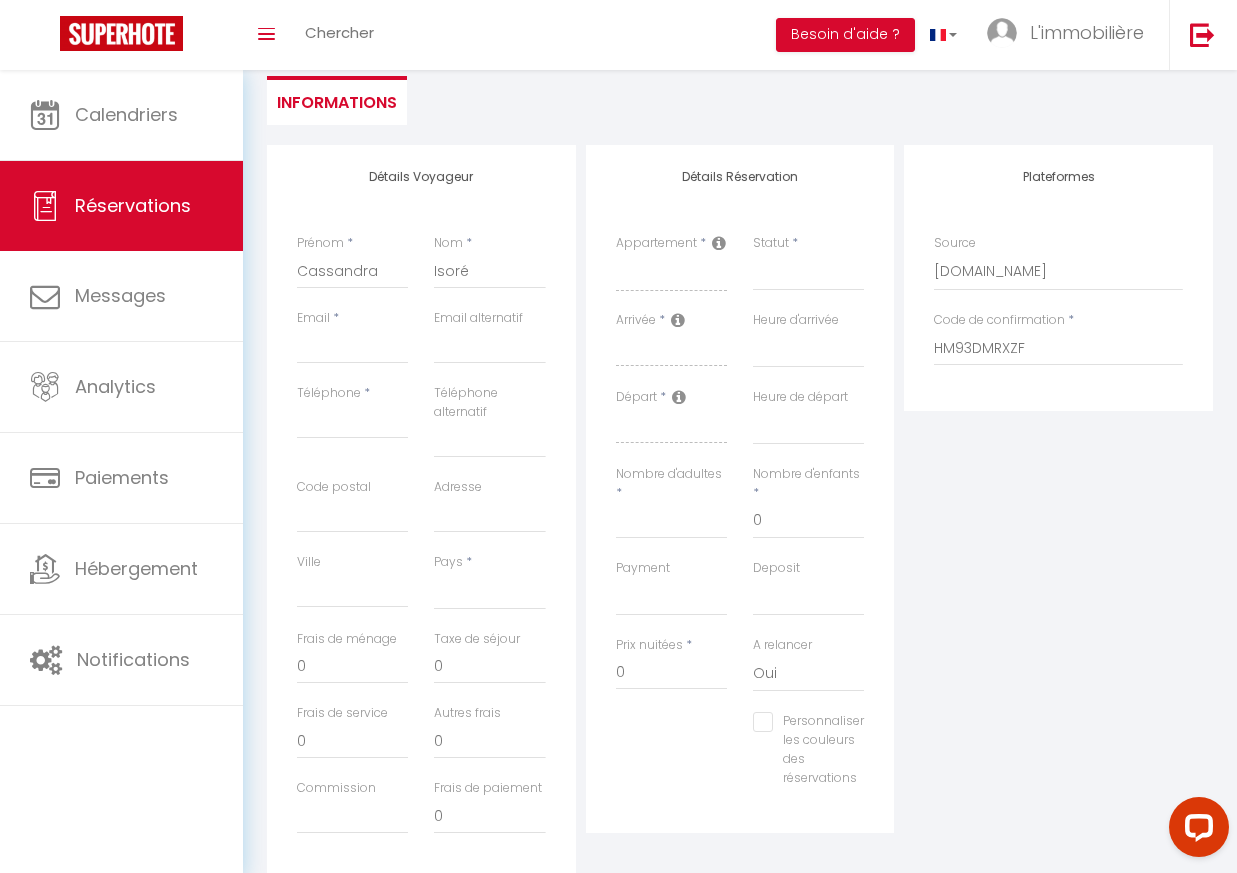 click on "Pays   *   [GEOGRAPHIC_DATA]
[GEOGRAPHIC_DATA]
[GEOGRAPHIC_DATA]
[GEOGRAPHIC_DATA]
[GEOGRAPHIC_DATA]
[US_STATE]
[GEOGRAPHIC_DATA]
[GEOGRAPHIC_DATA]
[GEOGRAPHIC_DATA]
[GEOGRAPHIC_DATA]
[GEOGRAPHIC_DATA]
[GEOGRAPHIC_DATA]
[GEOGRAPHIC_DATA]
[GEOGRAPHIC_DATA]
[GEOGRAPHIC_DATA]
[GEOGRAPHIC_DATA]
[GEOGRAPHIC_DATA]
[GEOGRAPHIC_DATA]
[GEOGRAPHIC_DATA]
[GEOGRAPHIC_DATA]
[GEOGRAPHIC_DATA]
[GEOGRAPHIC_DATA]
[GEOGRAPHIC_DATA]" at bounding box center [489, 591] 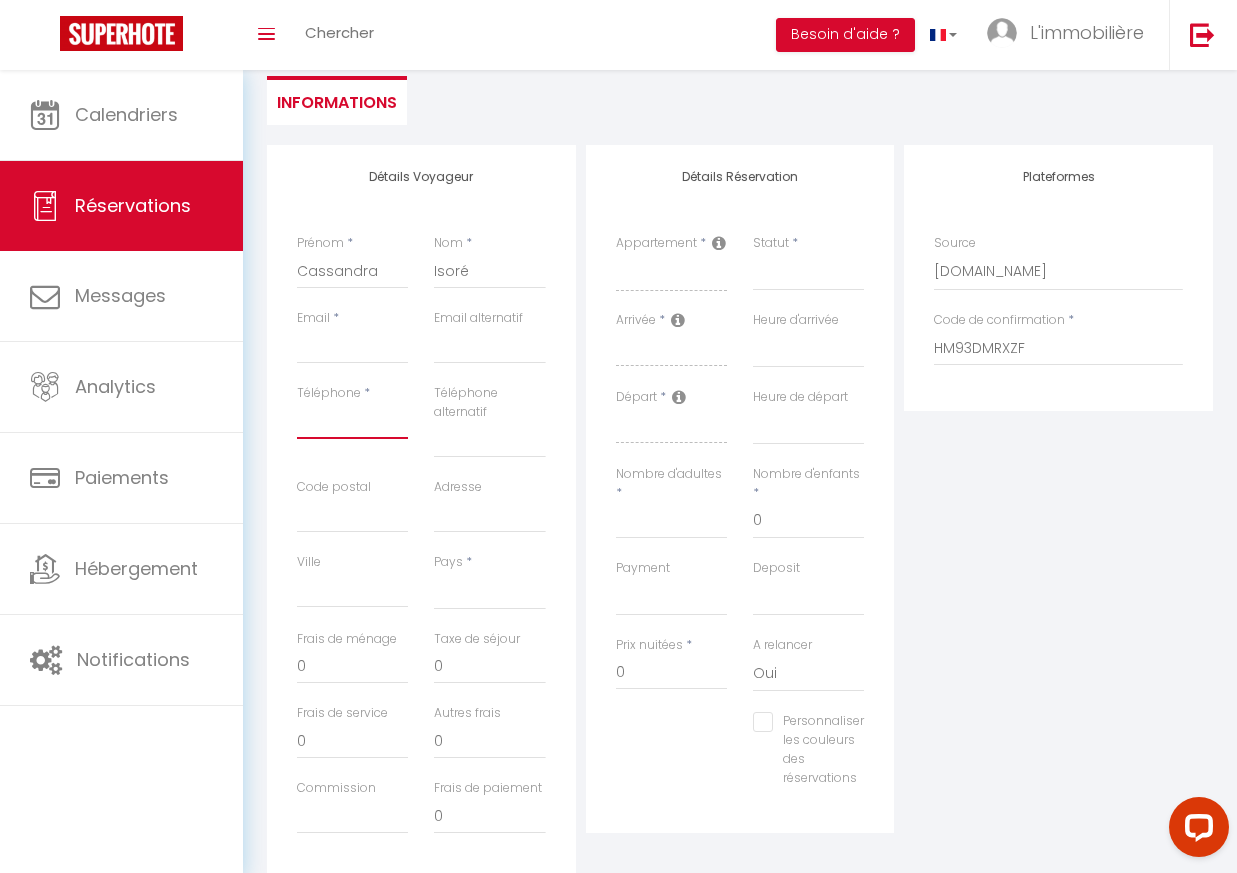 paste on "[PHONE_NUMBER]‬" 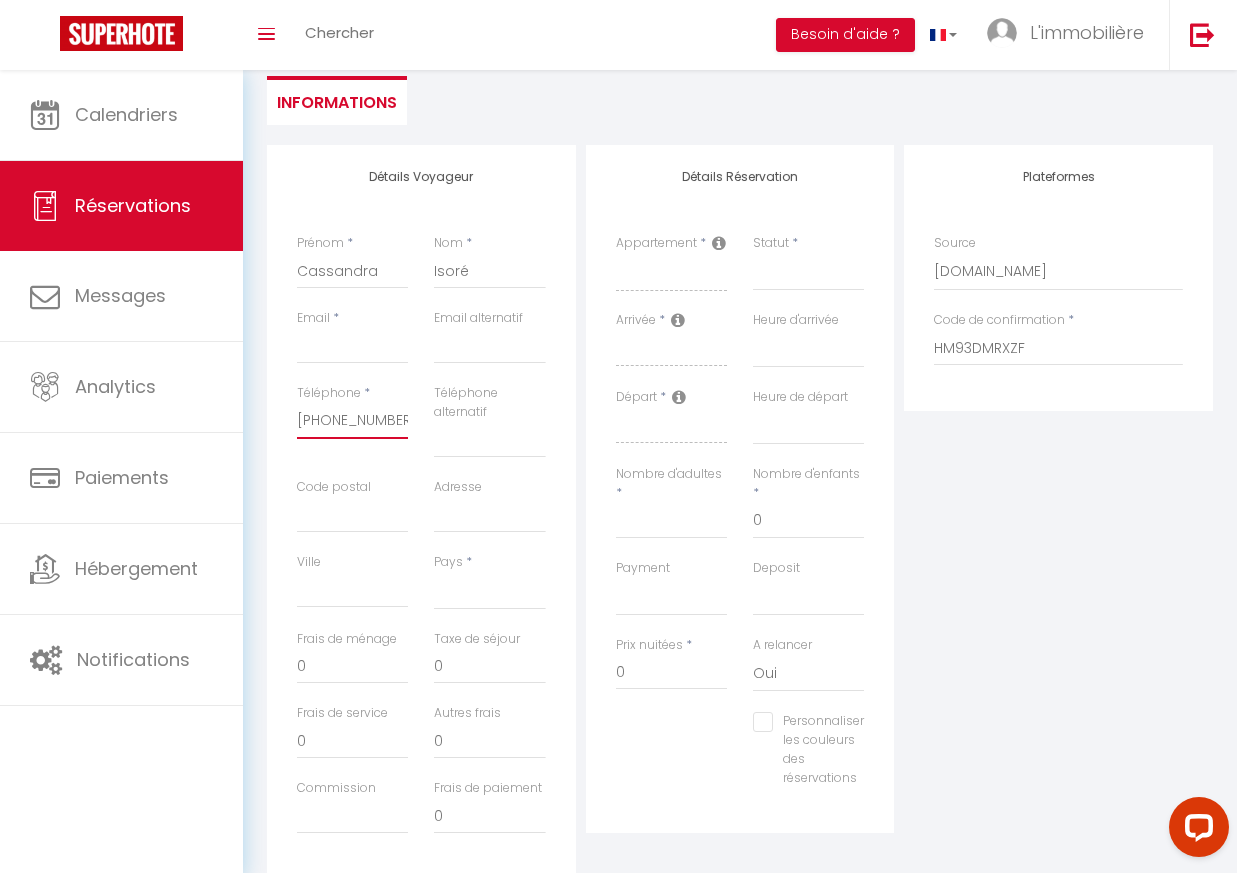 click on "[PHONE_NUMBER]‬" at bounding box center [352, 421] 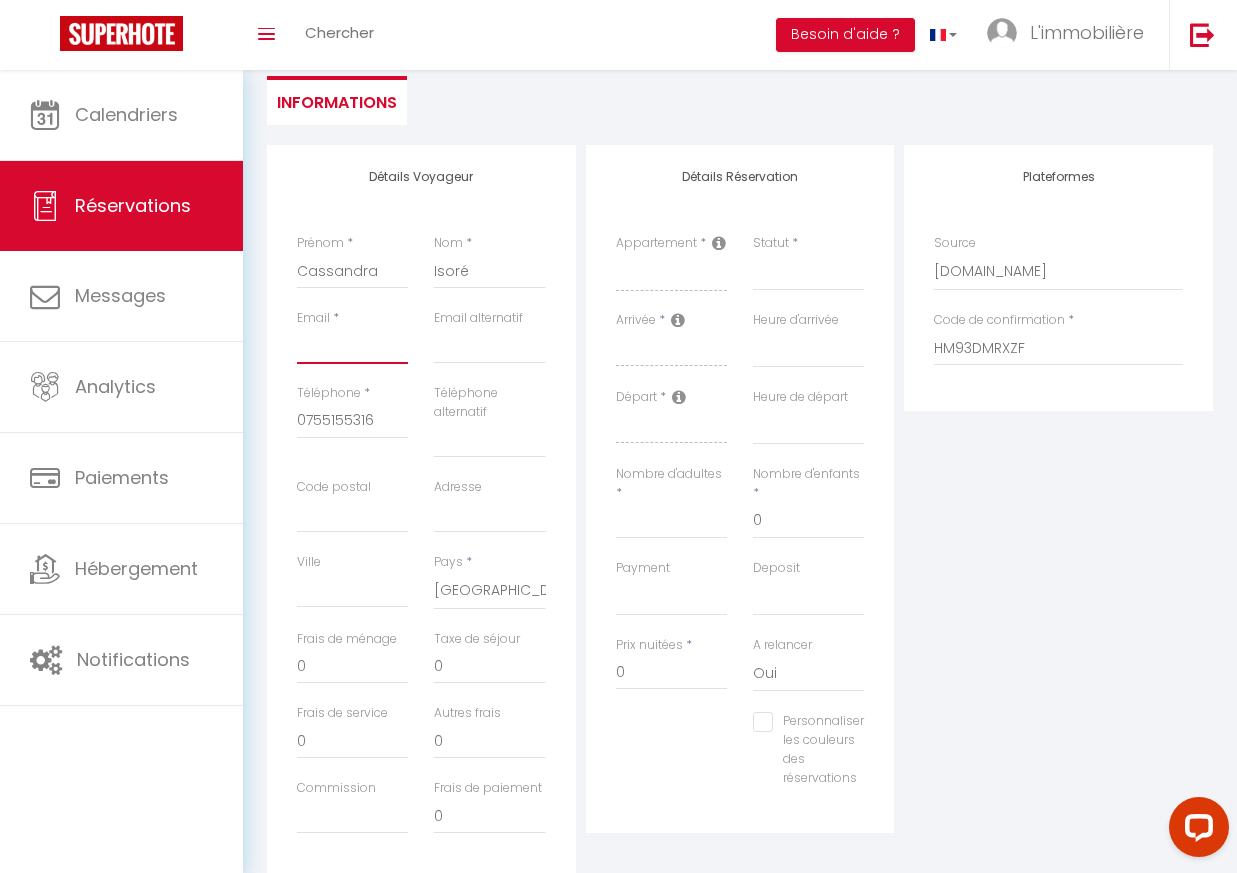 click on "Email client" at bounding box center (352, 346) 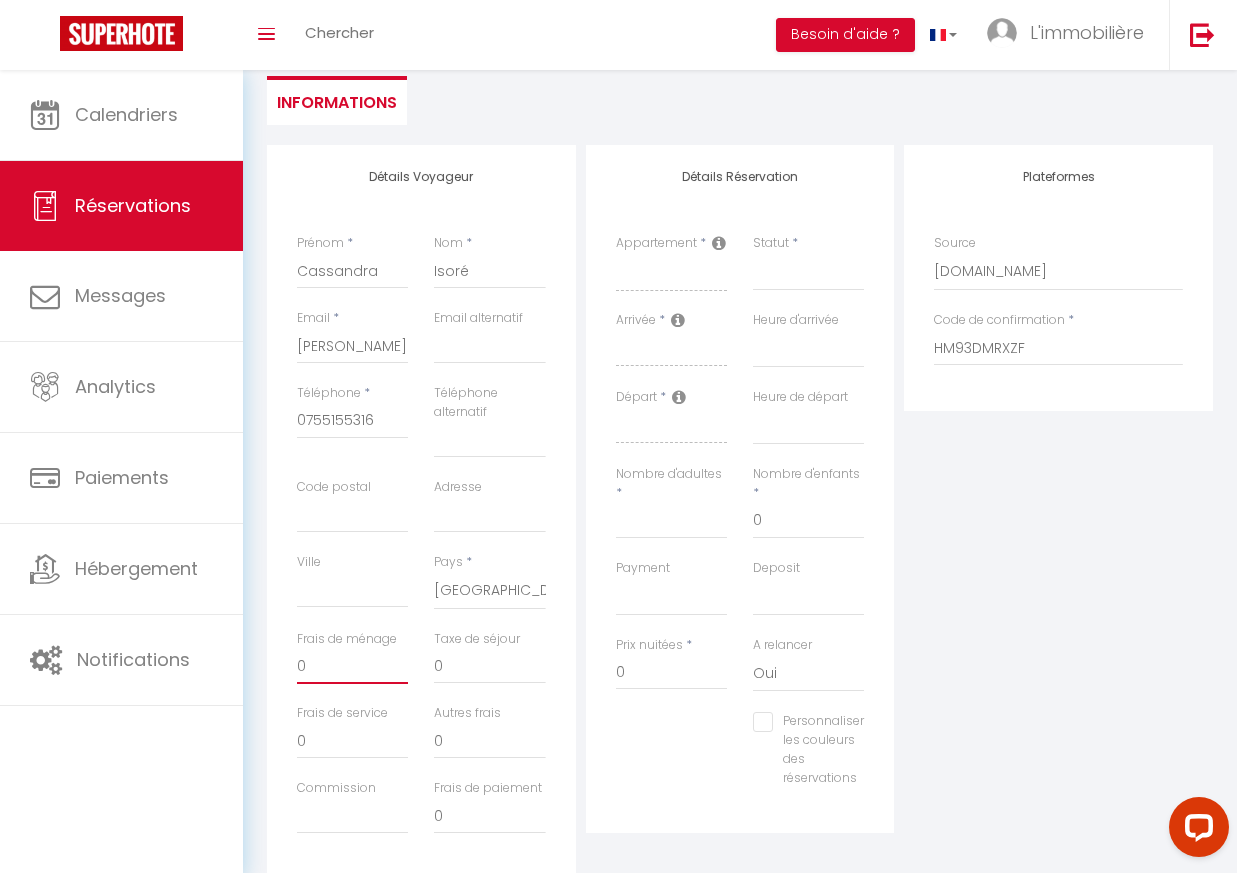 click on "0" at bounding box center (352, 666) 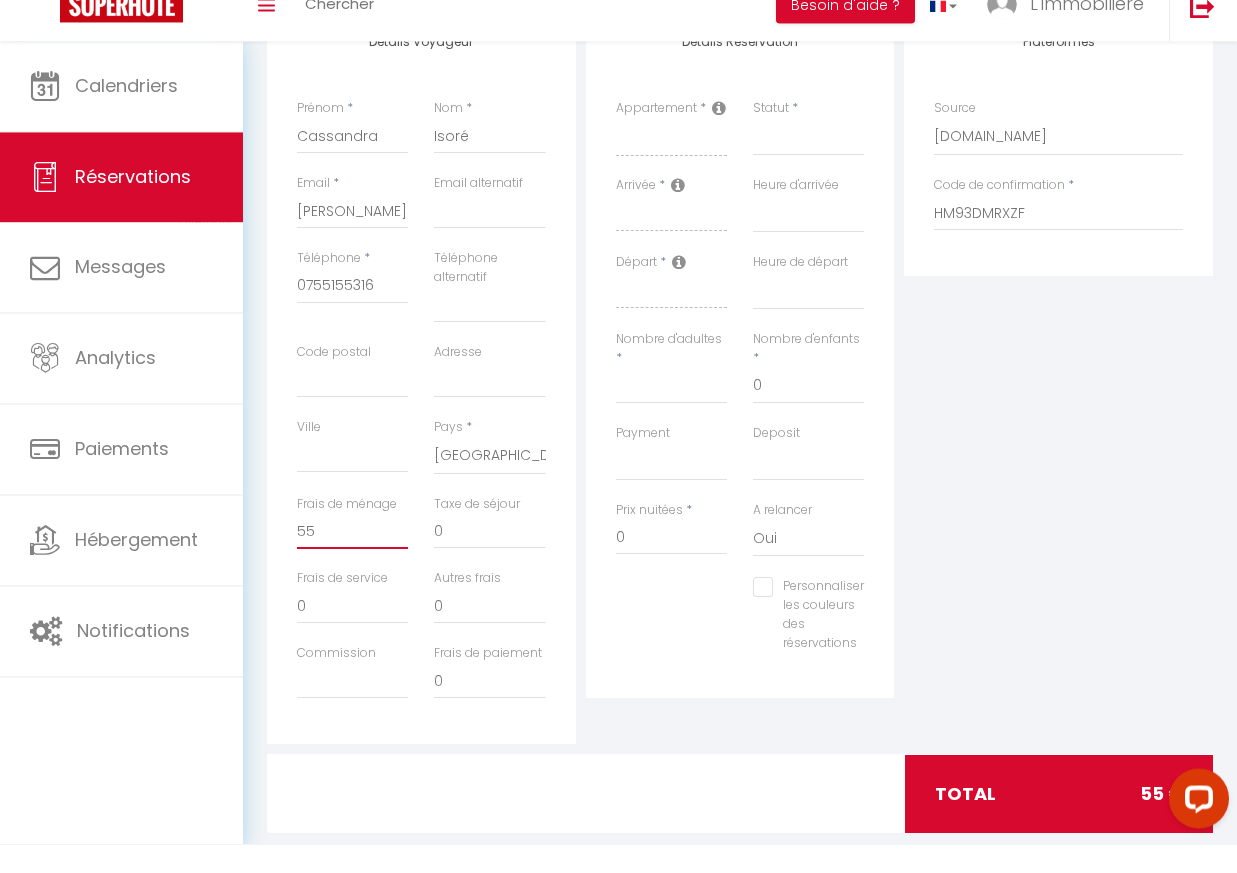 scroll, scrollTop: 323, scrollLeft: 0, axis: vertical 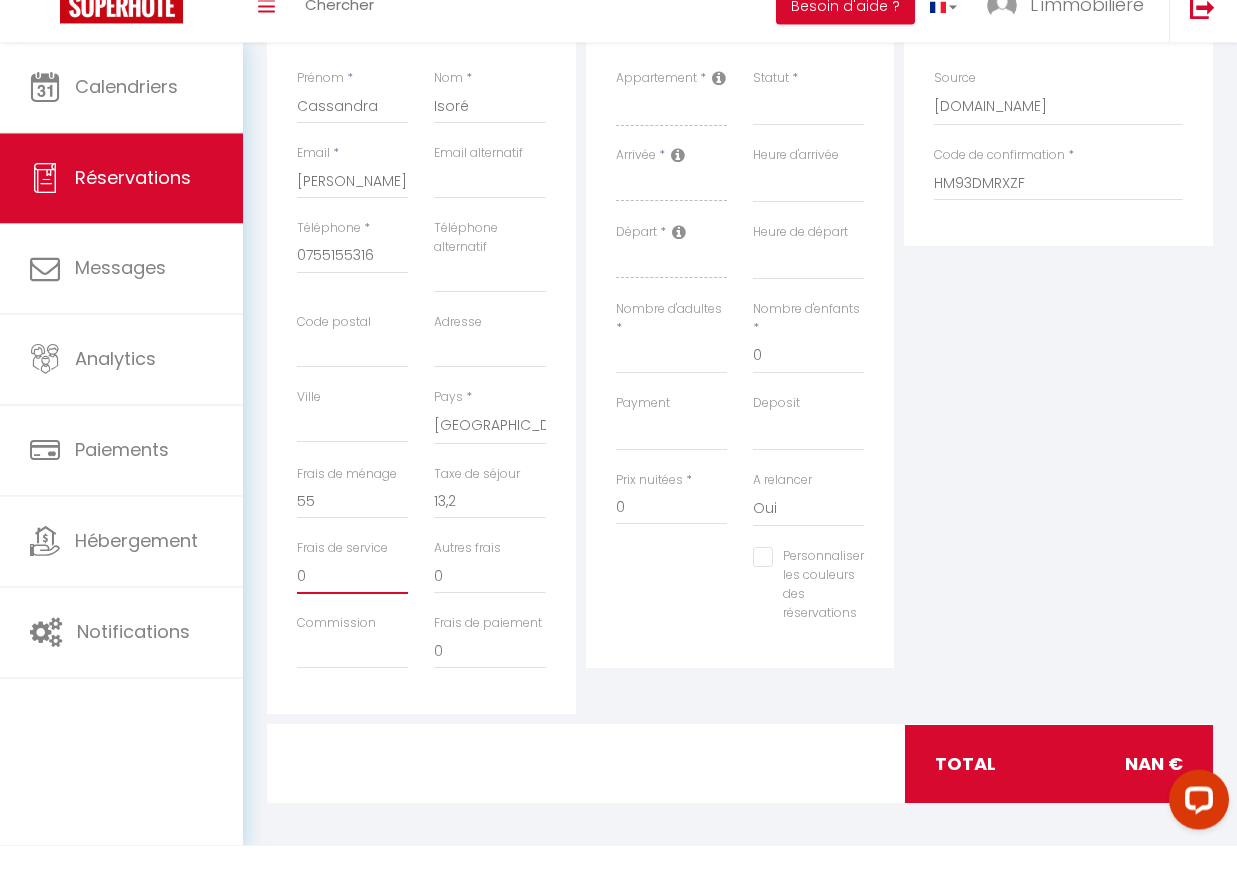 click on "0" at bounding box center (352, 604) 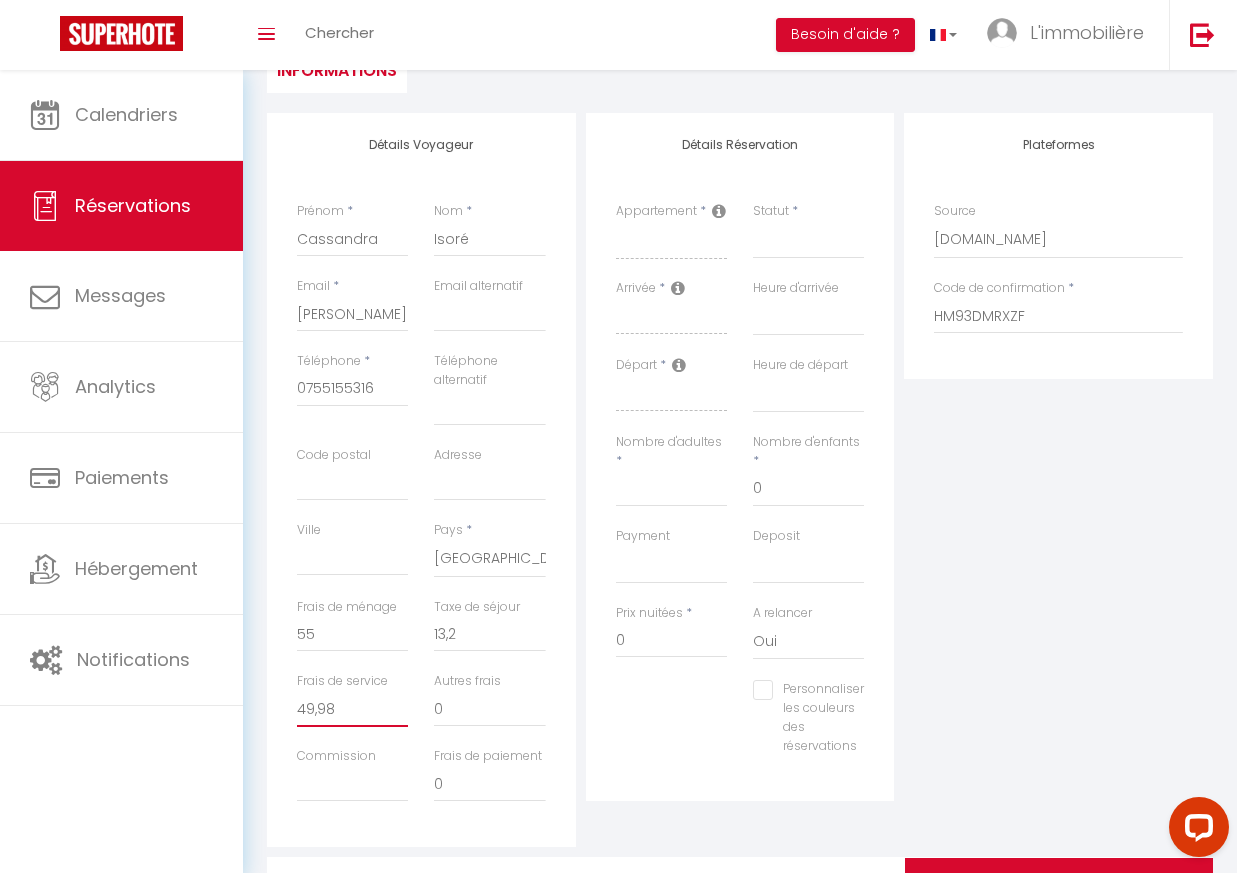 scroll, scrollTop: 217, scrollLeft: 0, axis: vertical 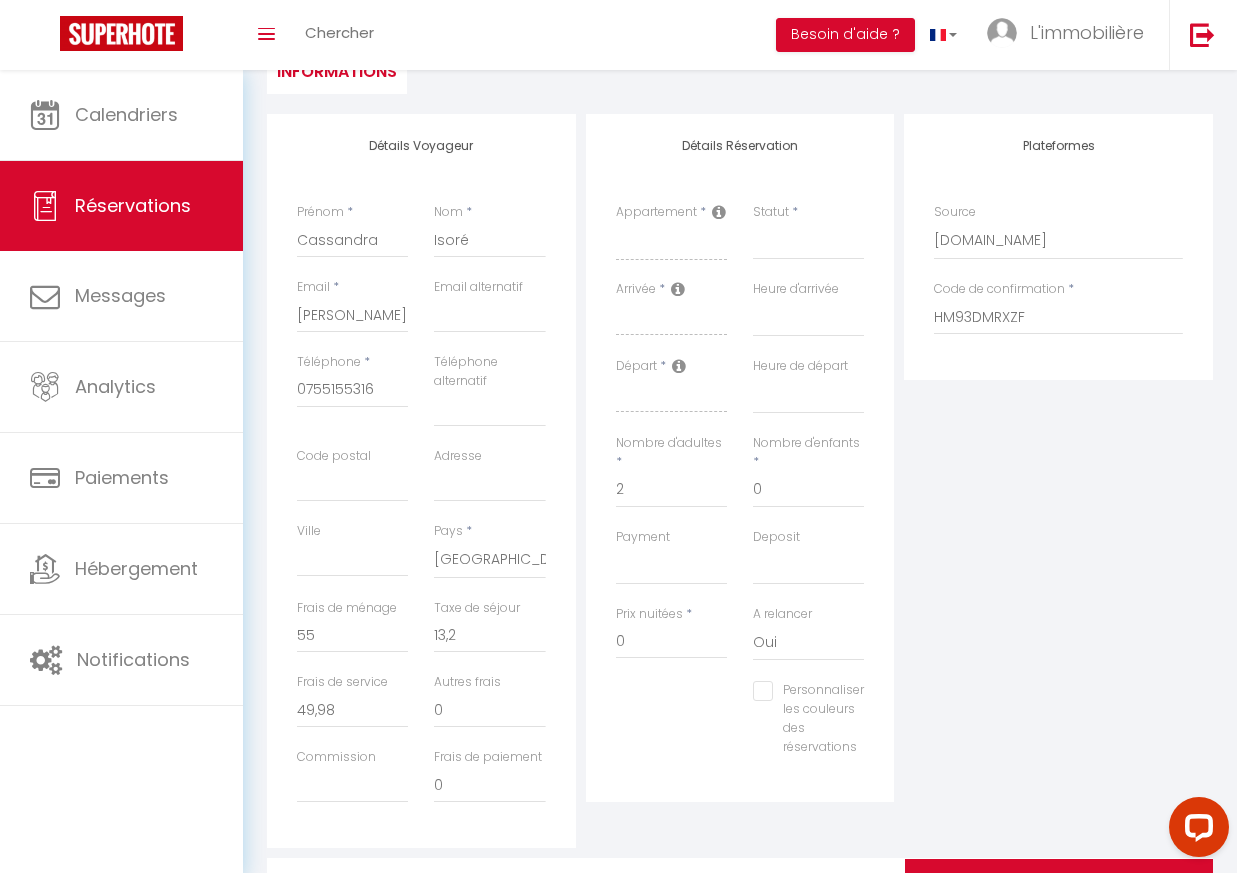 click at bounding box center (719, 212) 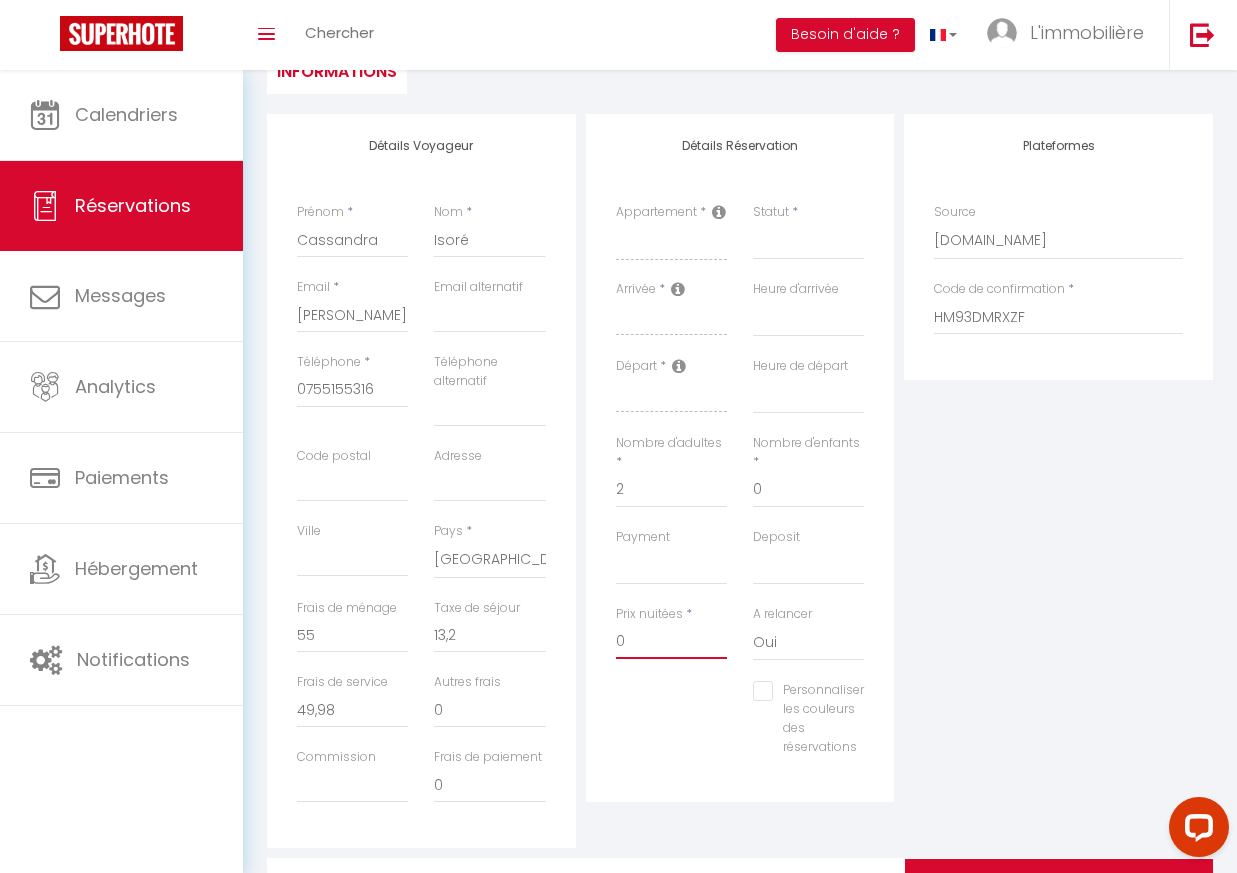 click on "0" at bounding box center [671, 641] 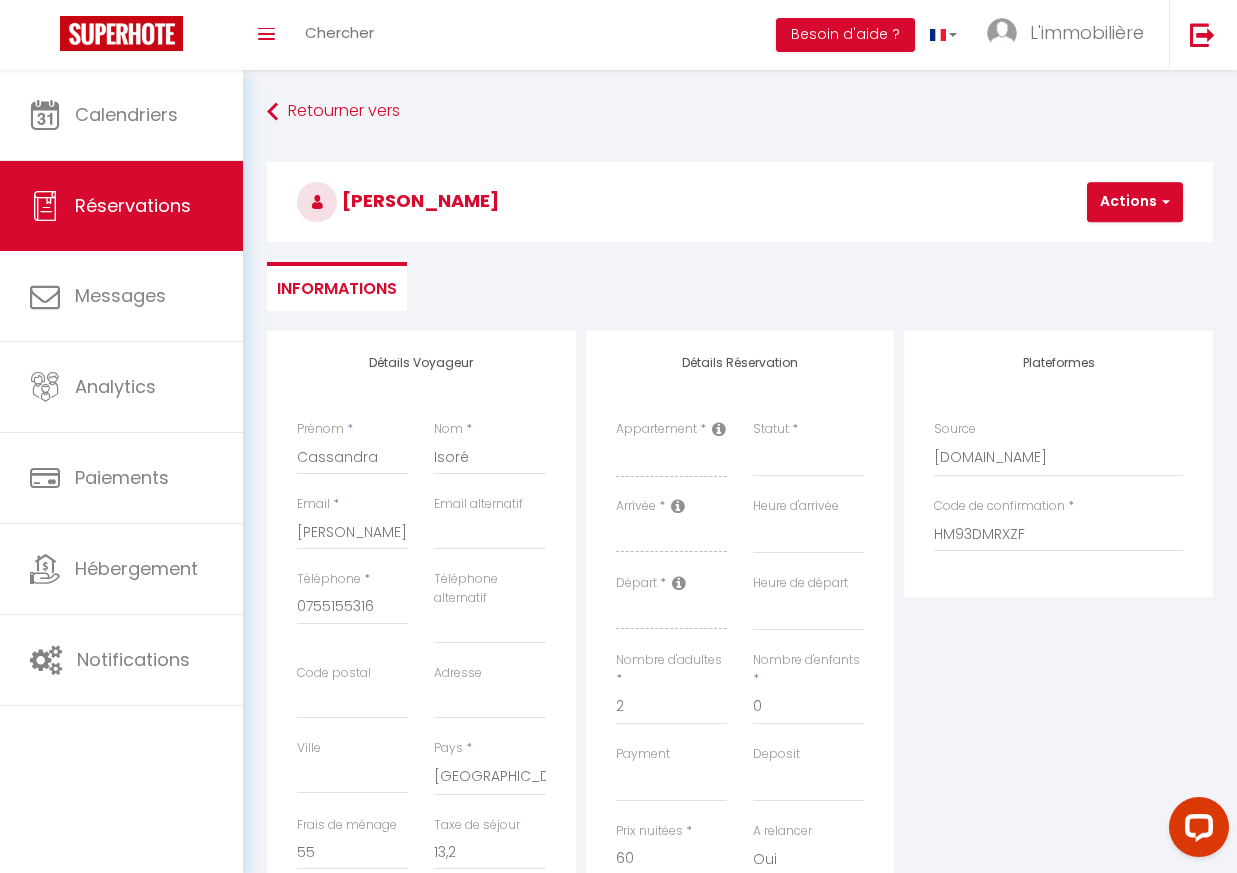 scroll, scrollTop: 0, scrollLeft: 0, axis: both 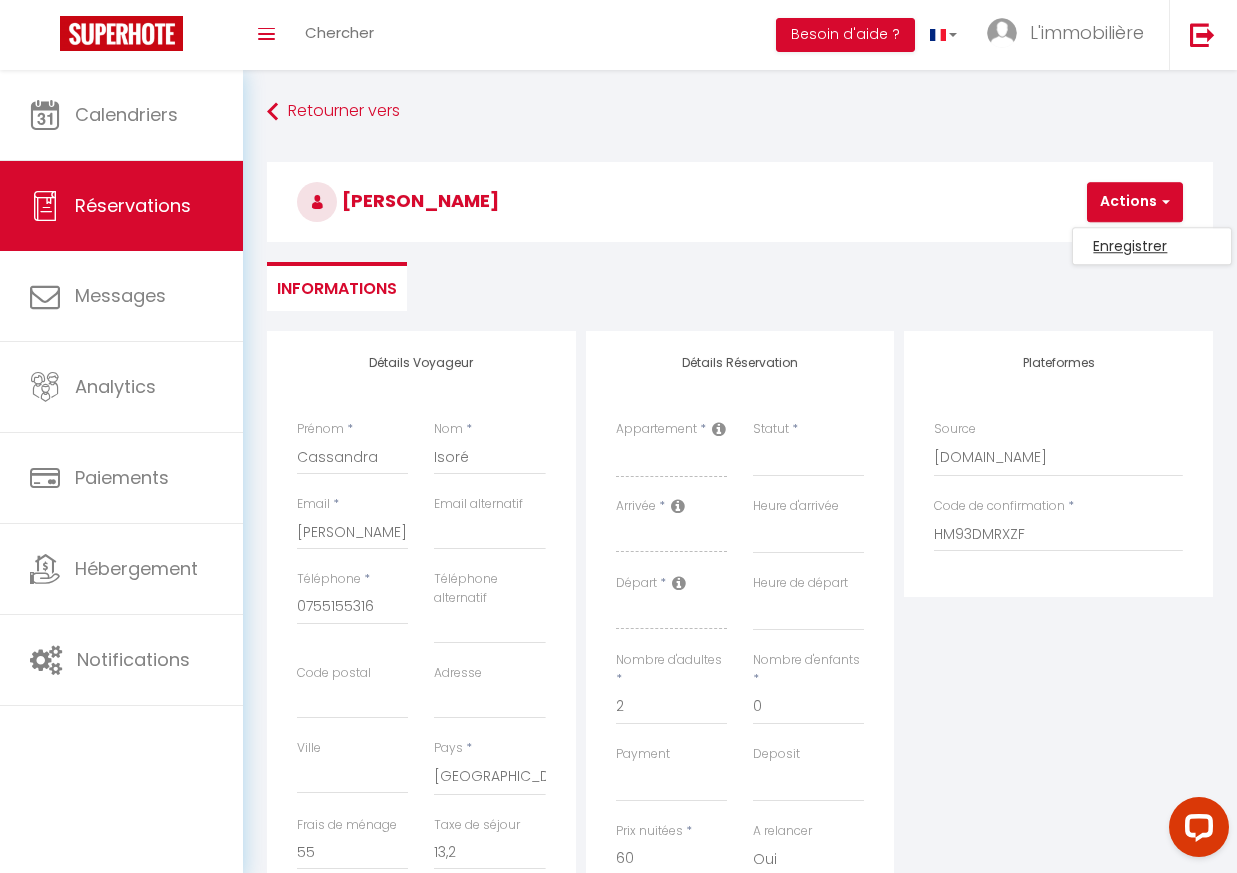 click on "Enregistrer" at bounding box center [1152, 246] 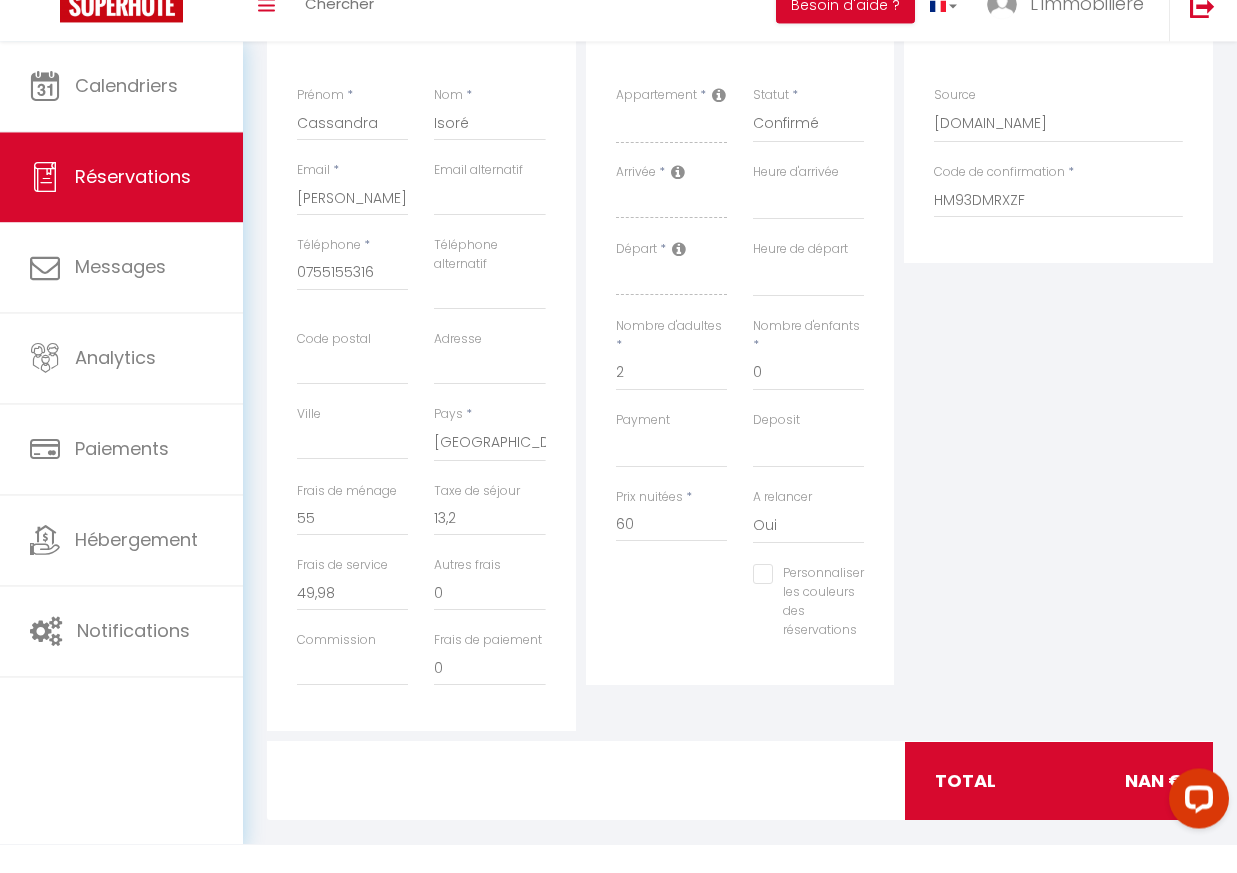 scroll, scrollTop: 323, scrollLeft: 0, axis: vertical 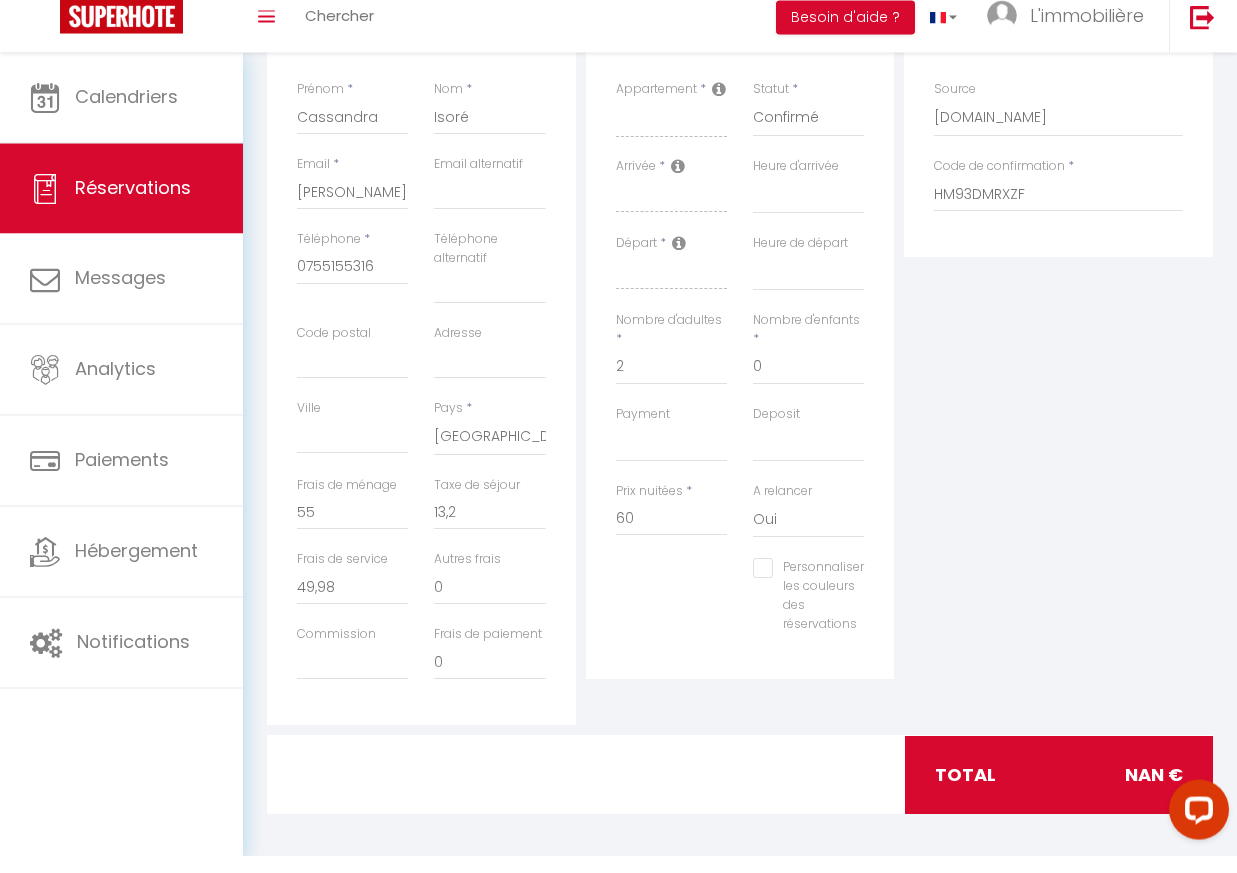 click on "Personnaliser les couleurs des réservations" at bounding box center [808, 585] 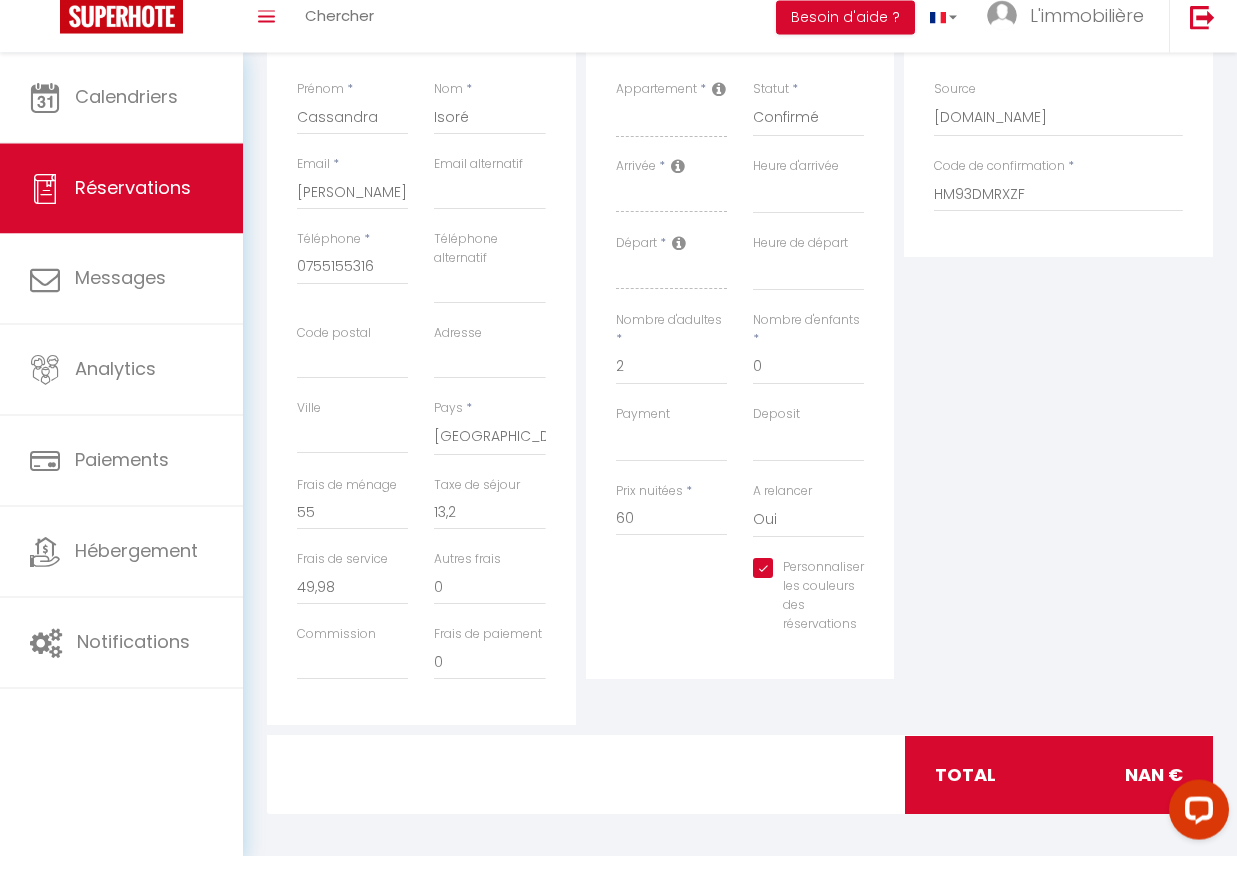 click on "Personnaliser les couleurs des réservations" at bounding box center [808, 585] 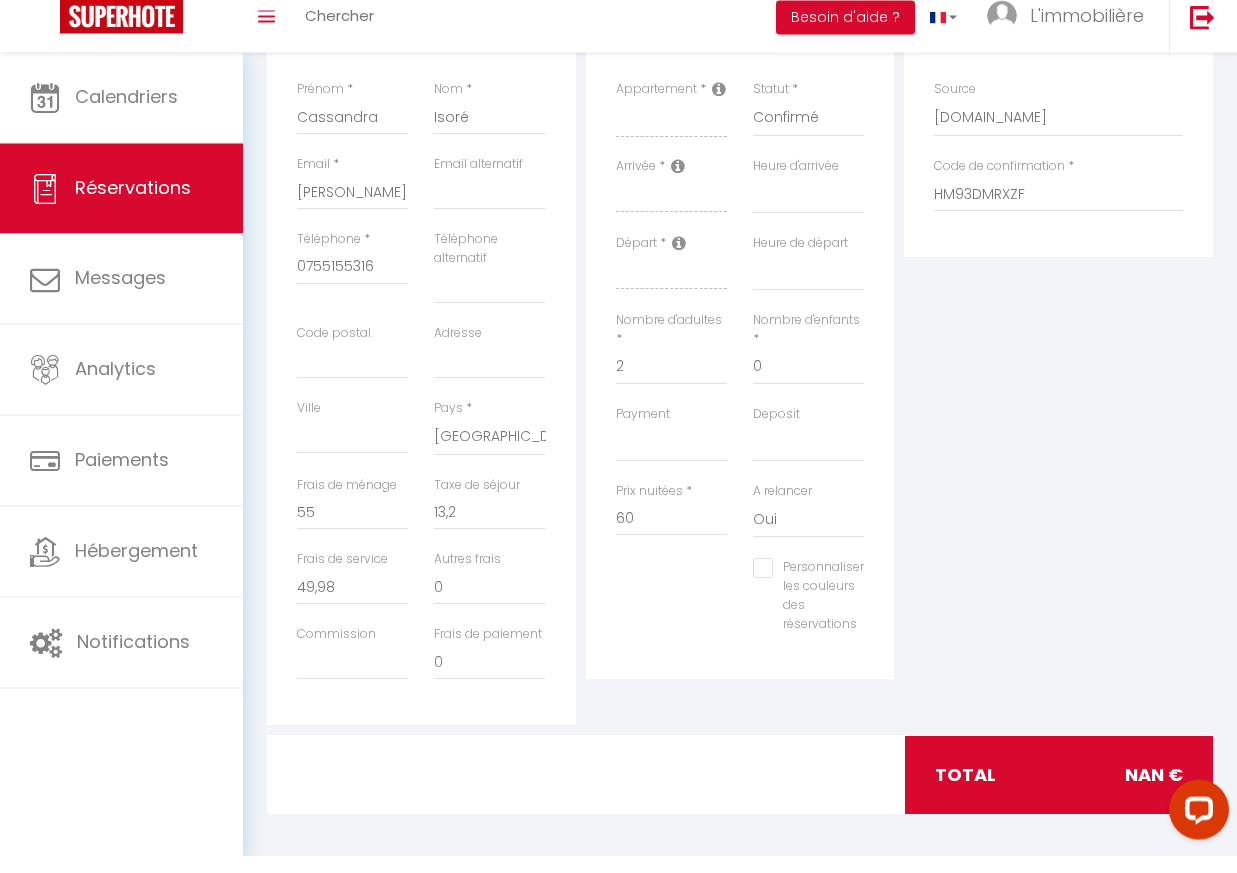 click on "Départ" at bounding box center [636, 260] 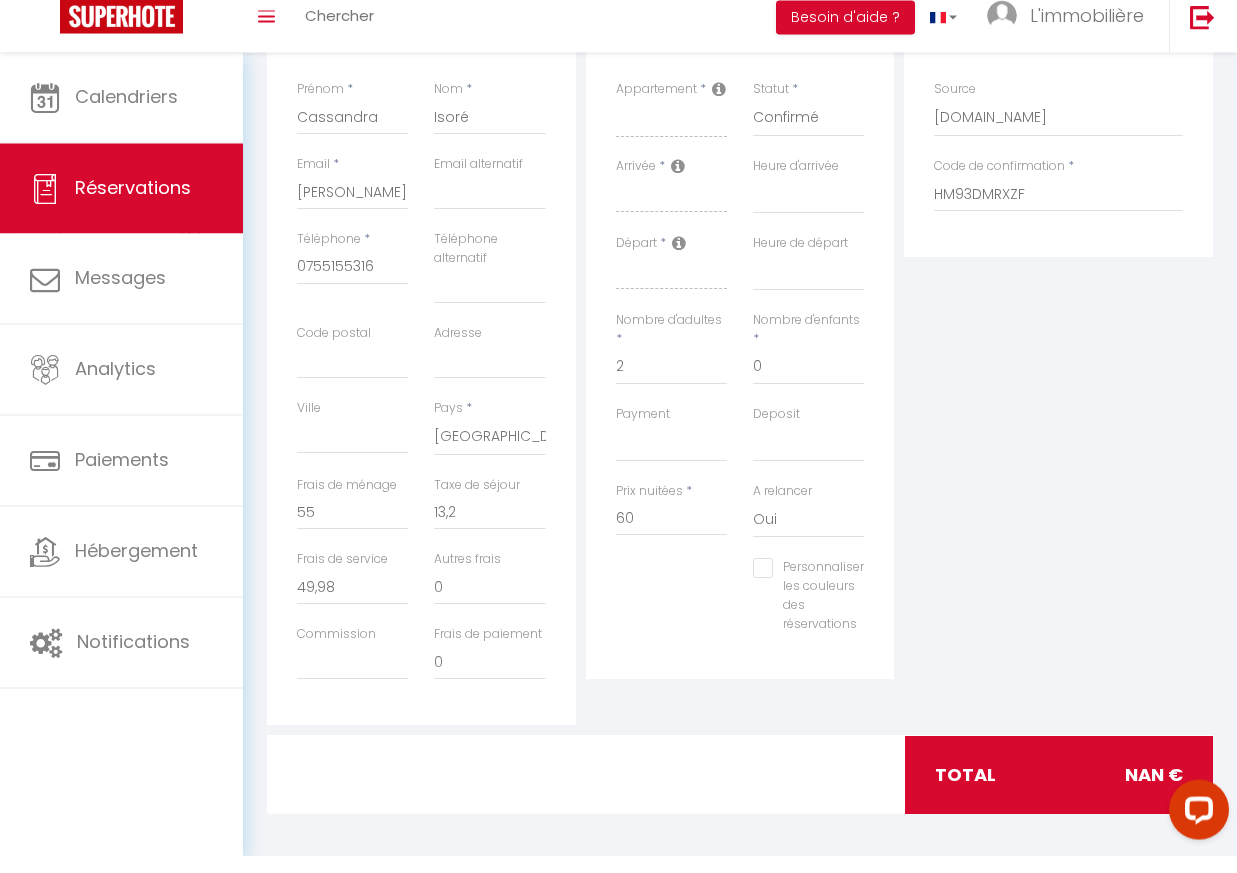 click on "Arrivée" at bounding box center (636, 183) 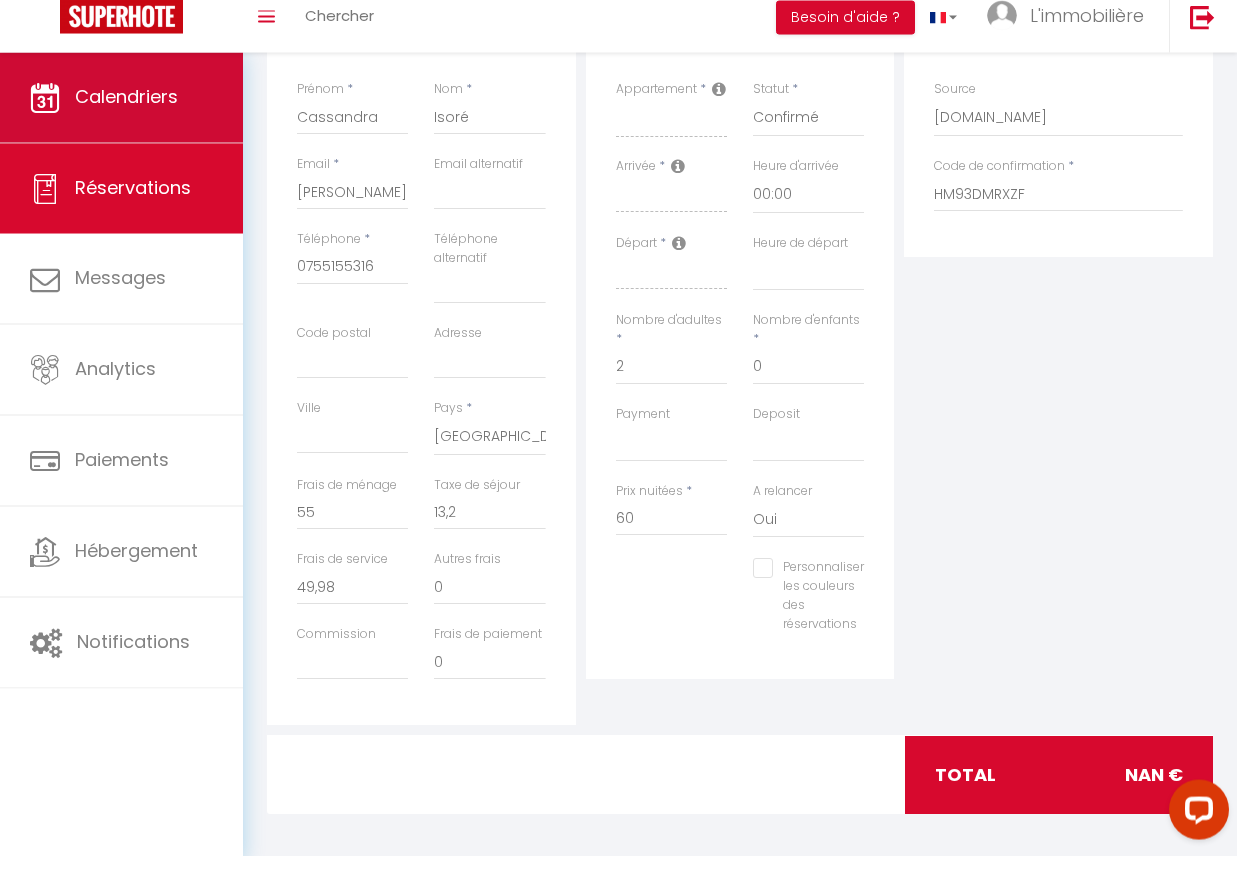 click on "Calendriers" at bounding box center [126, 114] 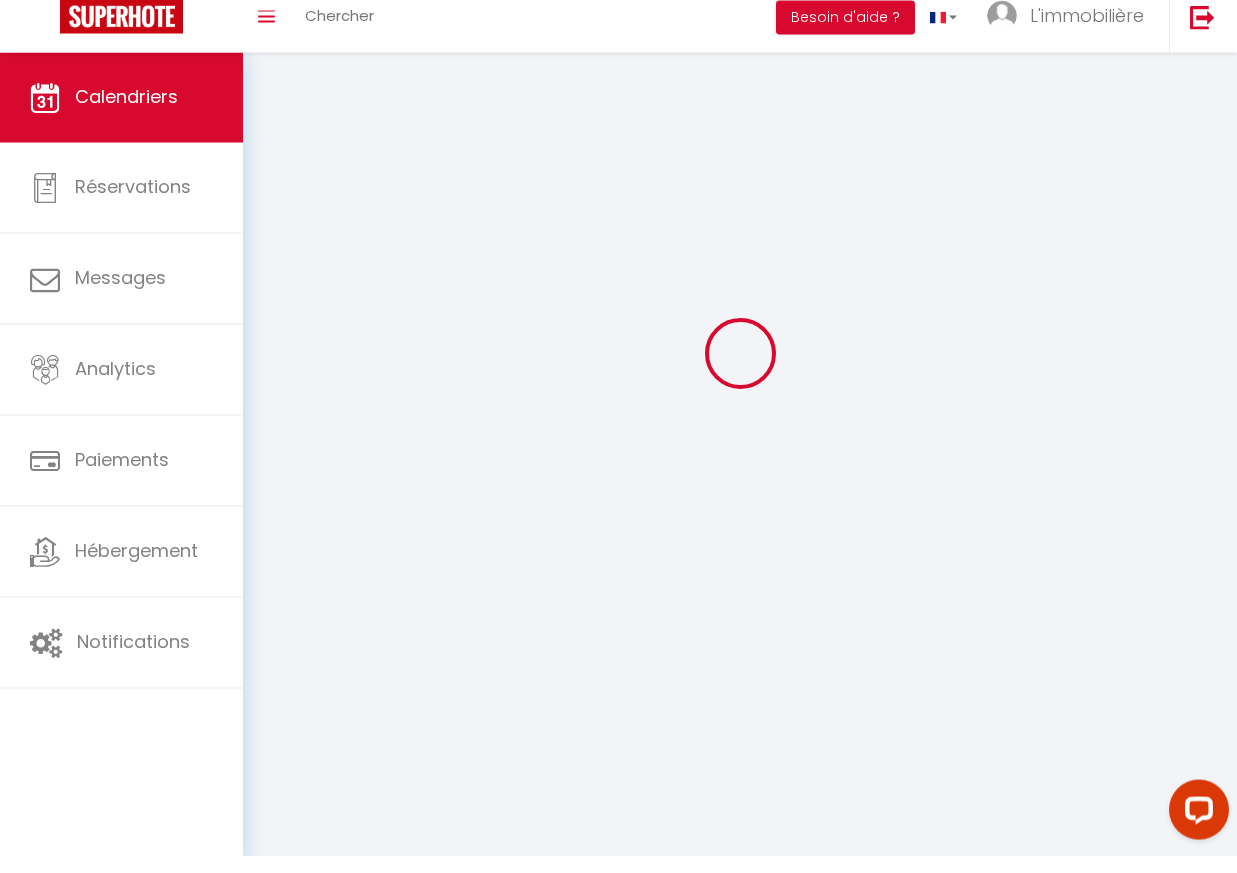 scroll, scrollTop: 28, scrollLeft: 0, axis: vertical 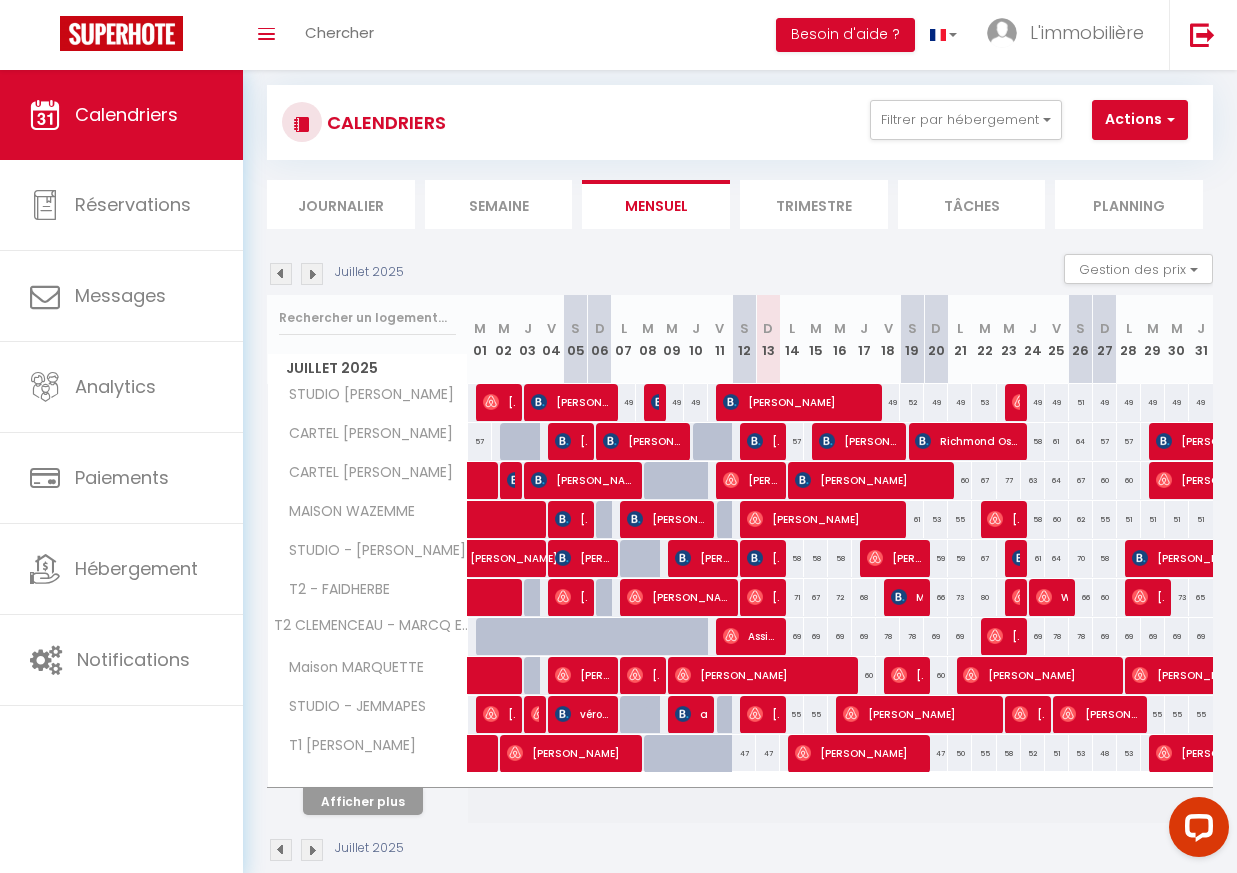 click on "Afficher plus" at bounding box center [363, 801] 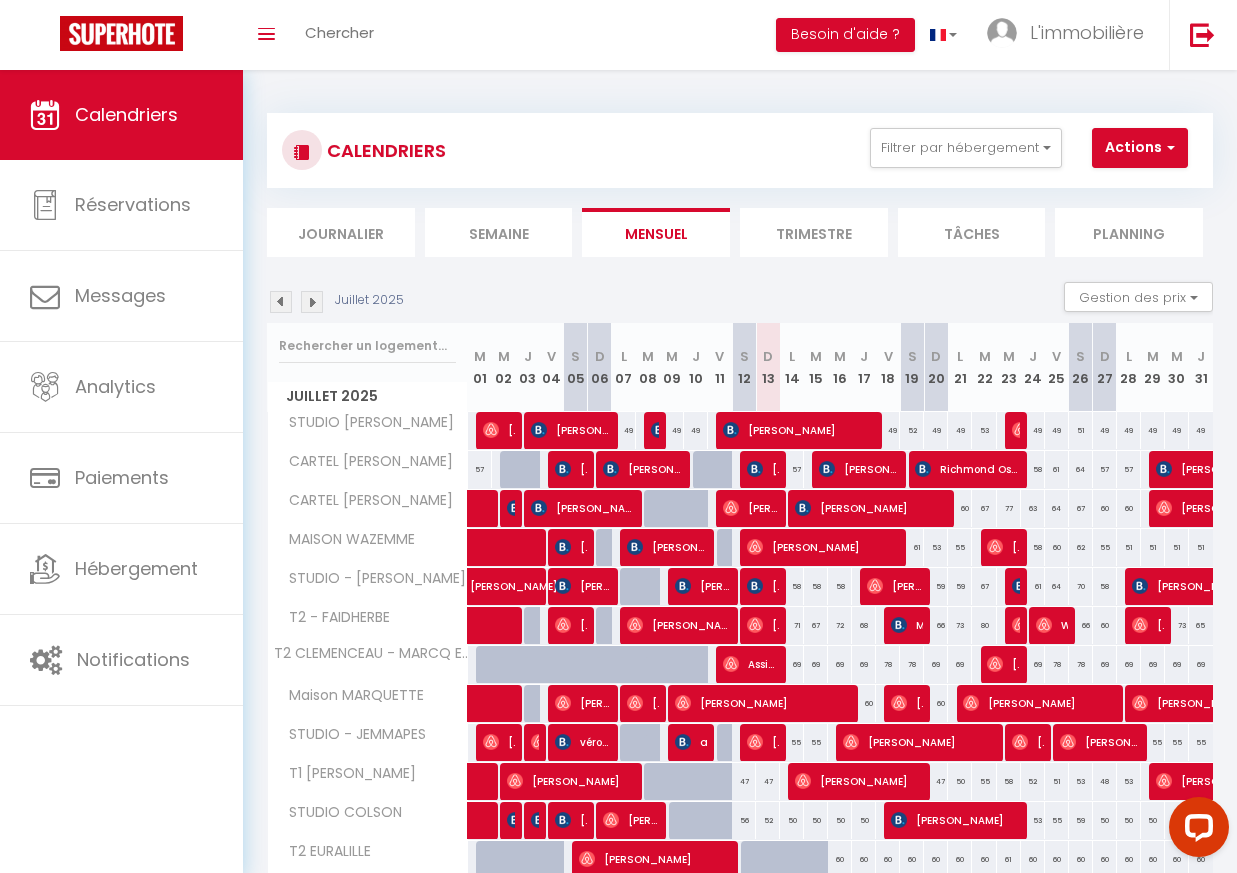 scroll, scrollTop: 0, scrollLeft: 0, axis: both 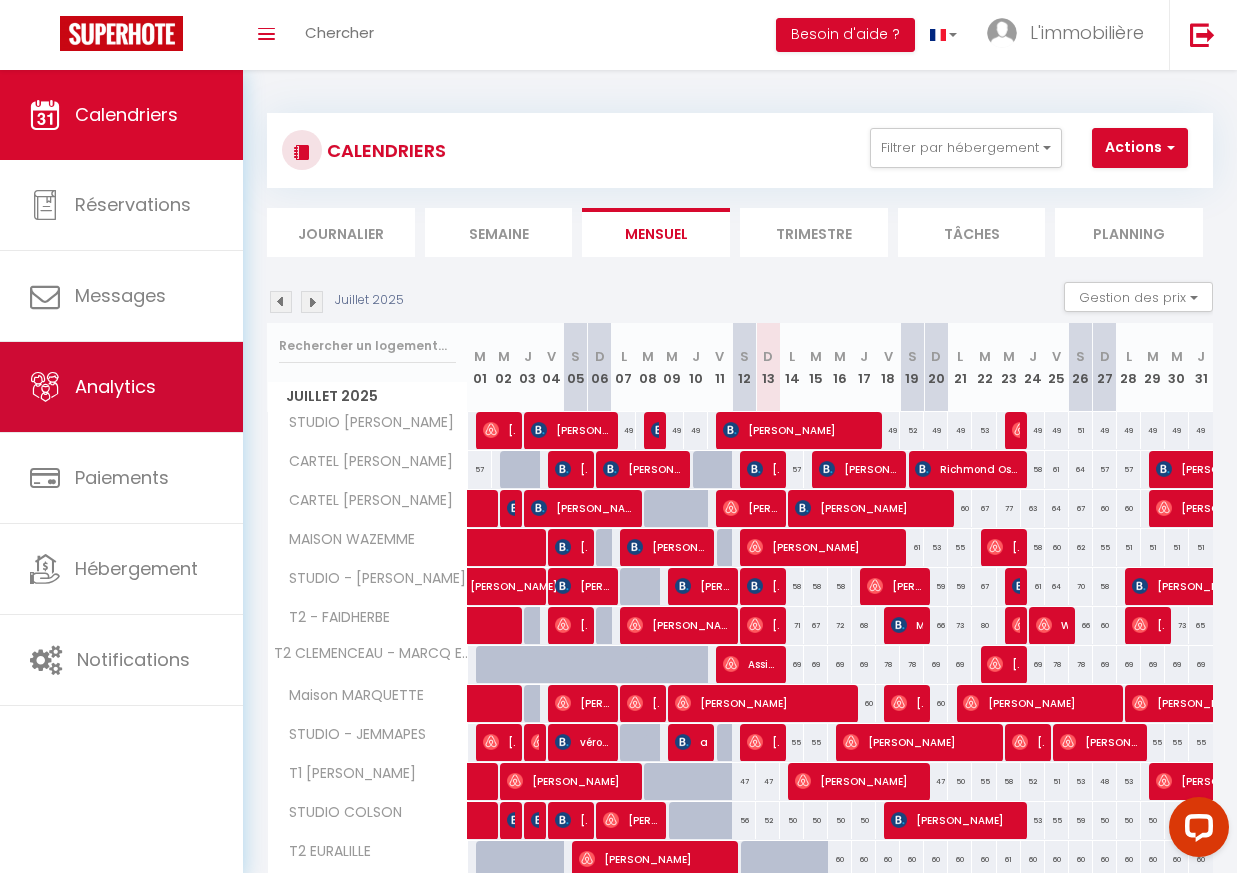 click on "Analytics" at bounding box center [121, 387] 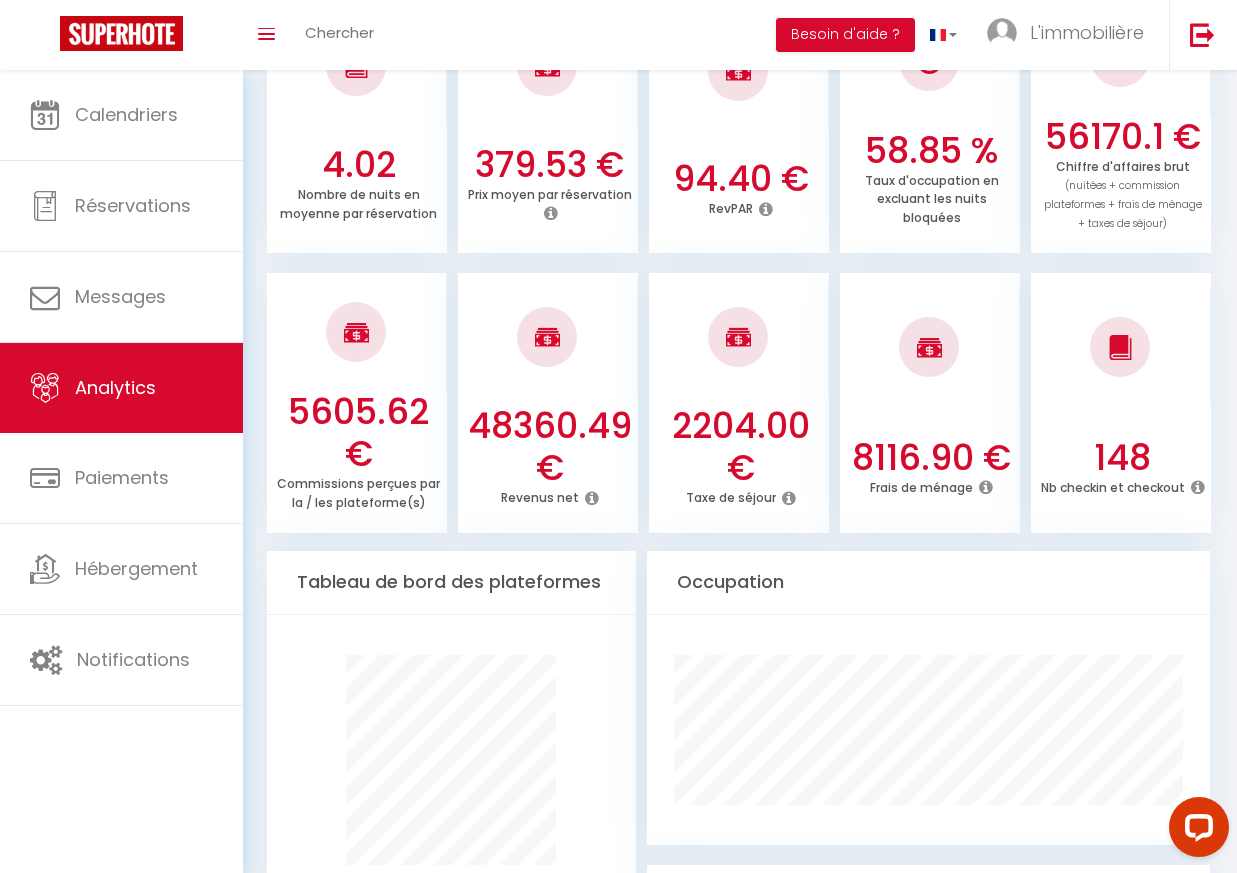 scroll, scrollTop: 636, scrollLeft: 0, axis: vertical 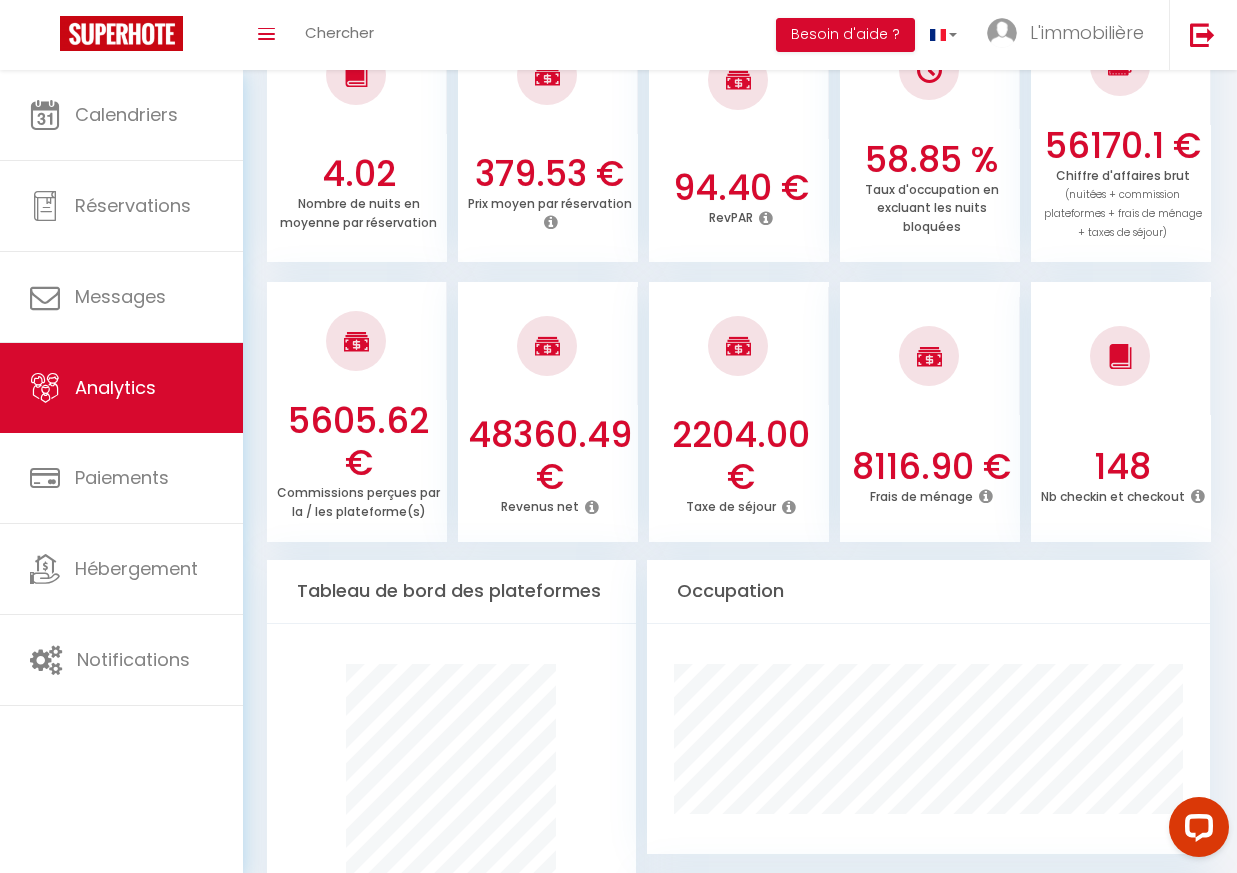 click at bounding box center [986, 496] 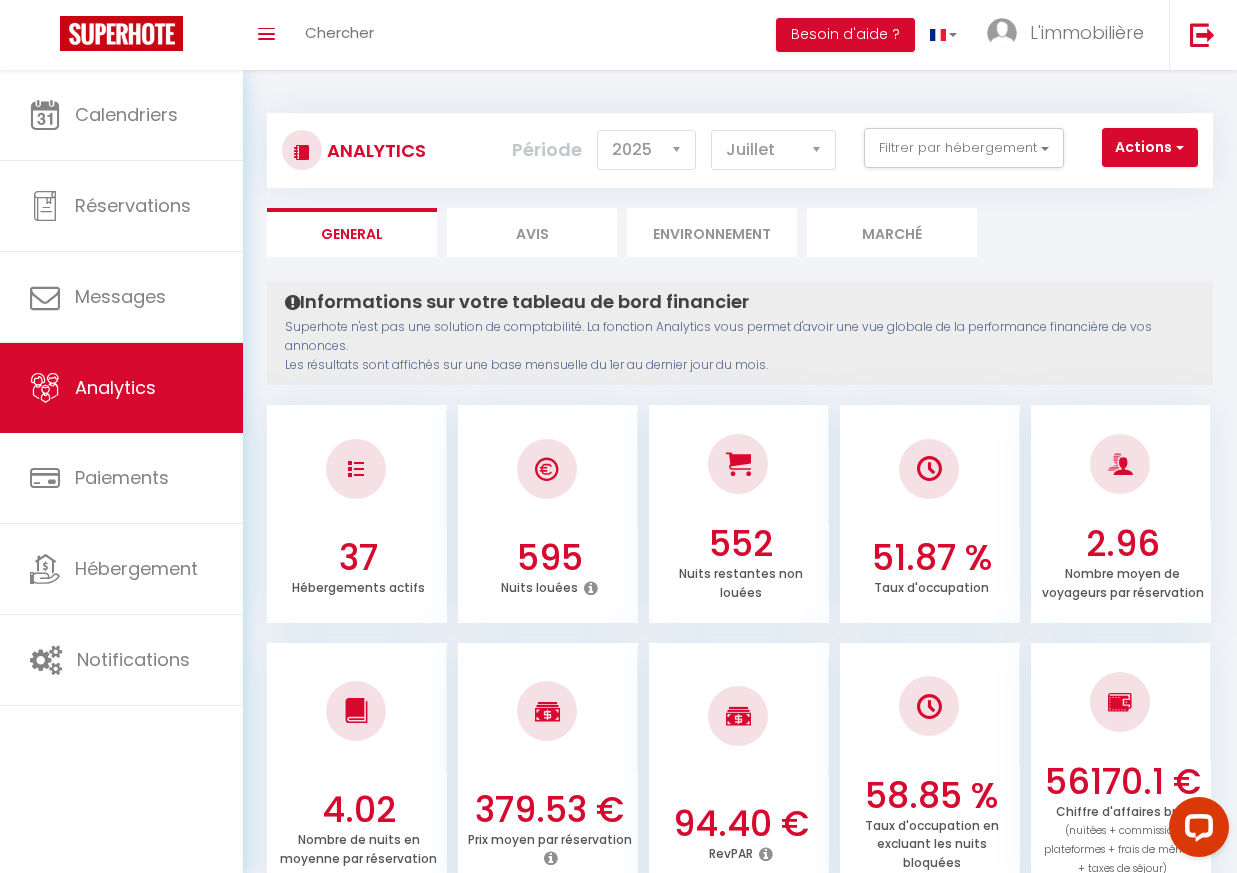 scroll, scrollTop: 0, scrollLeft: 0, axis: both 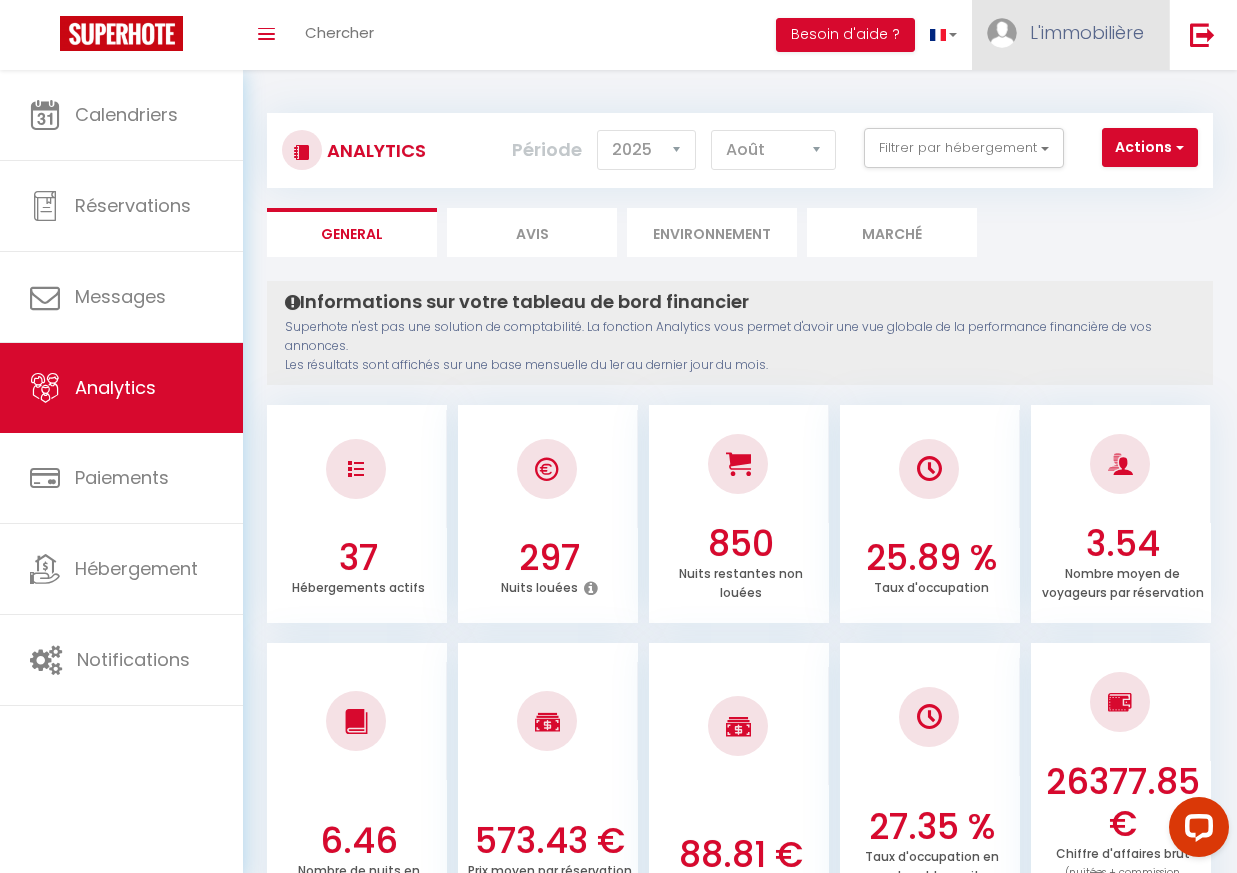 click on "L'immobilière" at bounding box center (1070, 35) 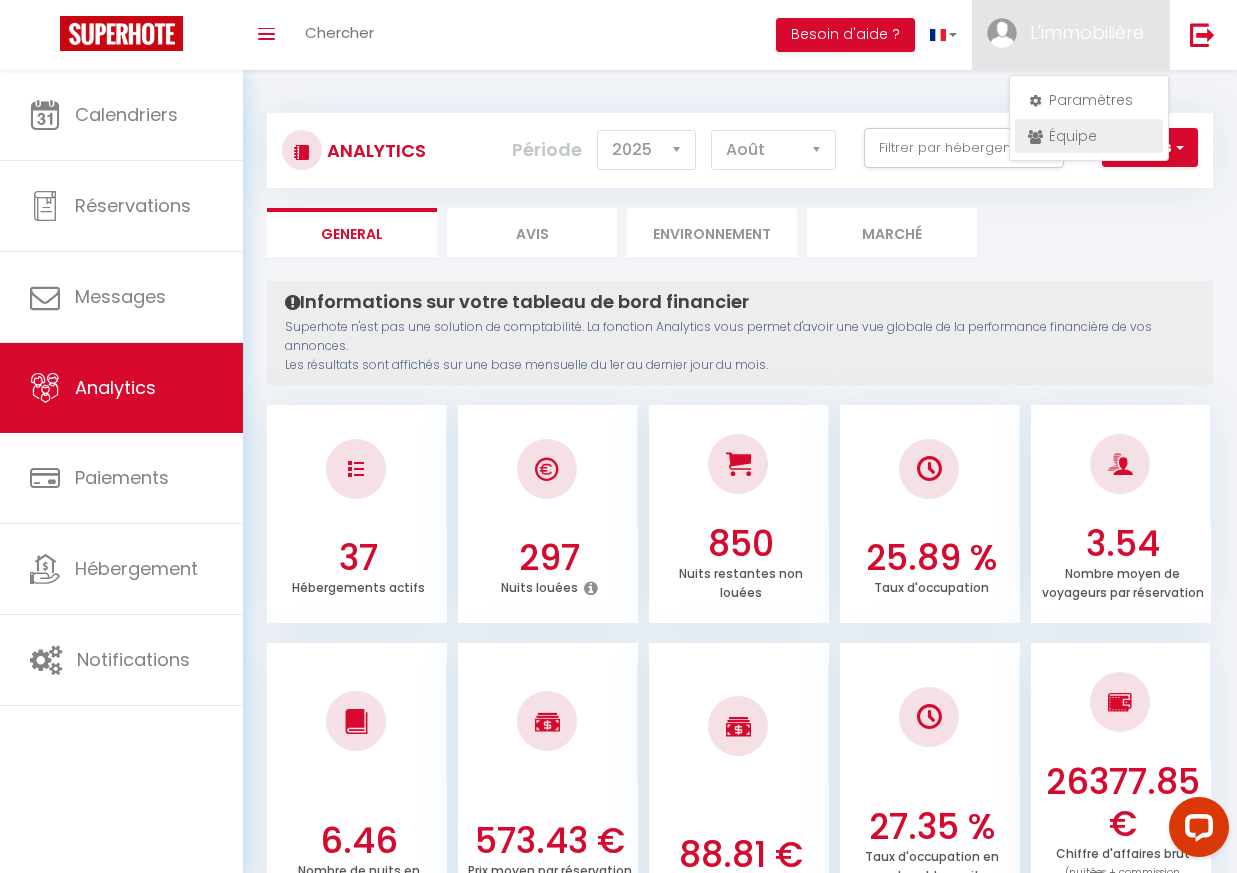 click on "Équipe" at bounding box center [1089, 136] 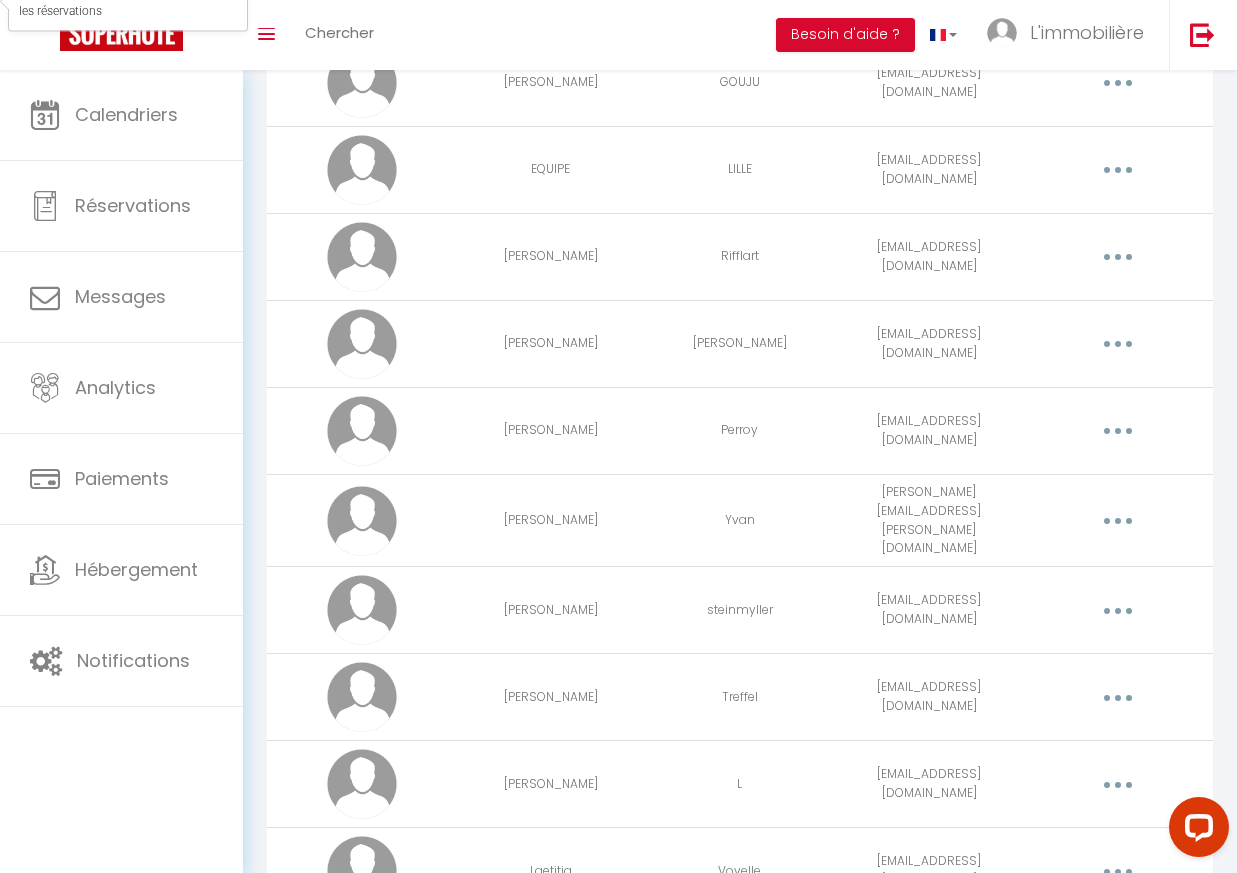 scroll, scrollTop: 540, scrollLeft: 0, axis: vertical 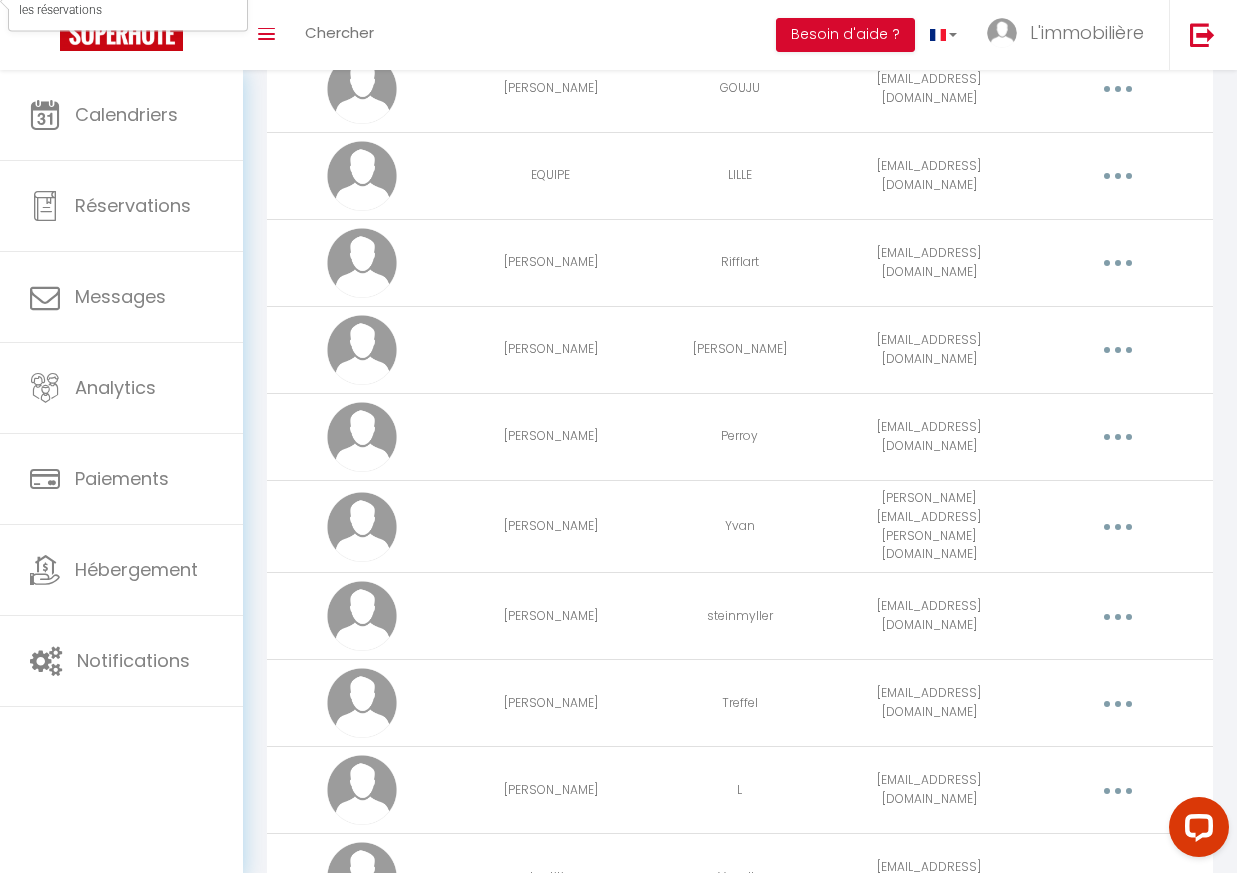 click at bounding box center (1118, 350) 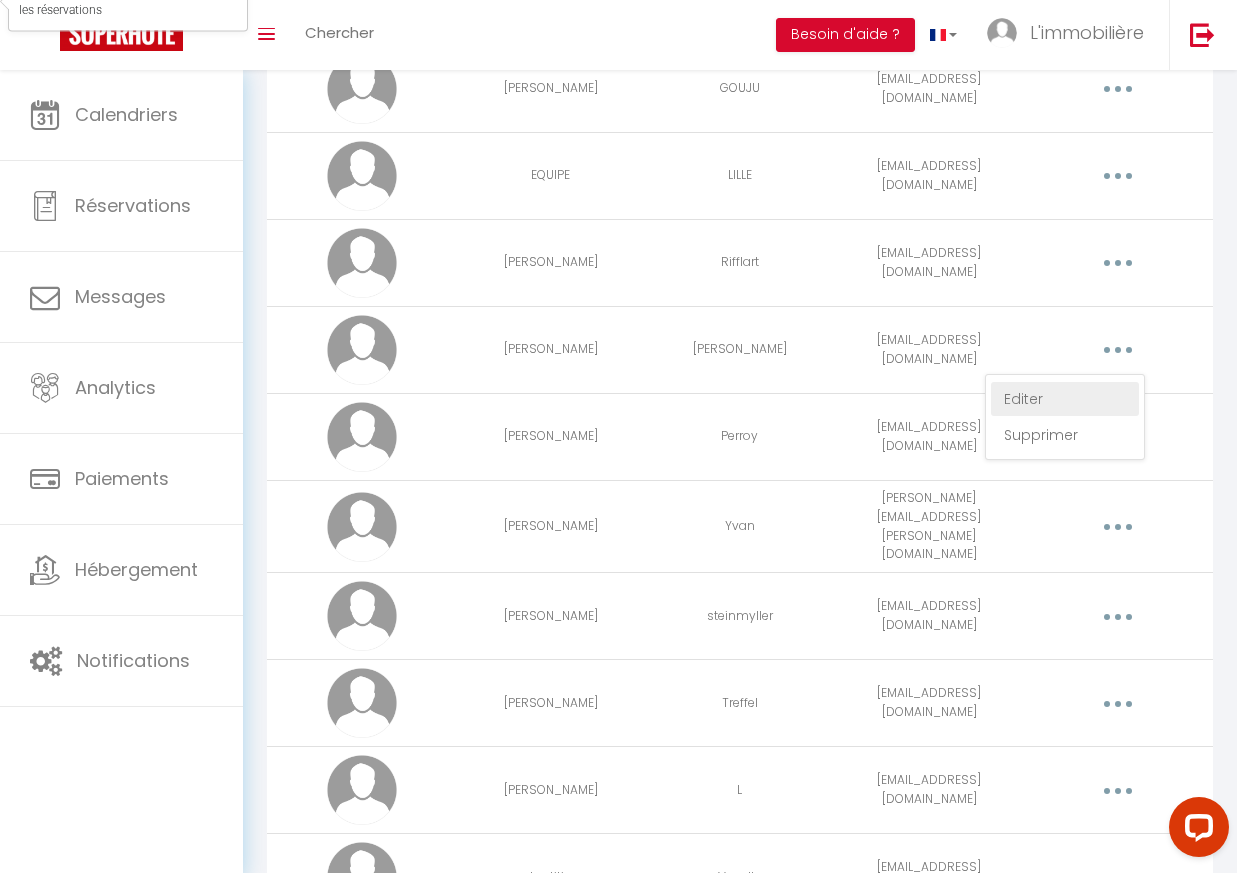 click on "Editer" at bounding box center [1065, 399] 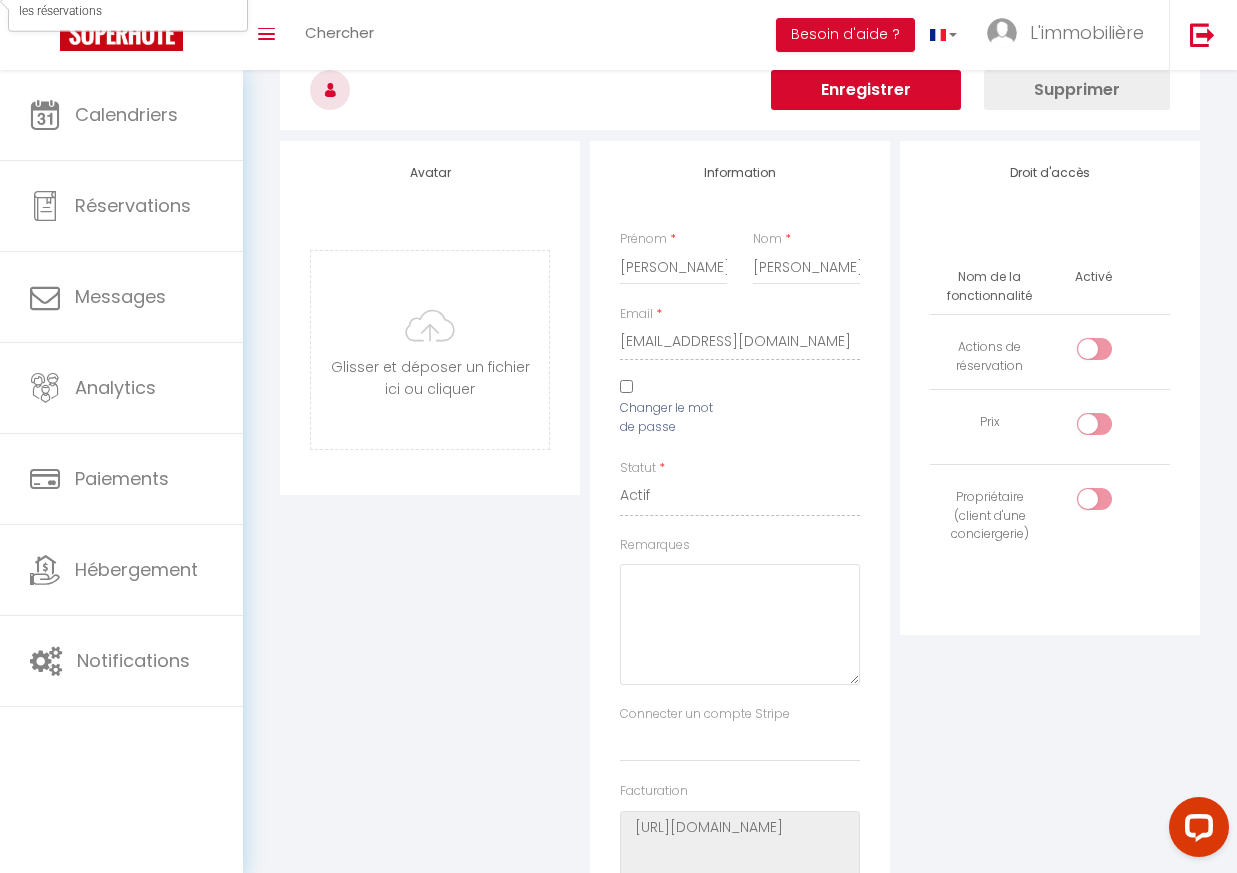 click at bounding box center (1111, 353) 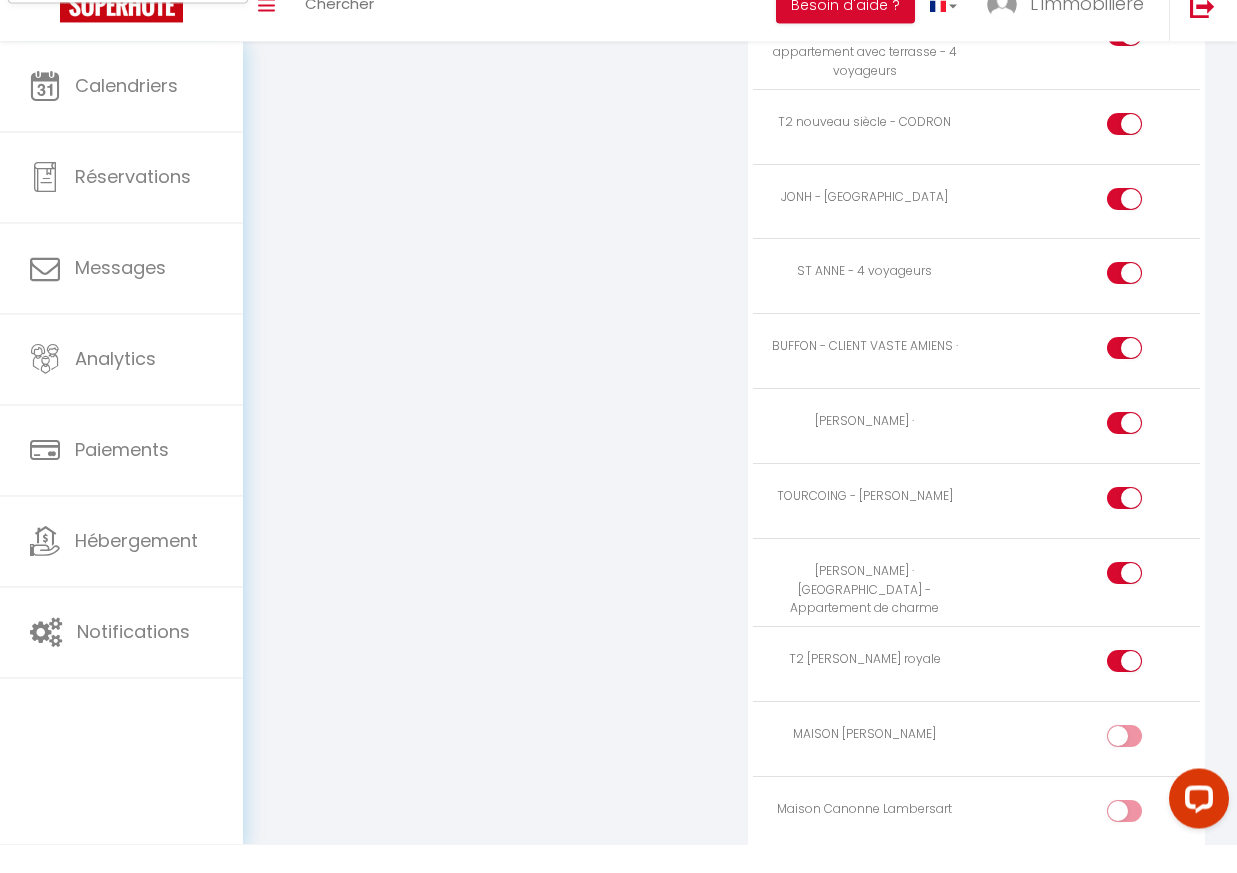 scroll, scrollTop: 3283, scrollLeft: 0, axis: vertical 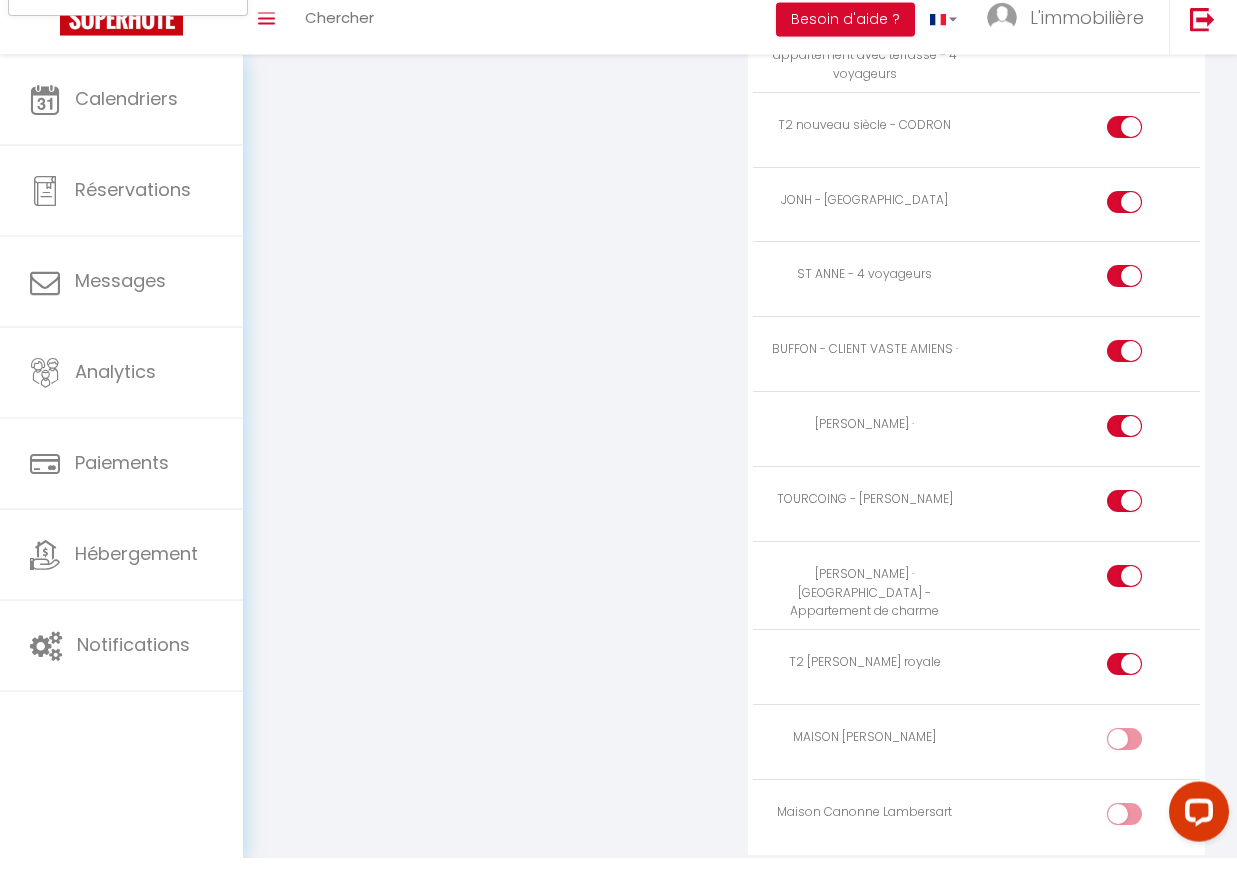 click at bounding box center [1124, 754] 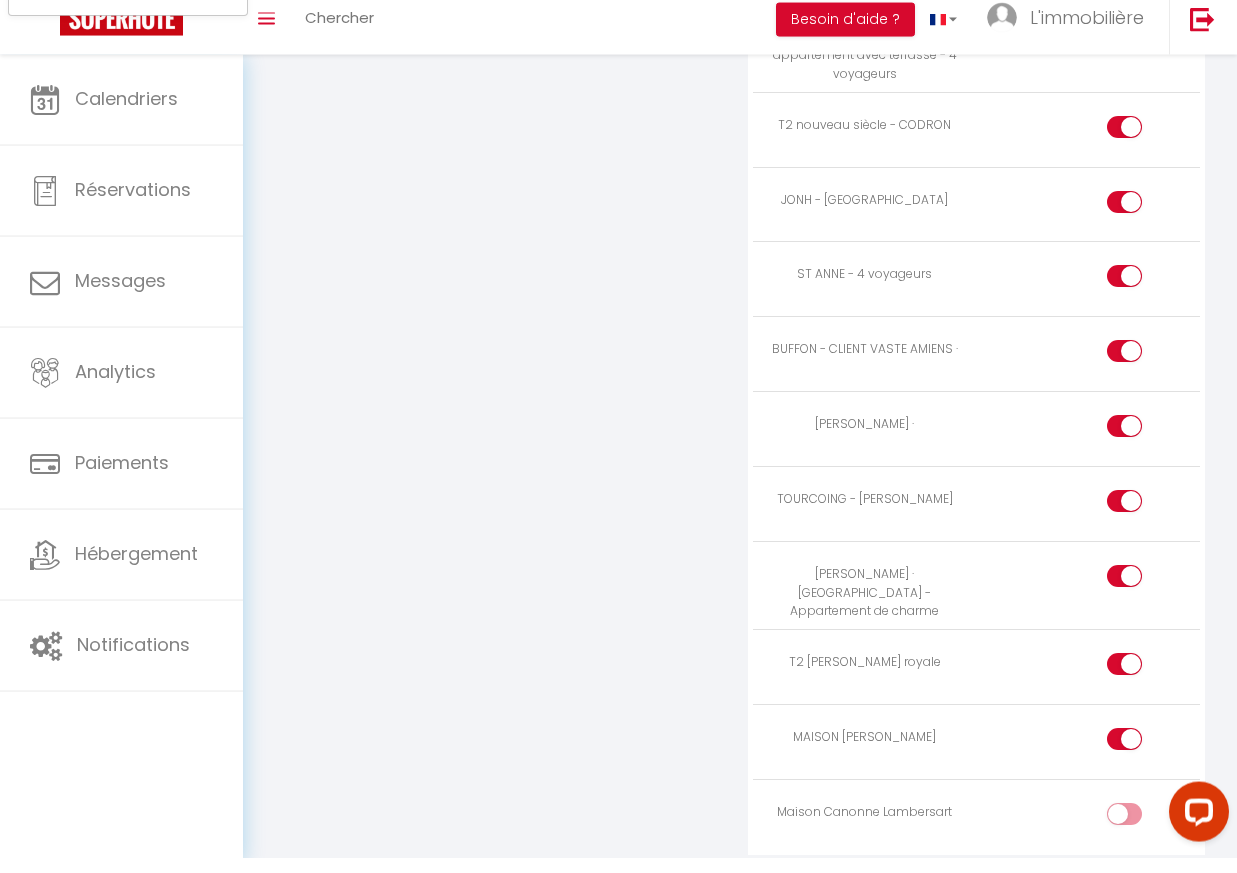 click at bounding box center [1141, 833] 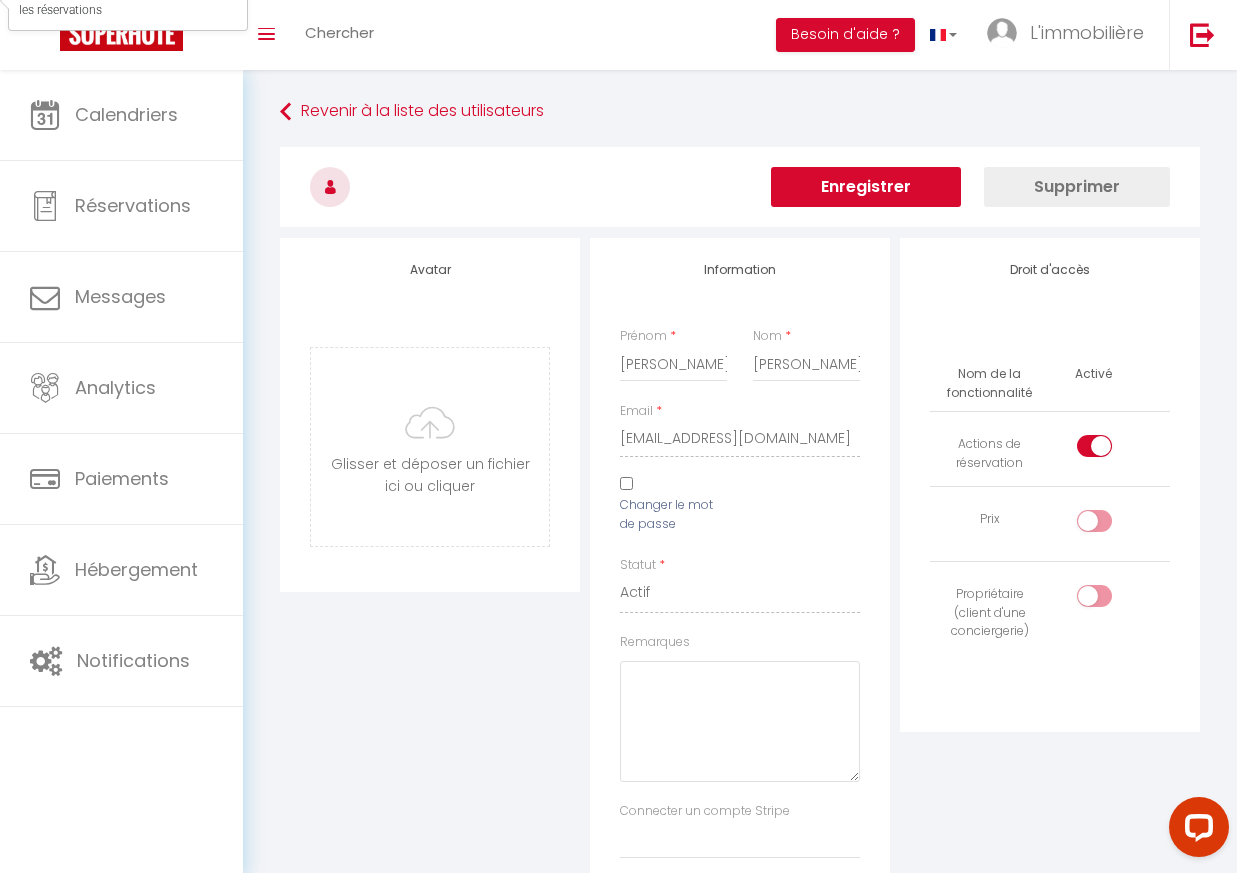 scroll, scrollTop: 0, scrollLeft: 0, axis: both 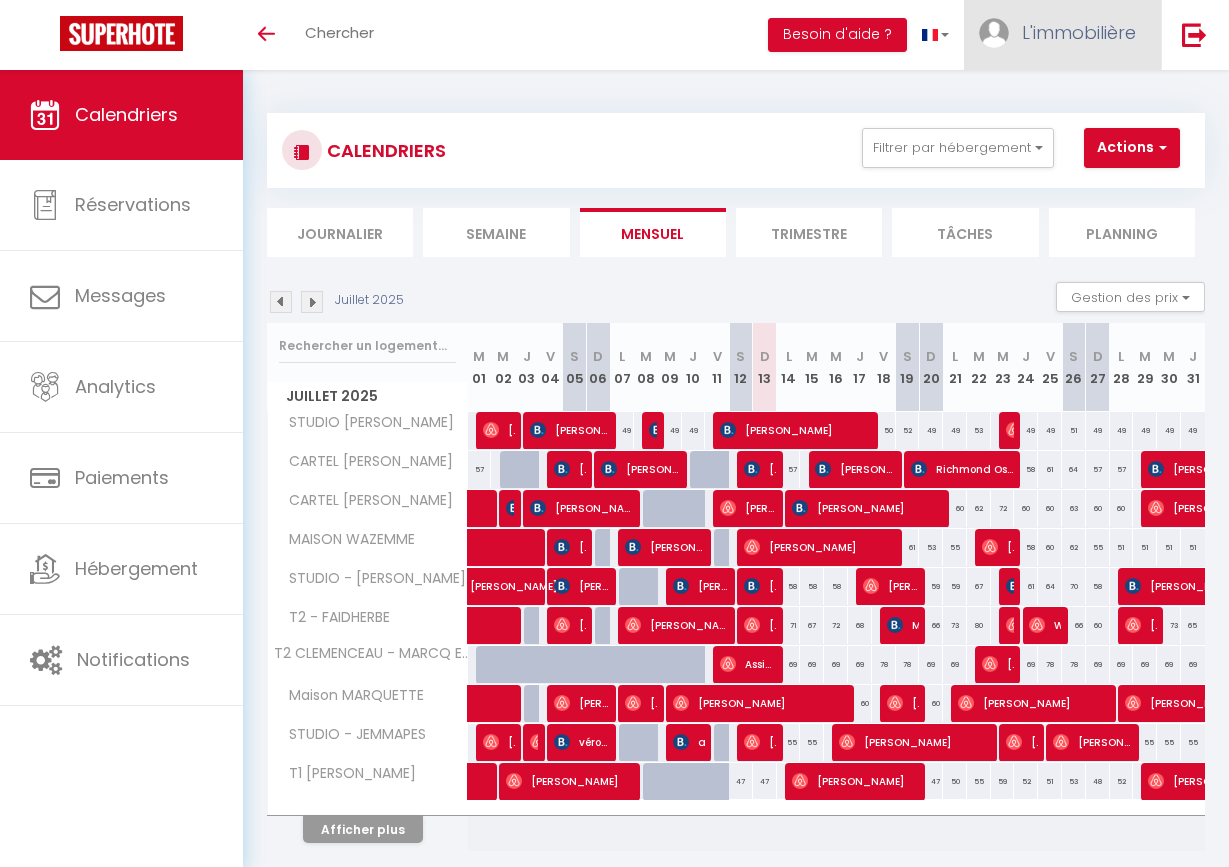 click on "L'immobilière" at bounding box center (1079, 32) 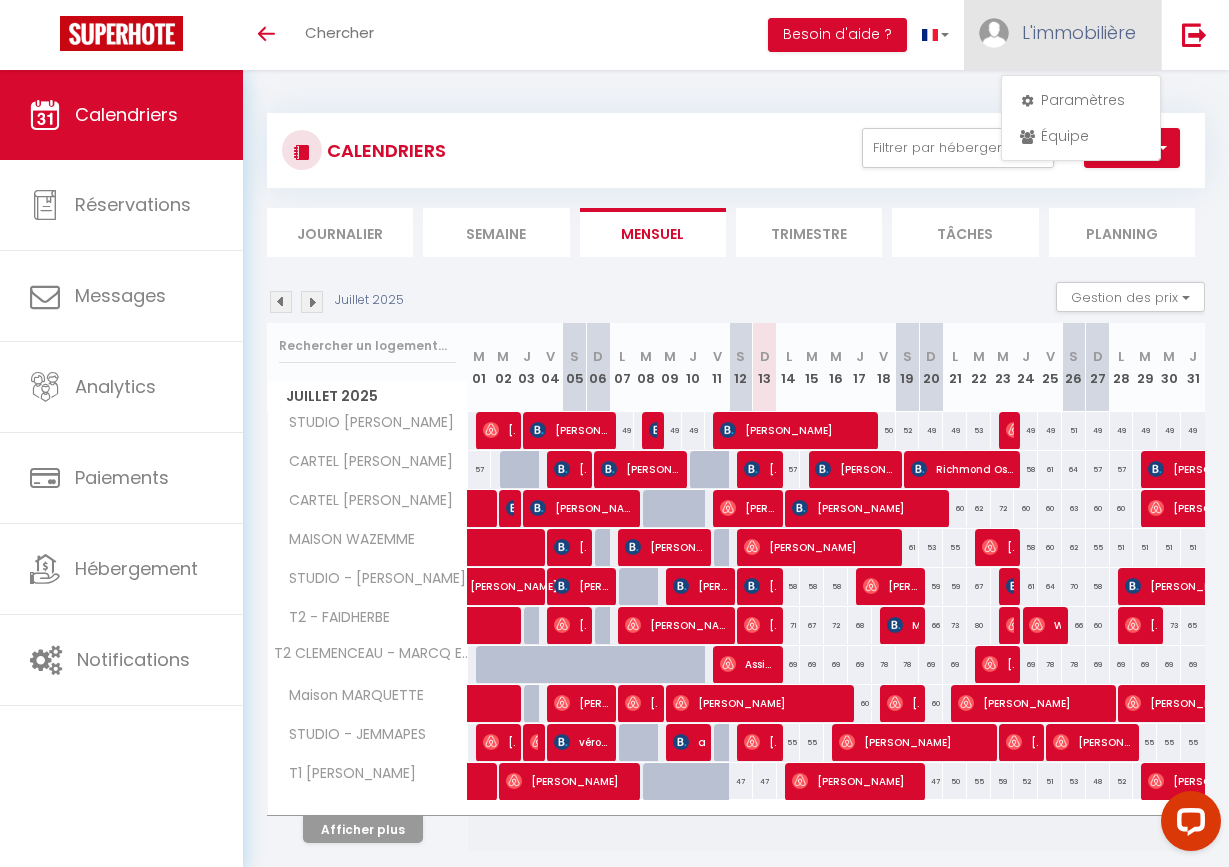 scroll, scrollTop: 0, scrollLeft: 0, axis: both 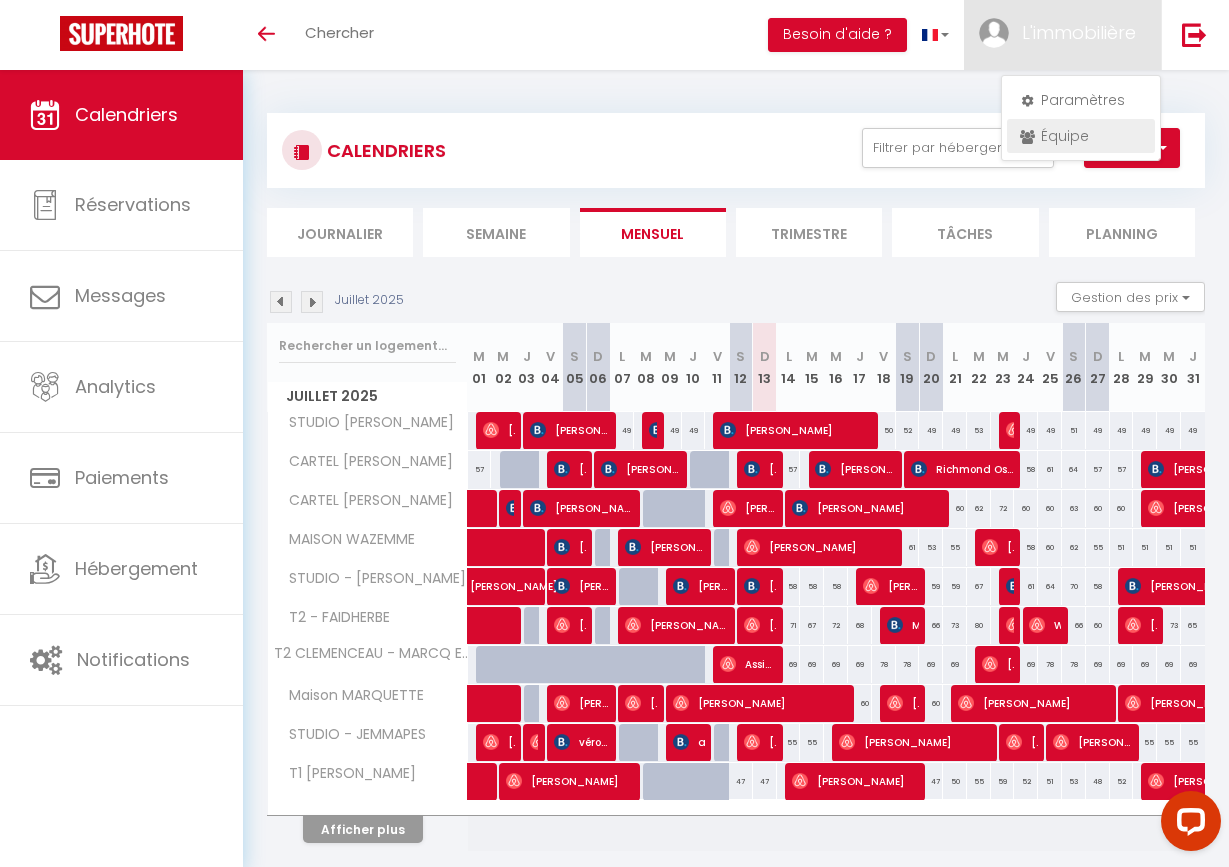 click on "Équipe" at bounding box center (1081, 136) 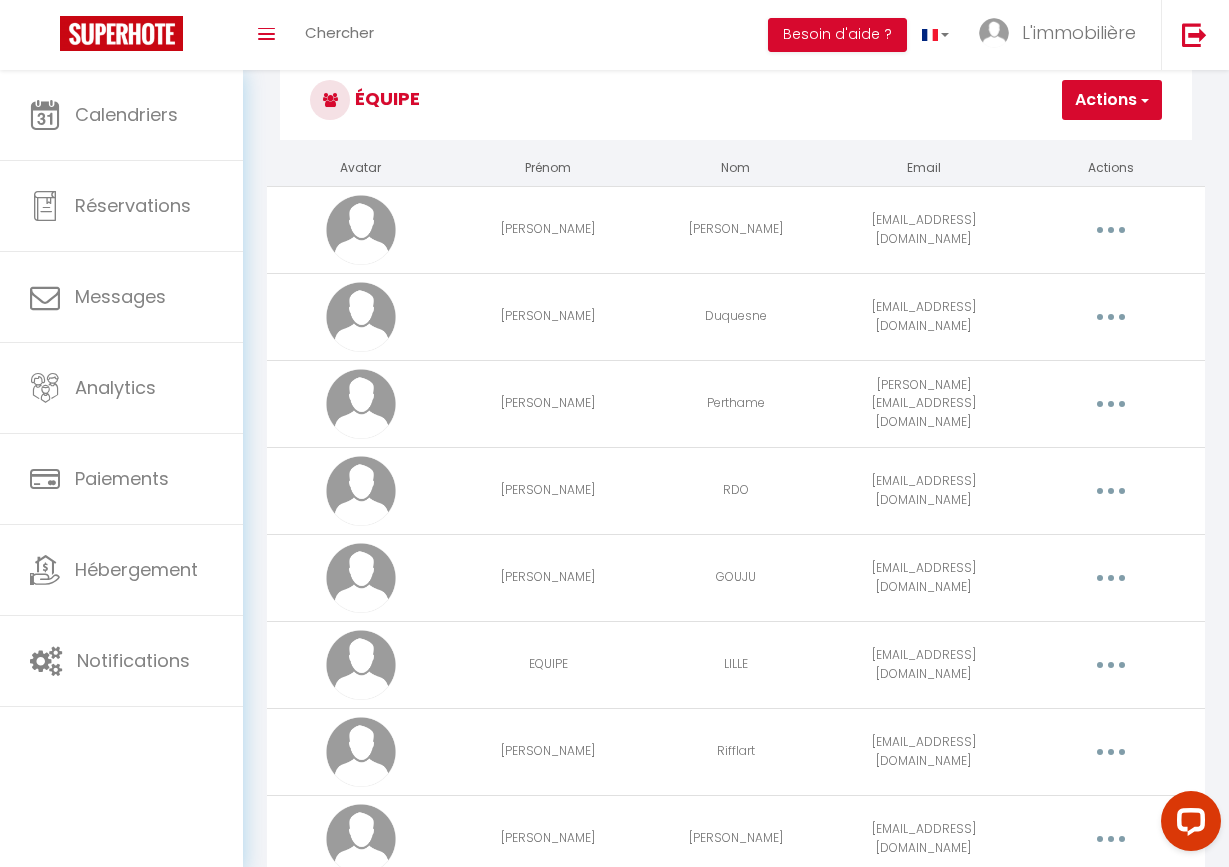 scroll, scrollTop: 59, scrollLeft: 0, axis: vertical 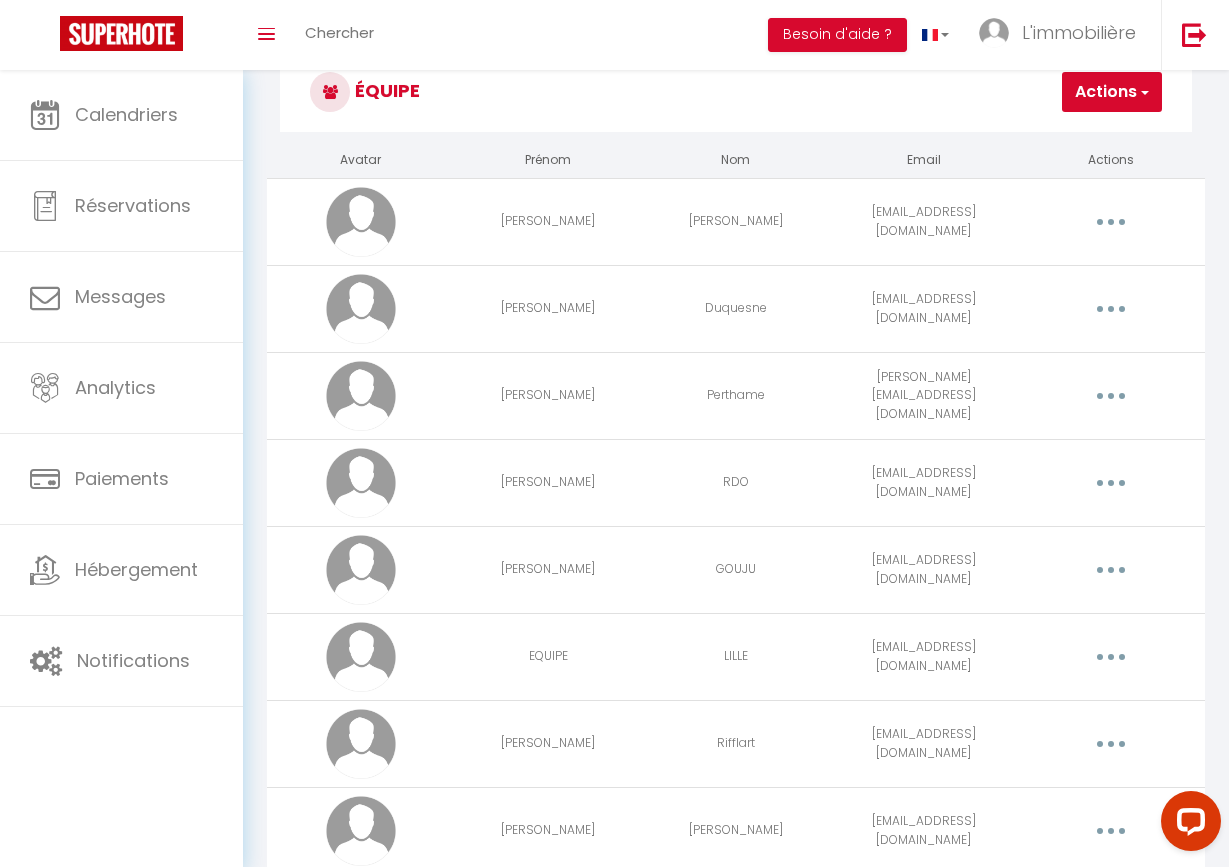 click at bounding box center (1111, 657) 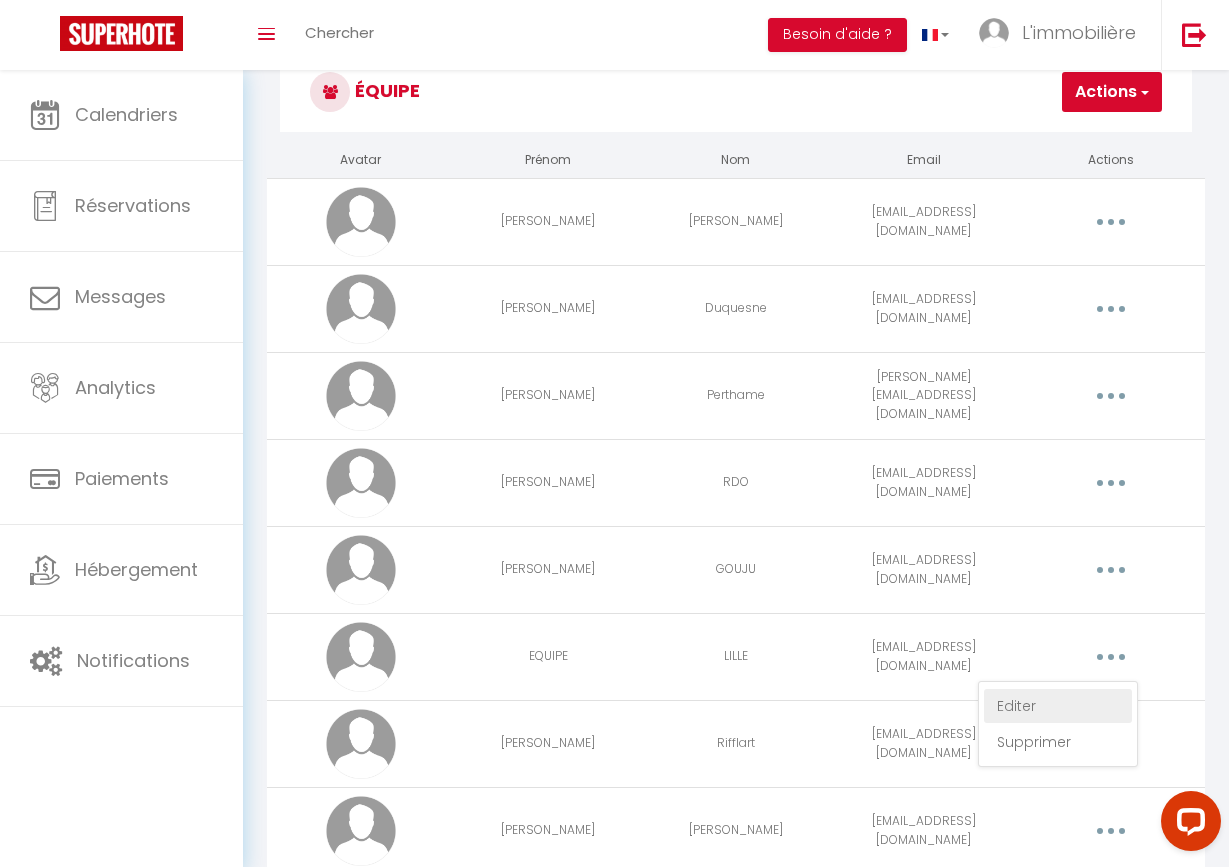 click on "Editer" at bounding box center (1058, 706) 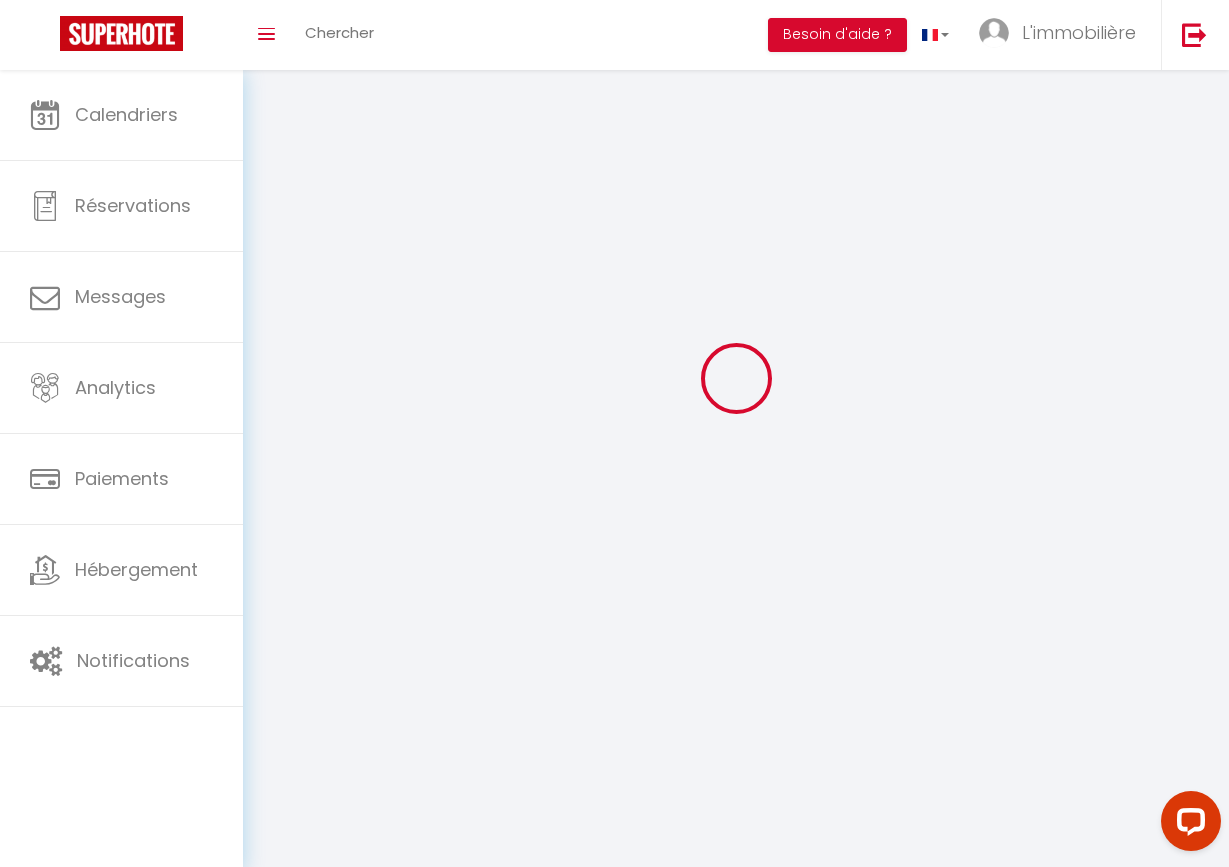 type on "EQUIPE" 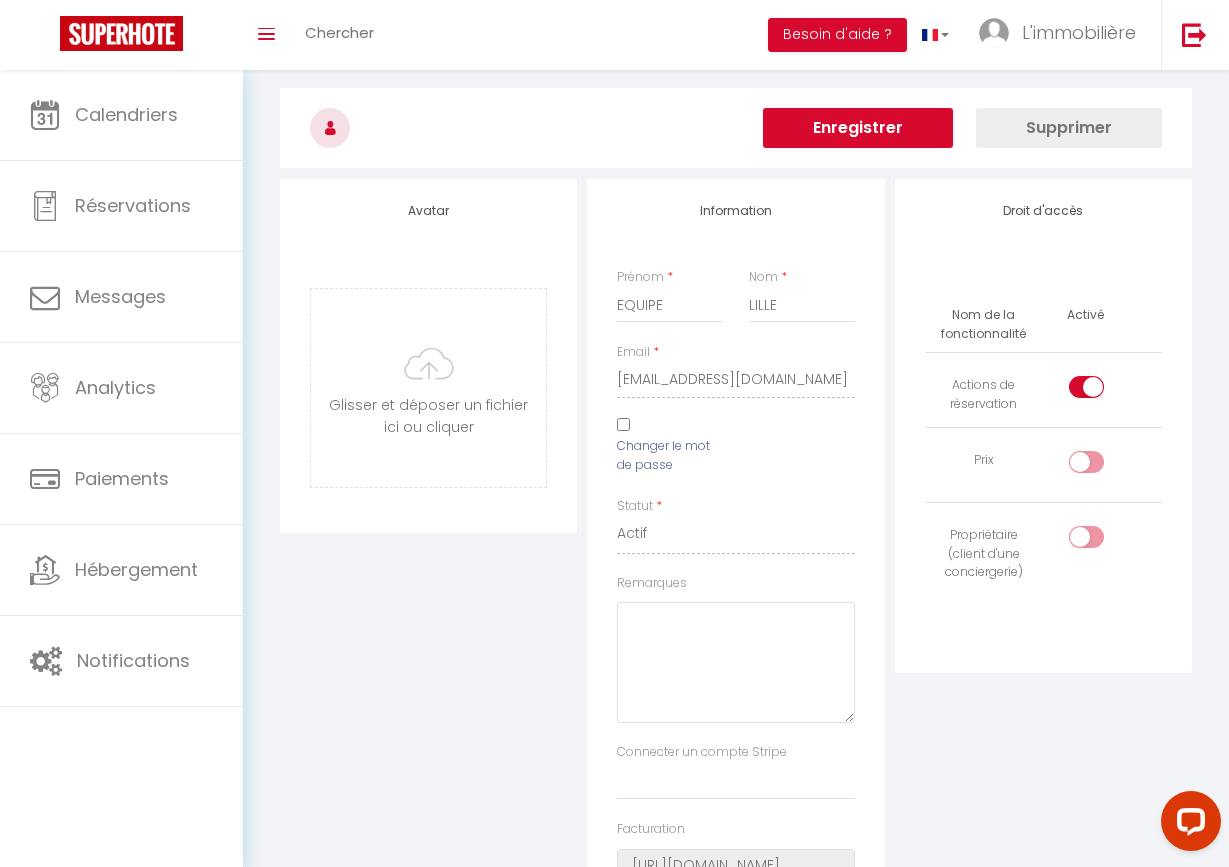 click at bounding box center [1103, 466] 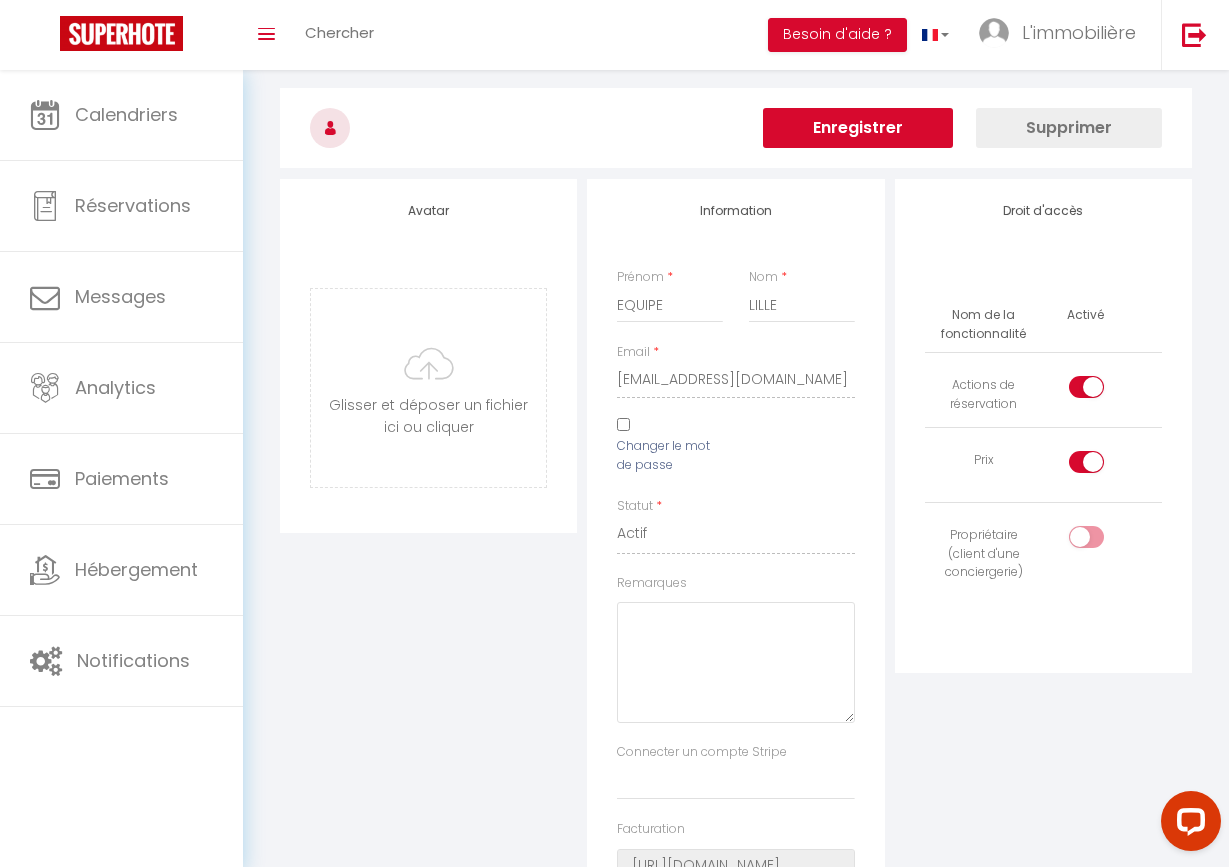 click at bounding box center (1086, 537) 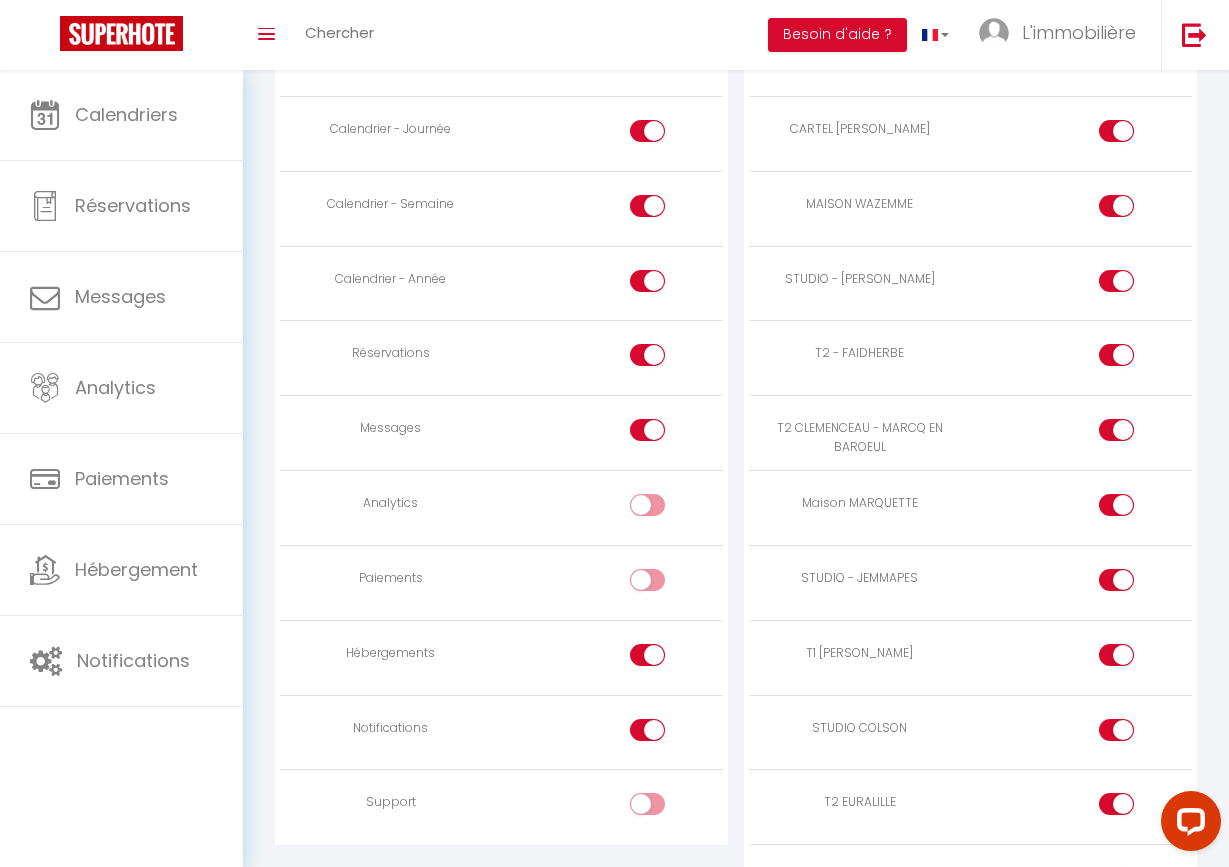 scroll, scrollTop: 1338, scrollLeft: 0, axis: vertical 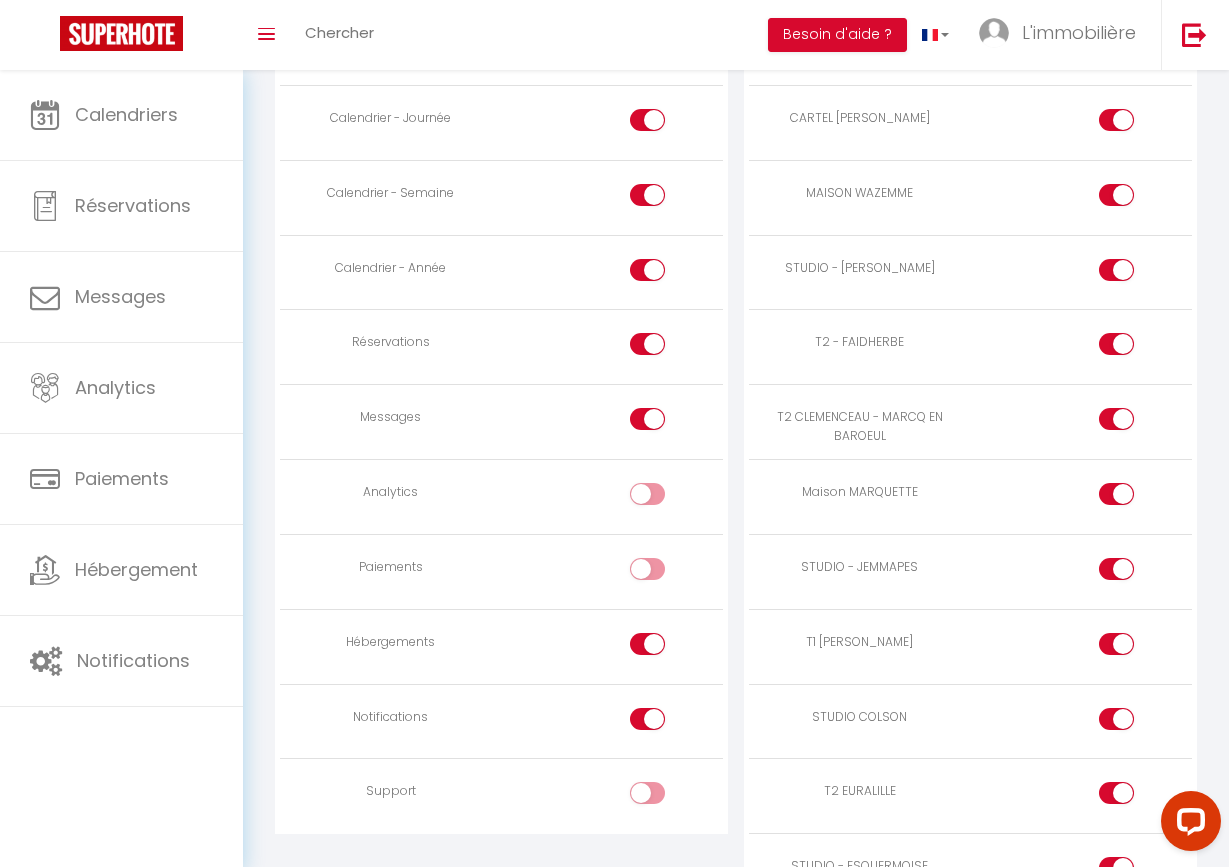 click at bounding box center [664, 498] 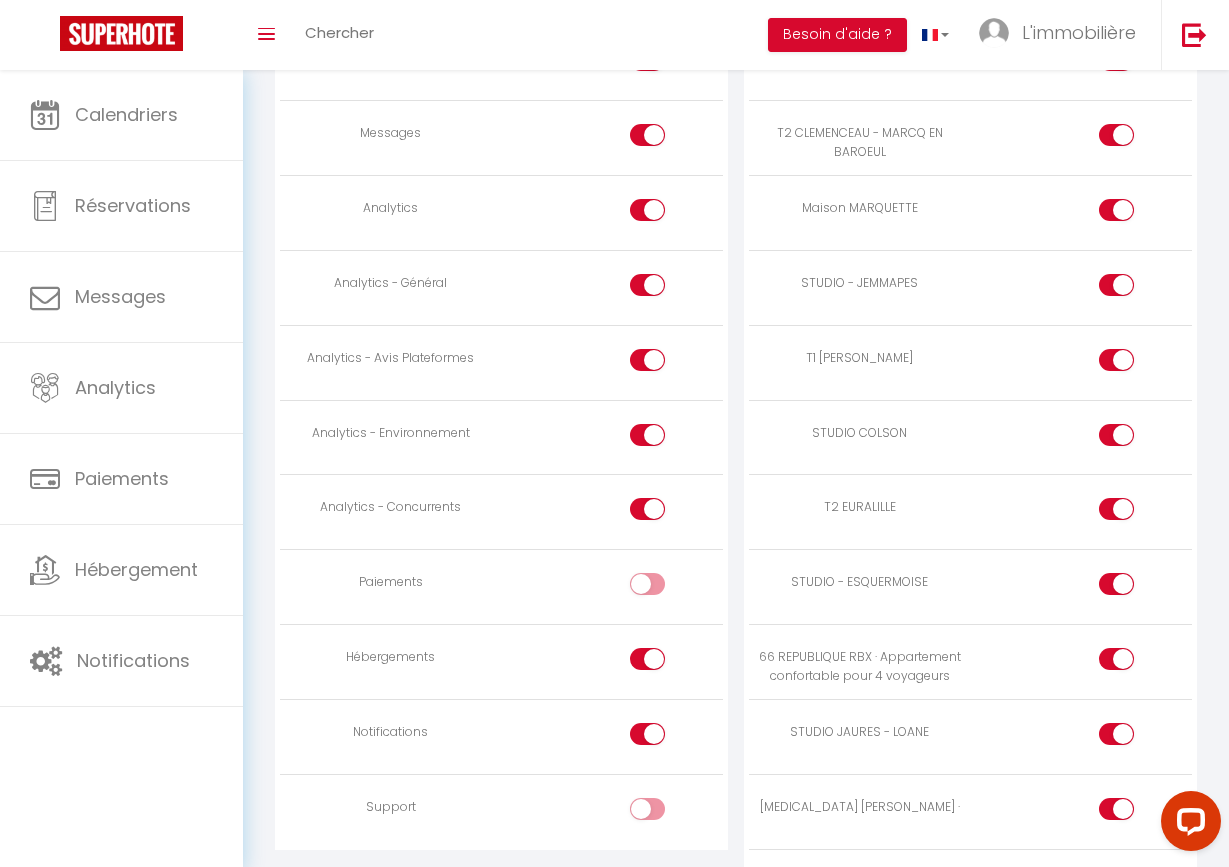 scroll, scrollTop: 1623, scrollLeft: 0, axis: vertical 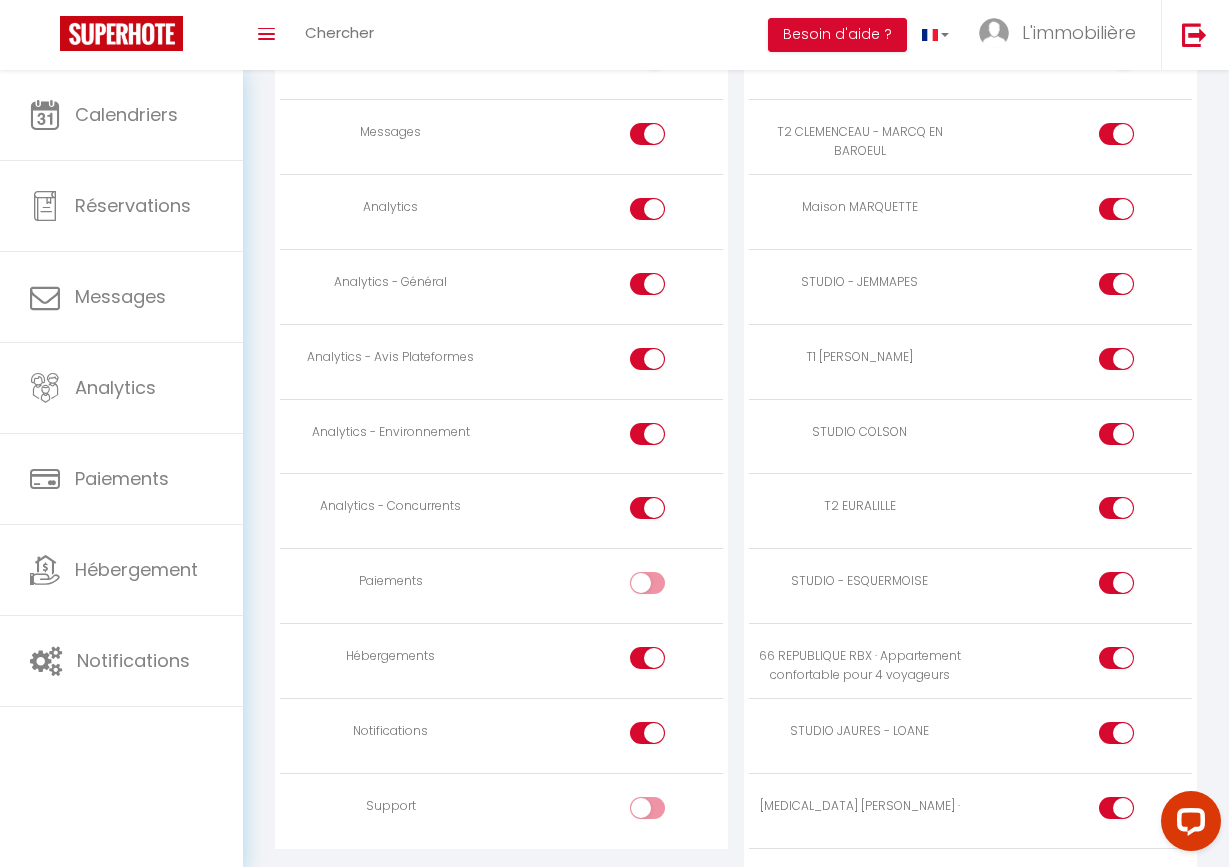 click at bounding box center [664, 587] 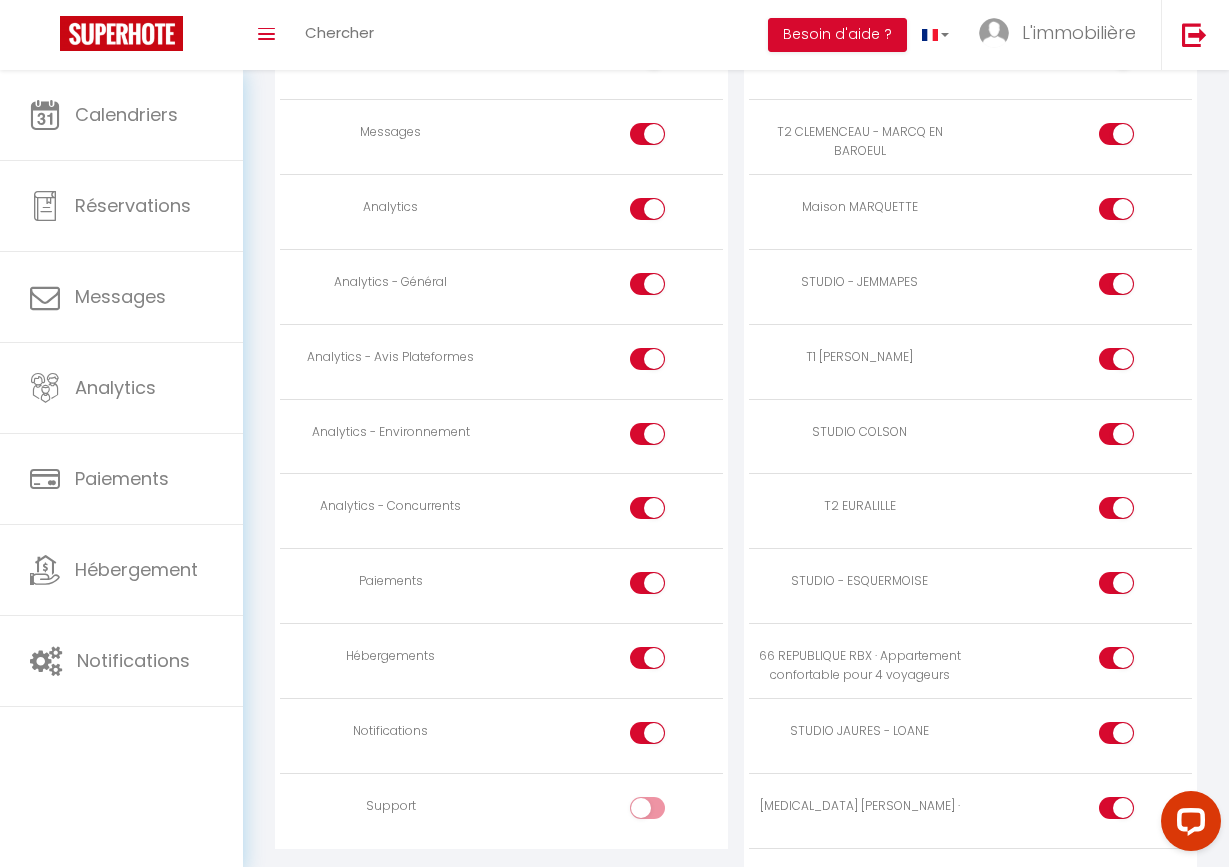 click at bounding box center (664, 812) 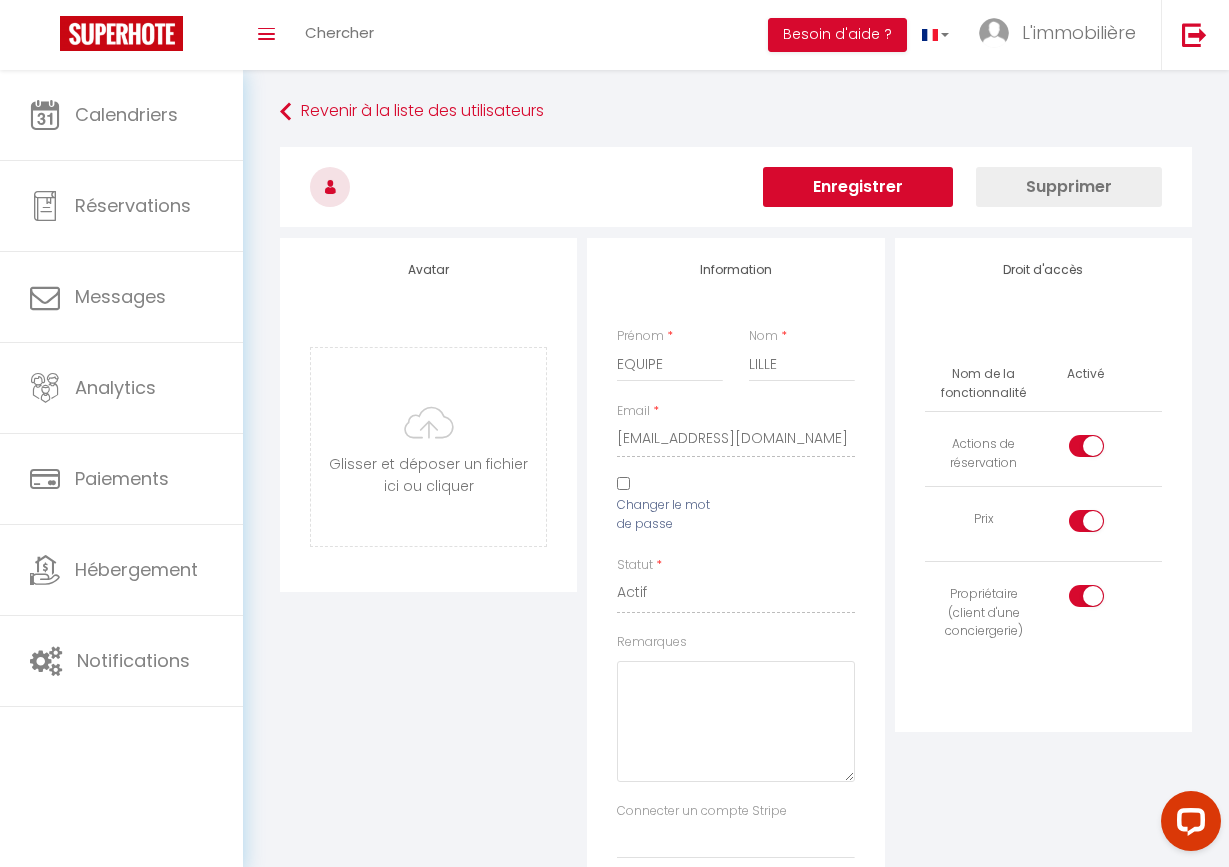 scroll, scrollTop: 0, scrollLeft: 0, axis: both 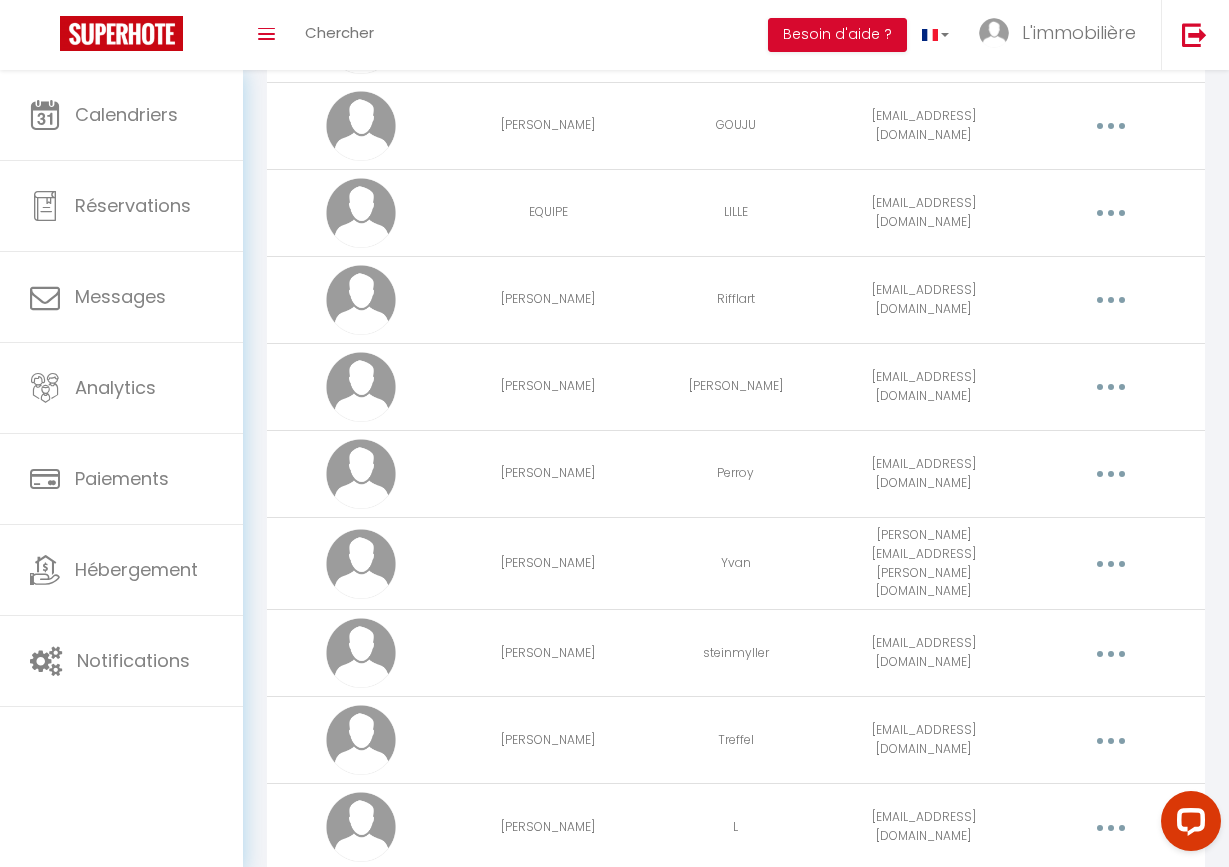 click at bounding box center [1111, 387] 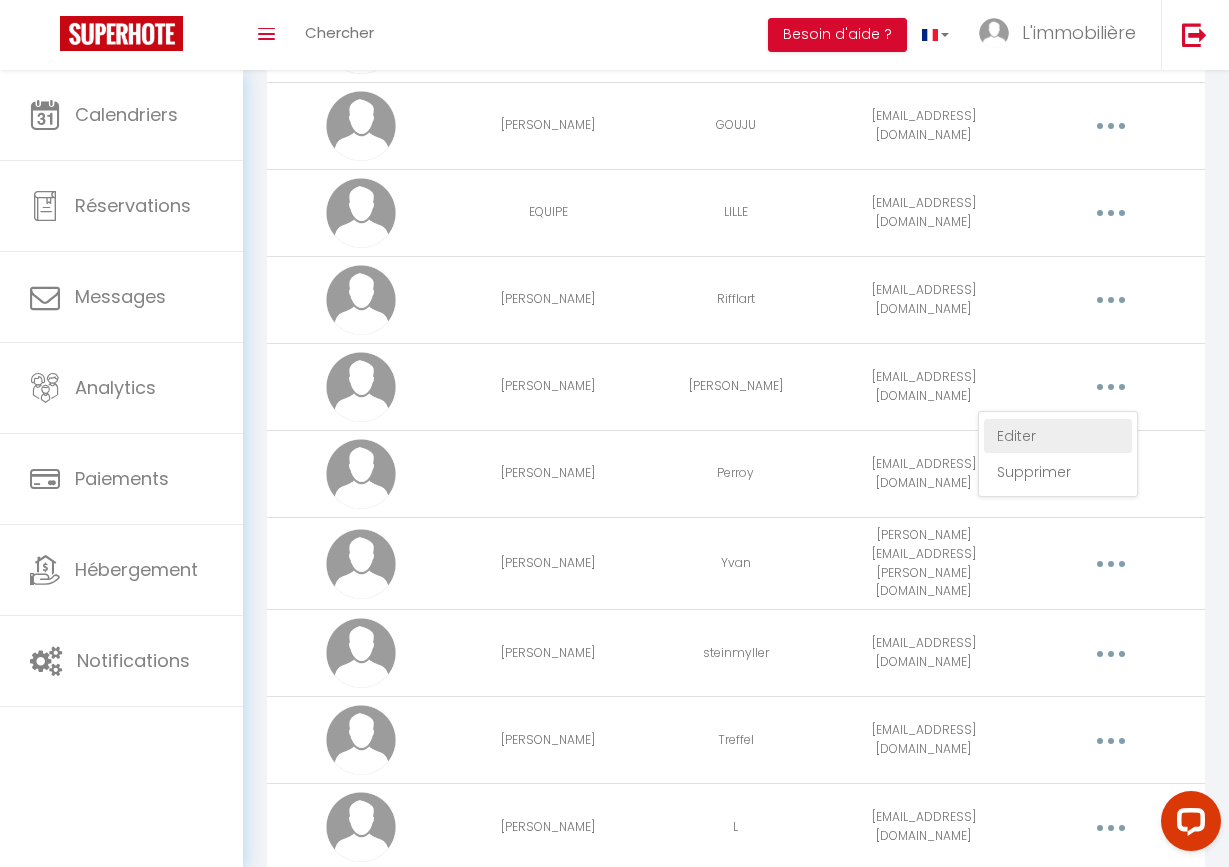 click on "Editer" at bounding box center (1058, 436) 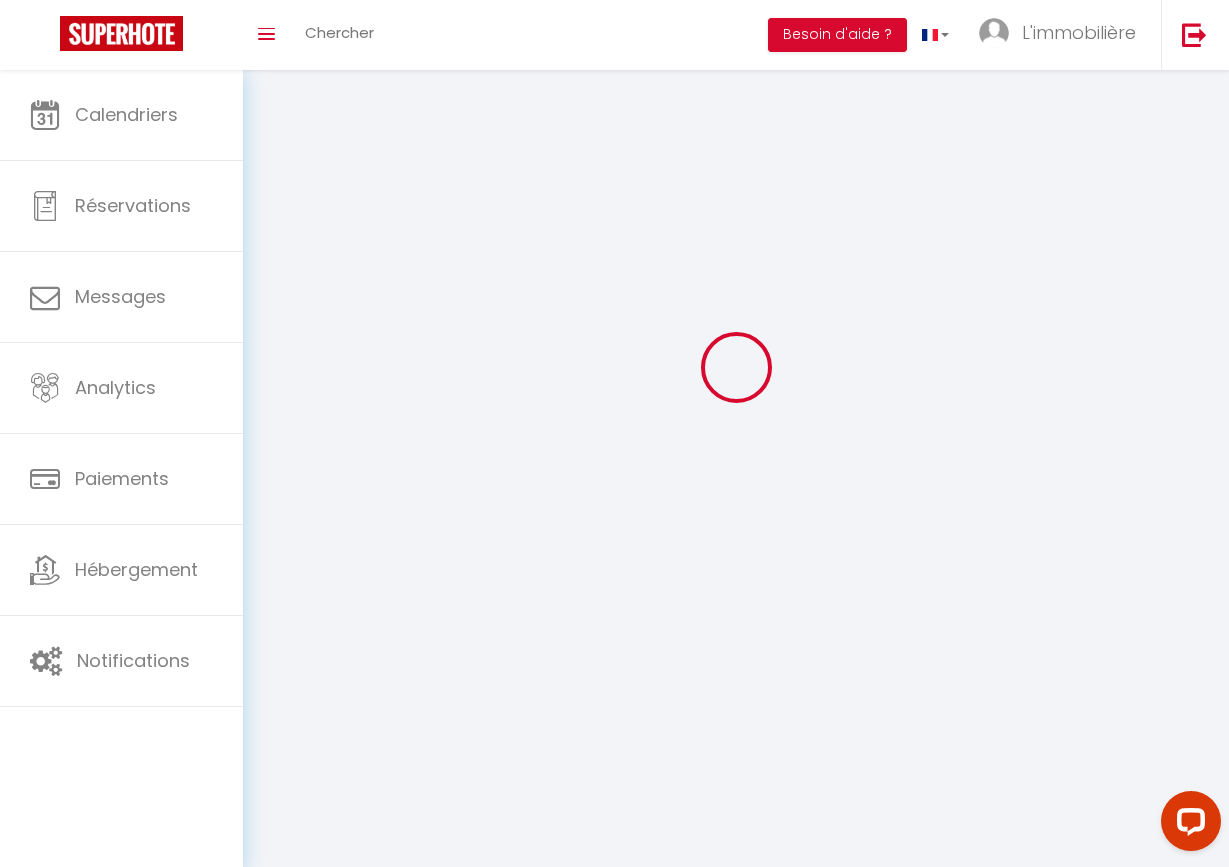 type on "[PERSON_NAME]" 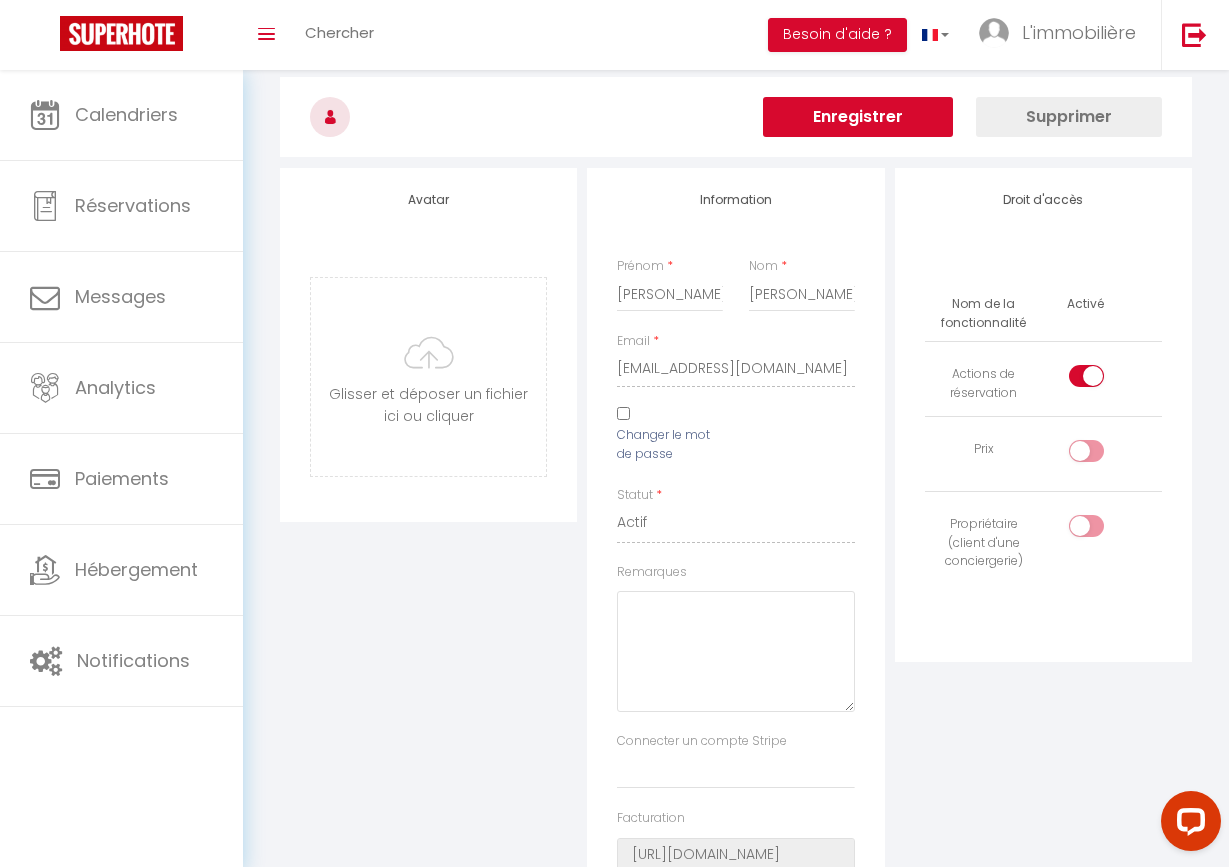 click at bounding box center (1086, 451) 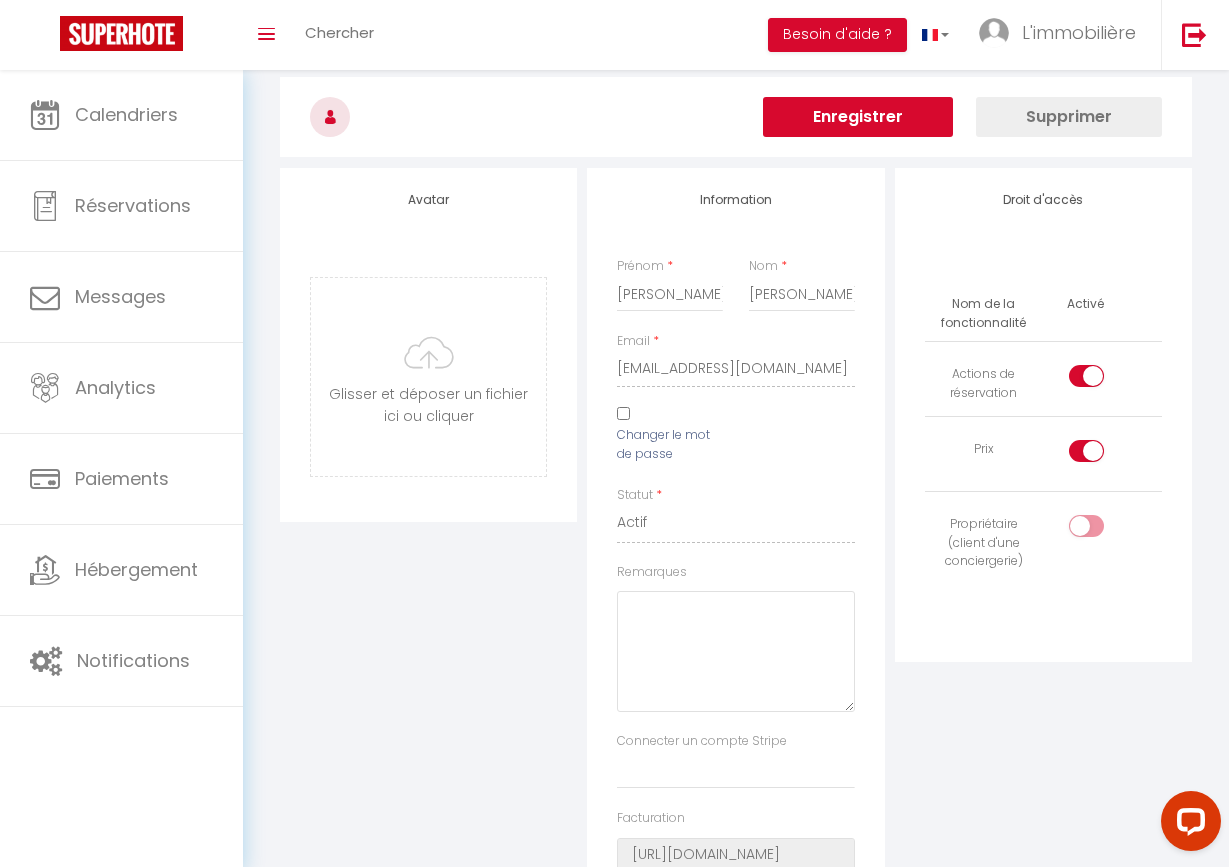 click at bounding box center (1086, 526) 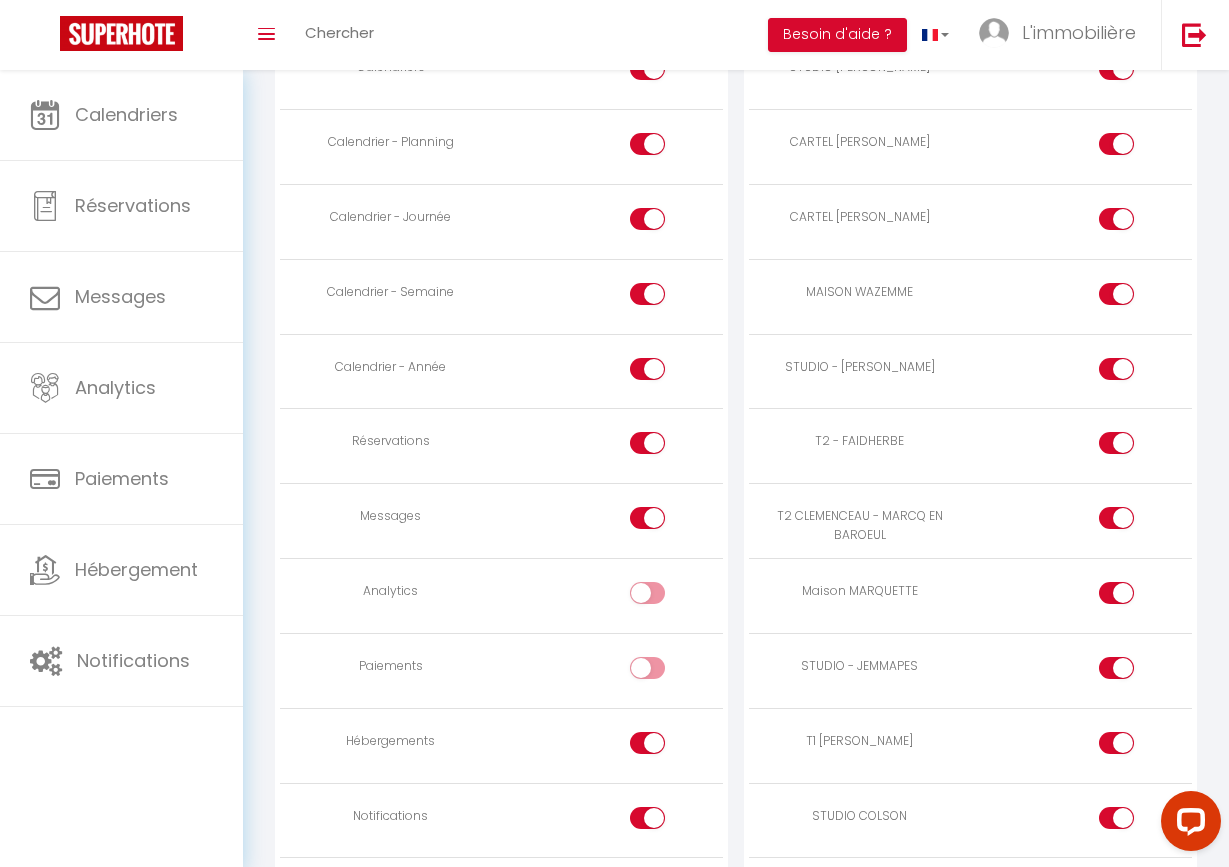 scroll, scrollTop: 1240, scrollLeft: 0, axis: vertical 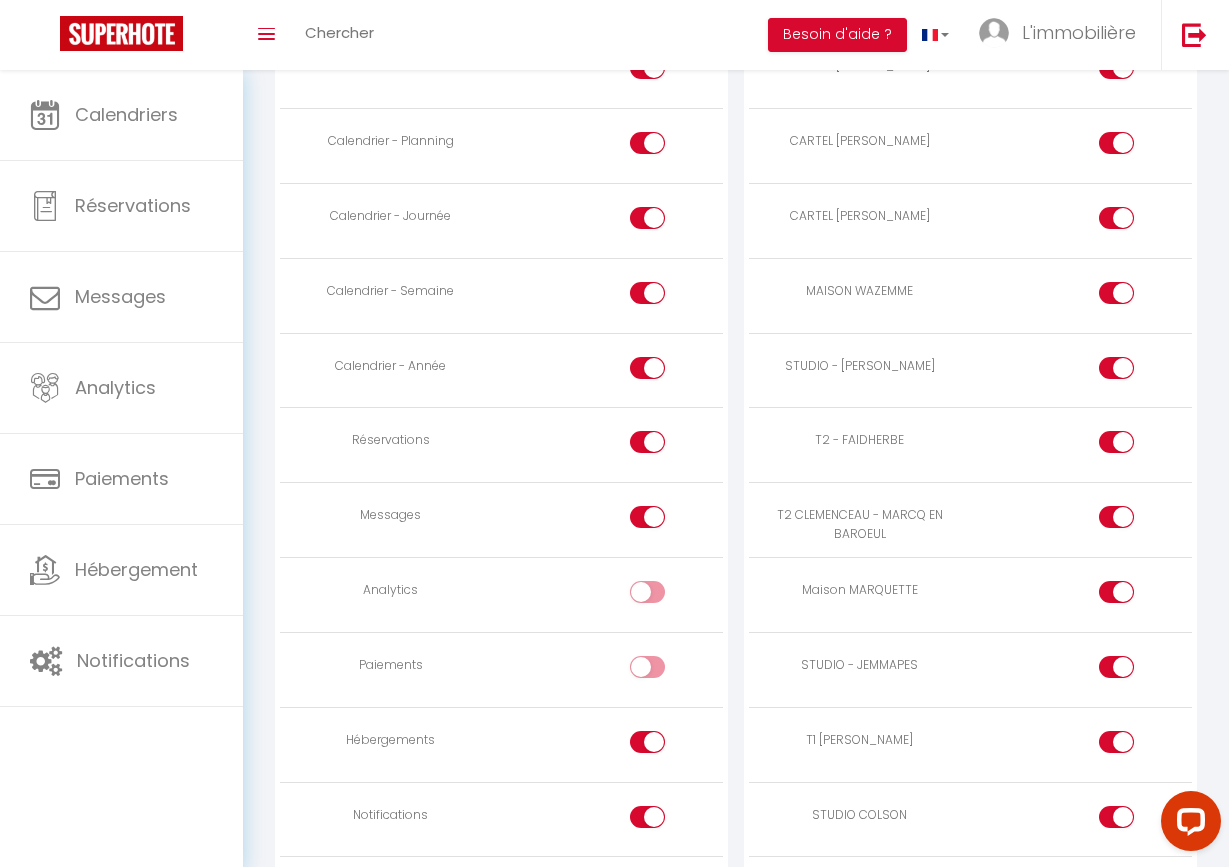 click at bounding box center (612, 595) 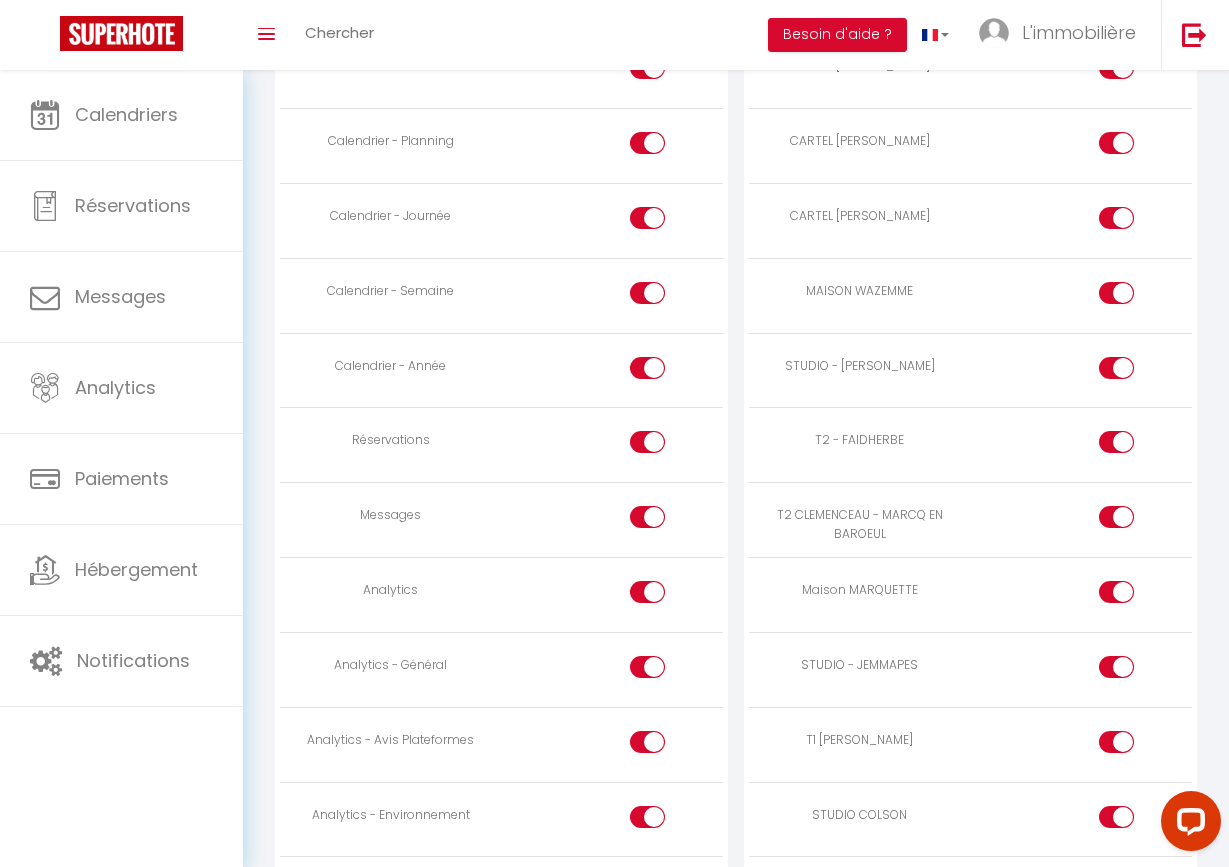 click at bounding box center (664, 671) 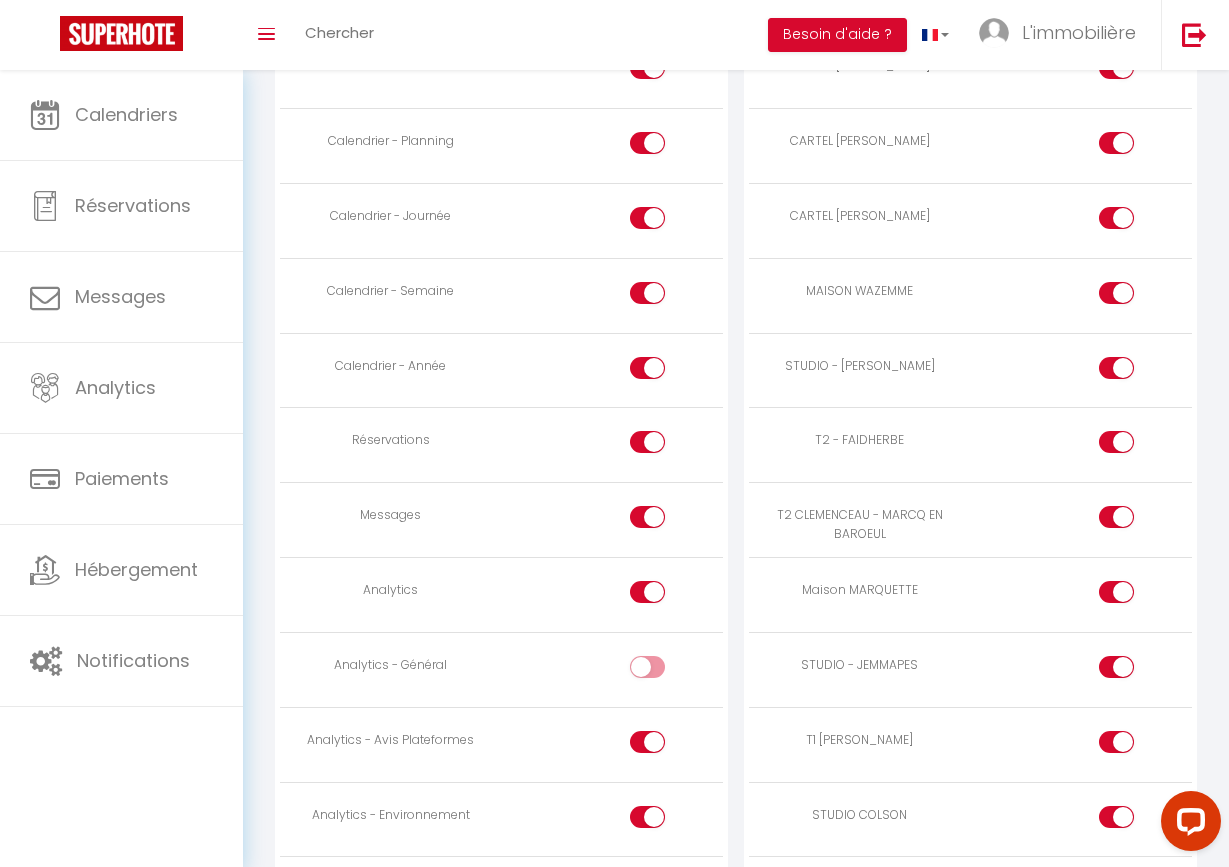 click at bounding box center [664, 671] 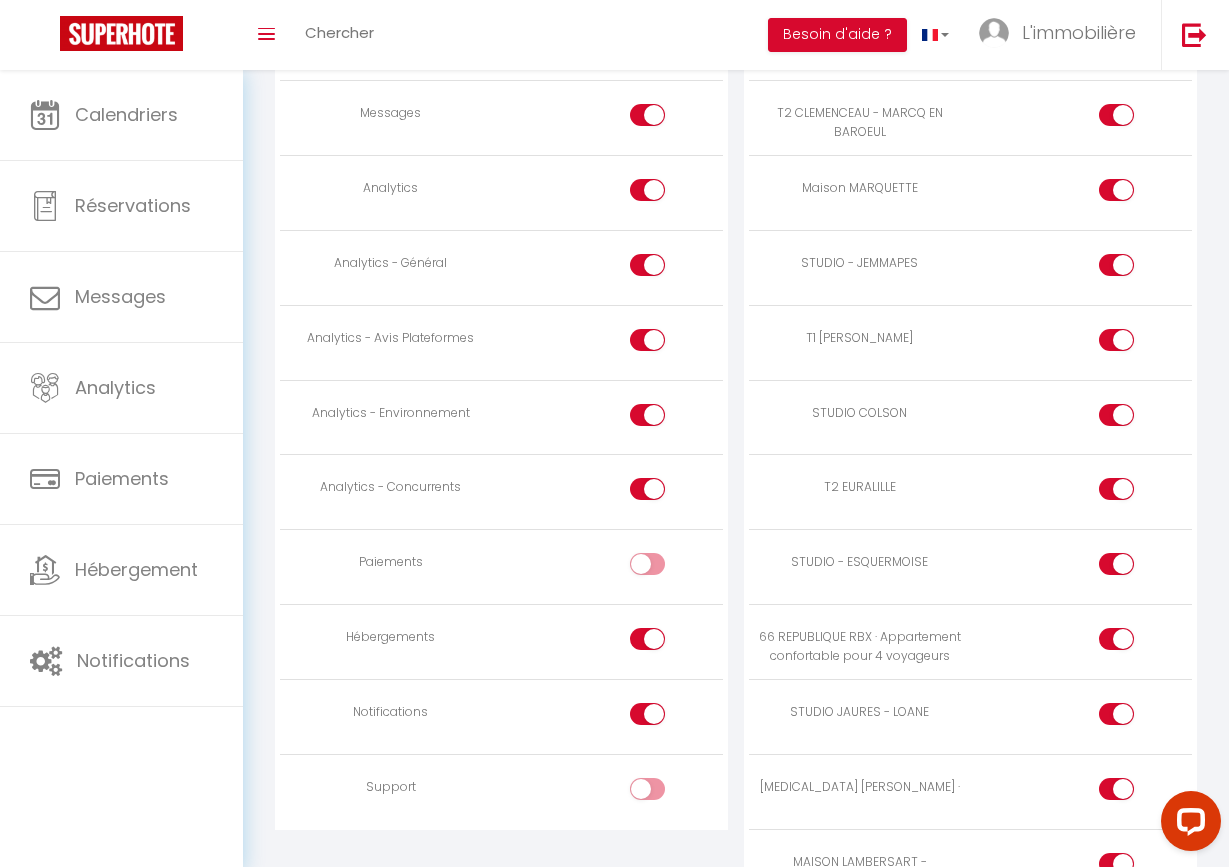 scroll, scrollTop: 1650, scrollLeft: 0, axis: vertical 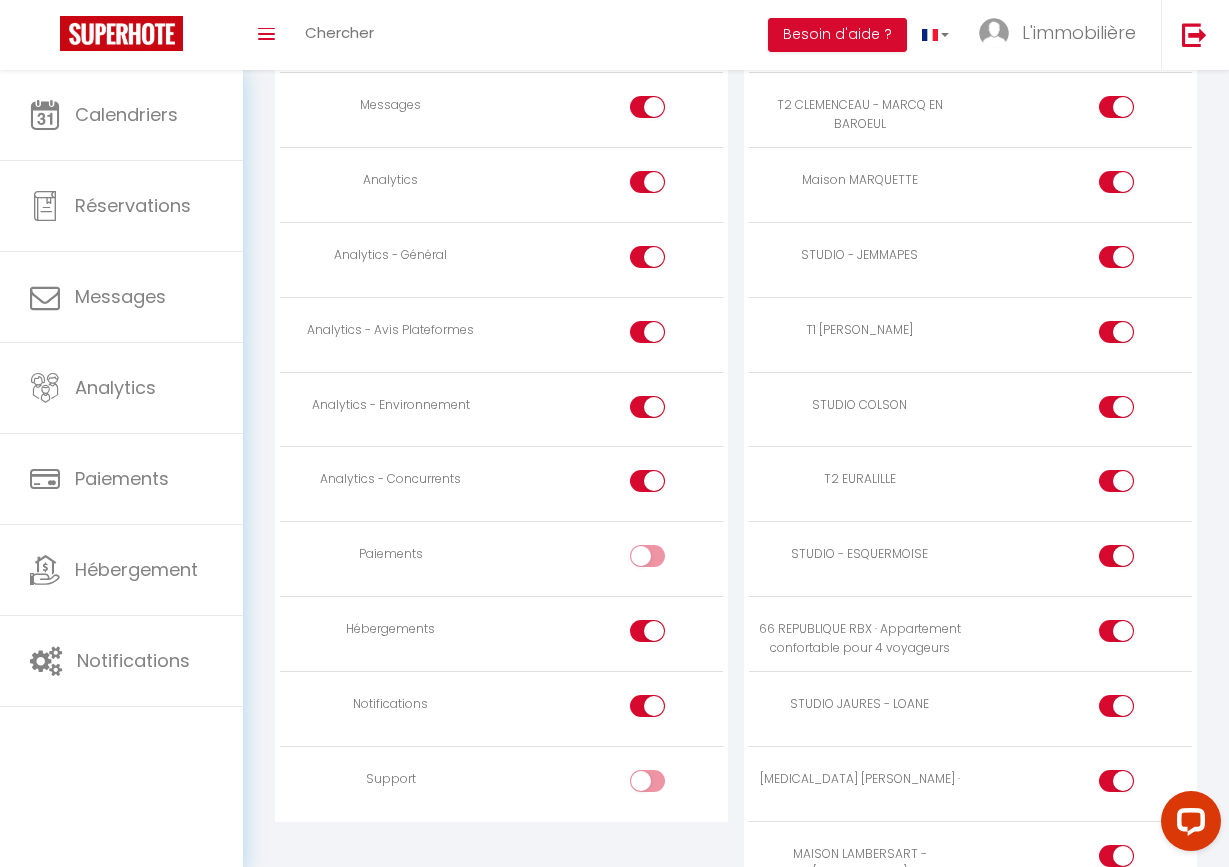 click at bounding box center (664, 560) 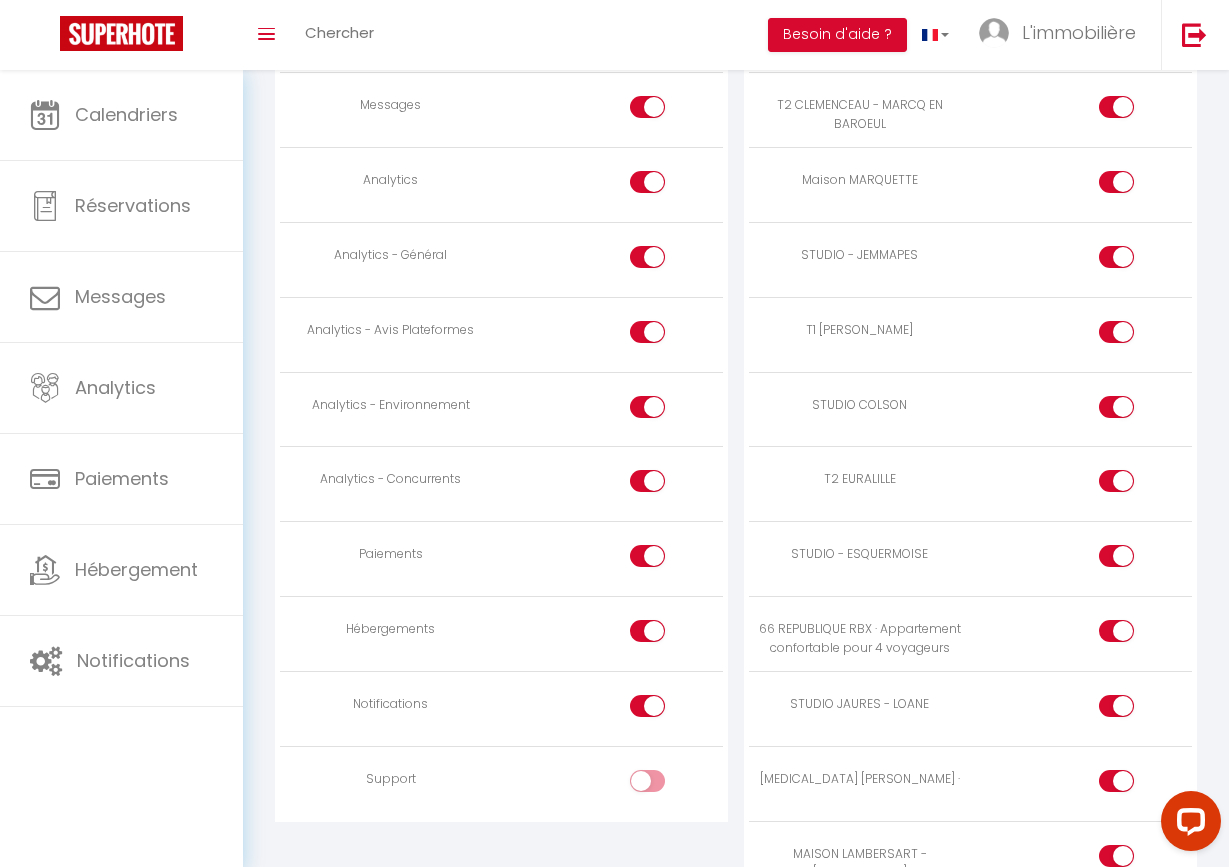 click at bounding box center (664, 785) 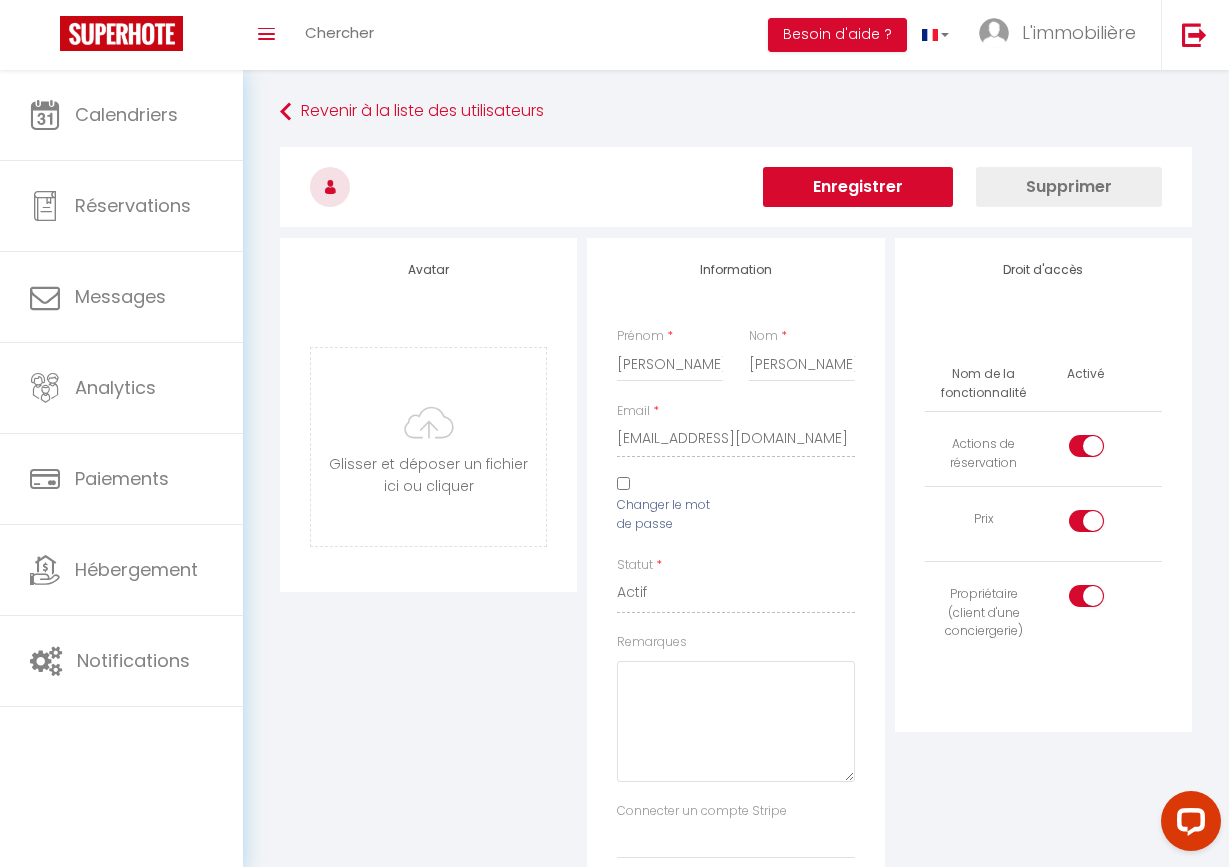 scroll, scrollTop: 0, scrollLeft: 0, axis: both 